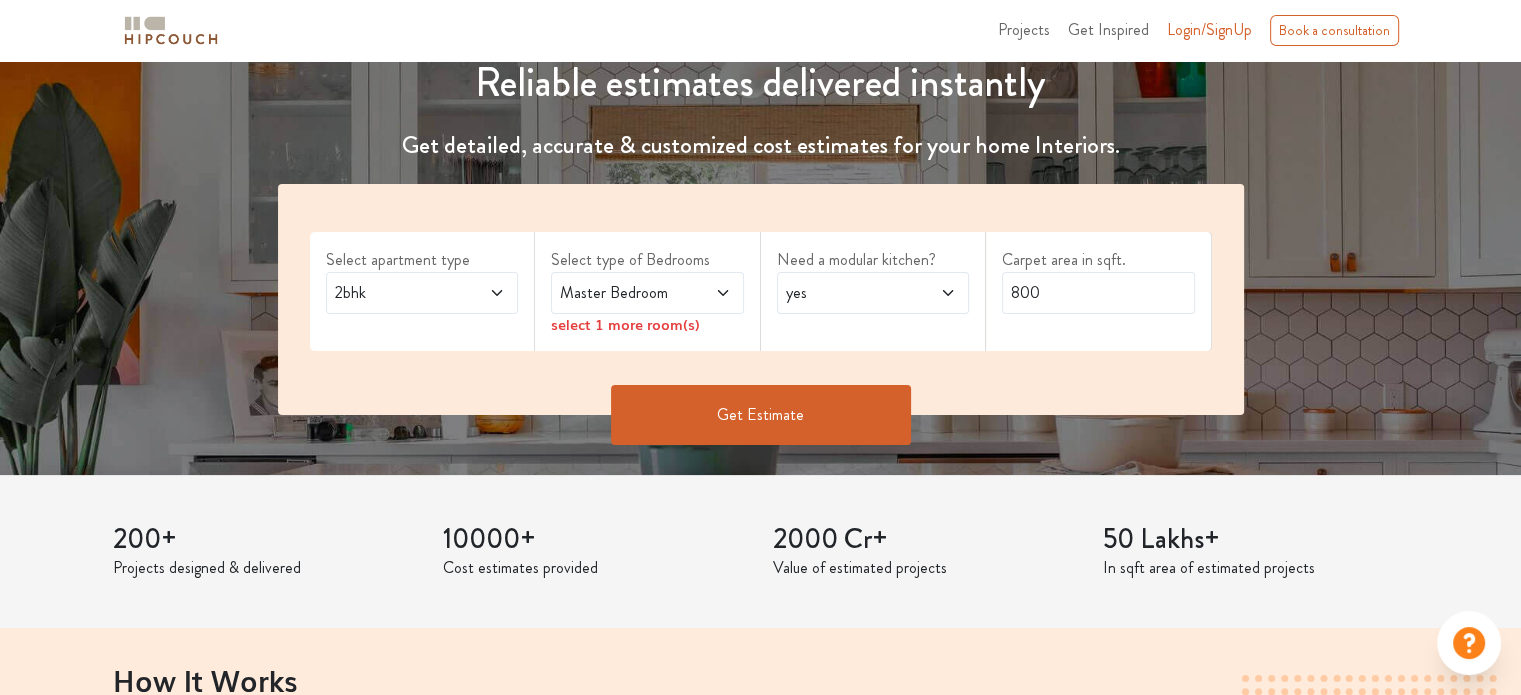 scroll, scrollTop: 200, scrollLeft: 0, axis: vertical 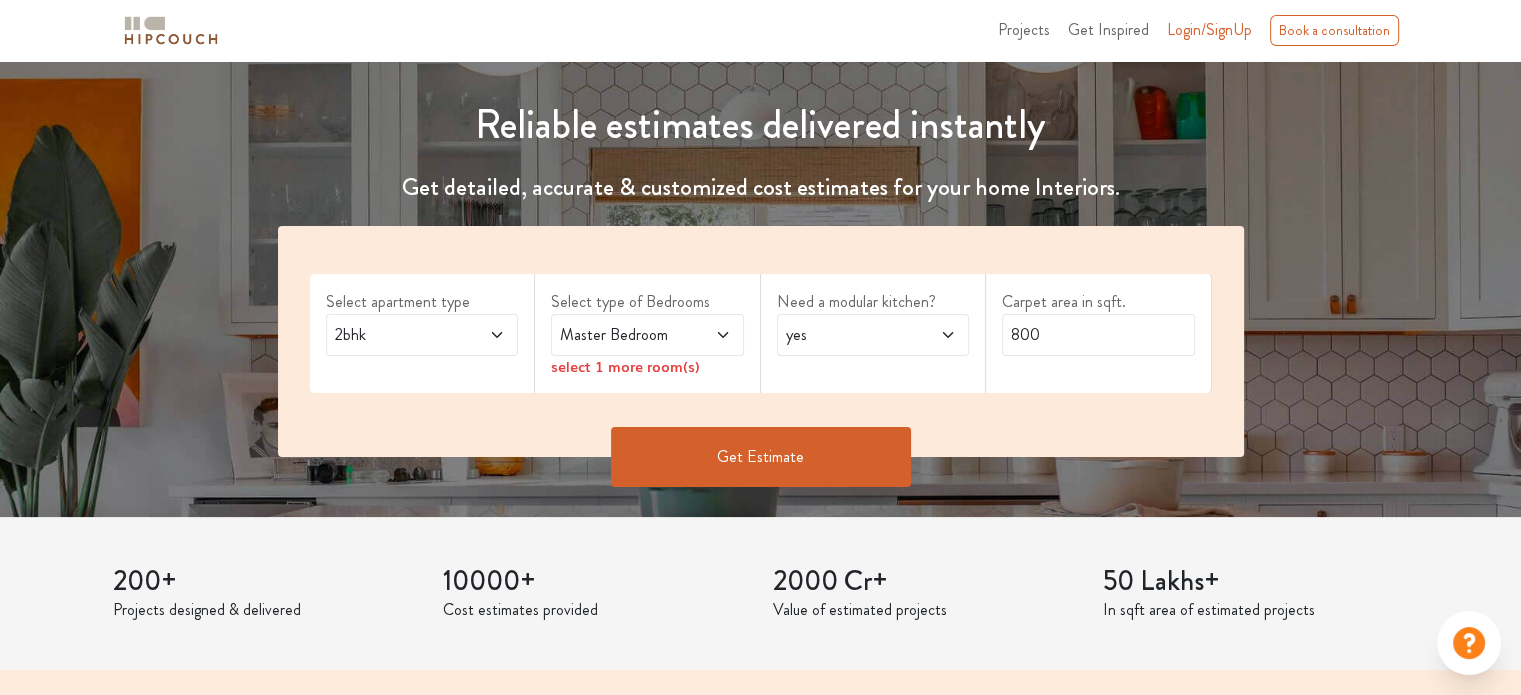 click on "2bhk" at bounding box center (396, 335) 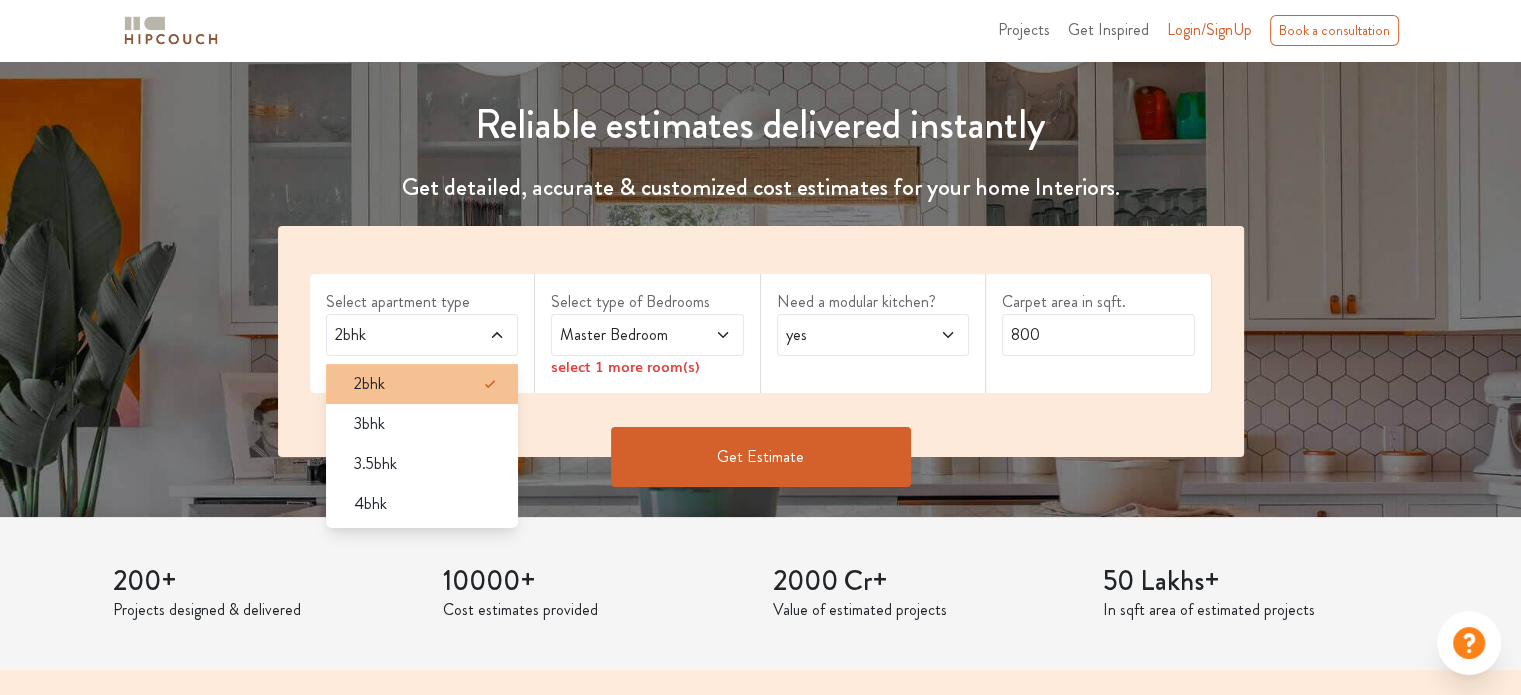 click on "2bhk" at bounding box center [428, 384] 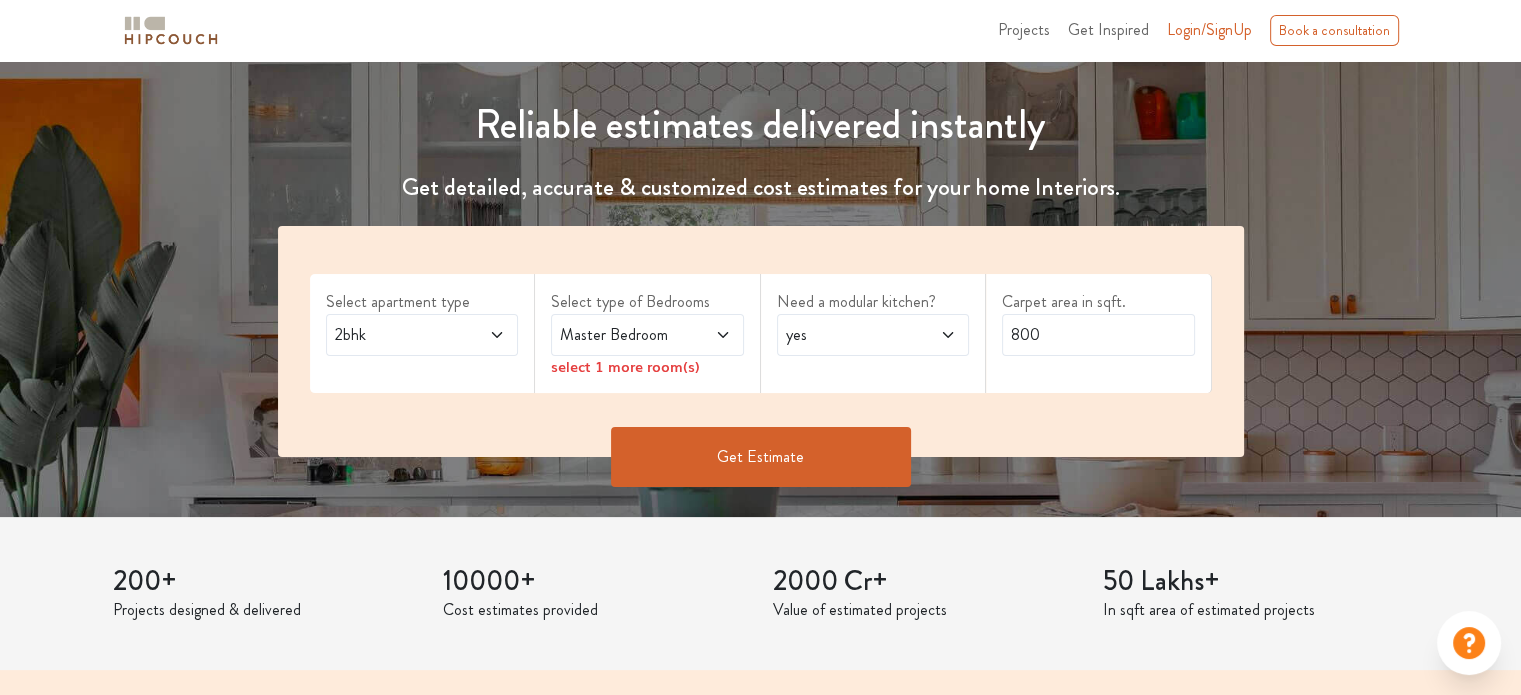 click 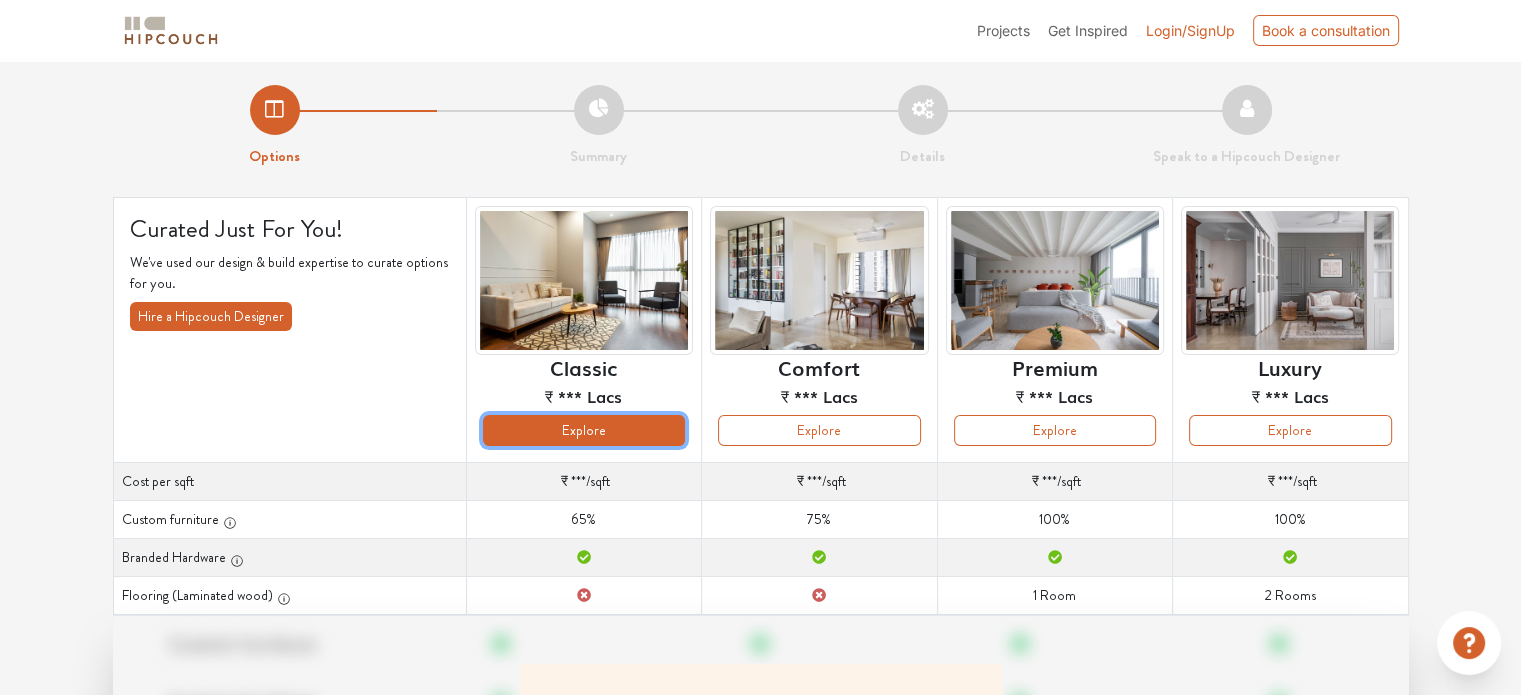 click on "Explore" at bounding box center [584, 430] 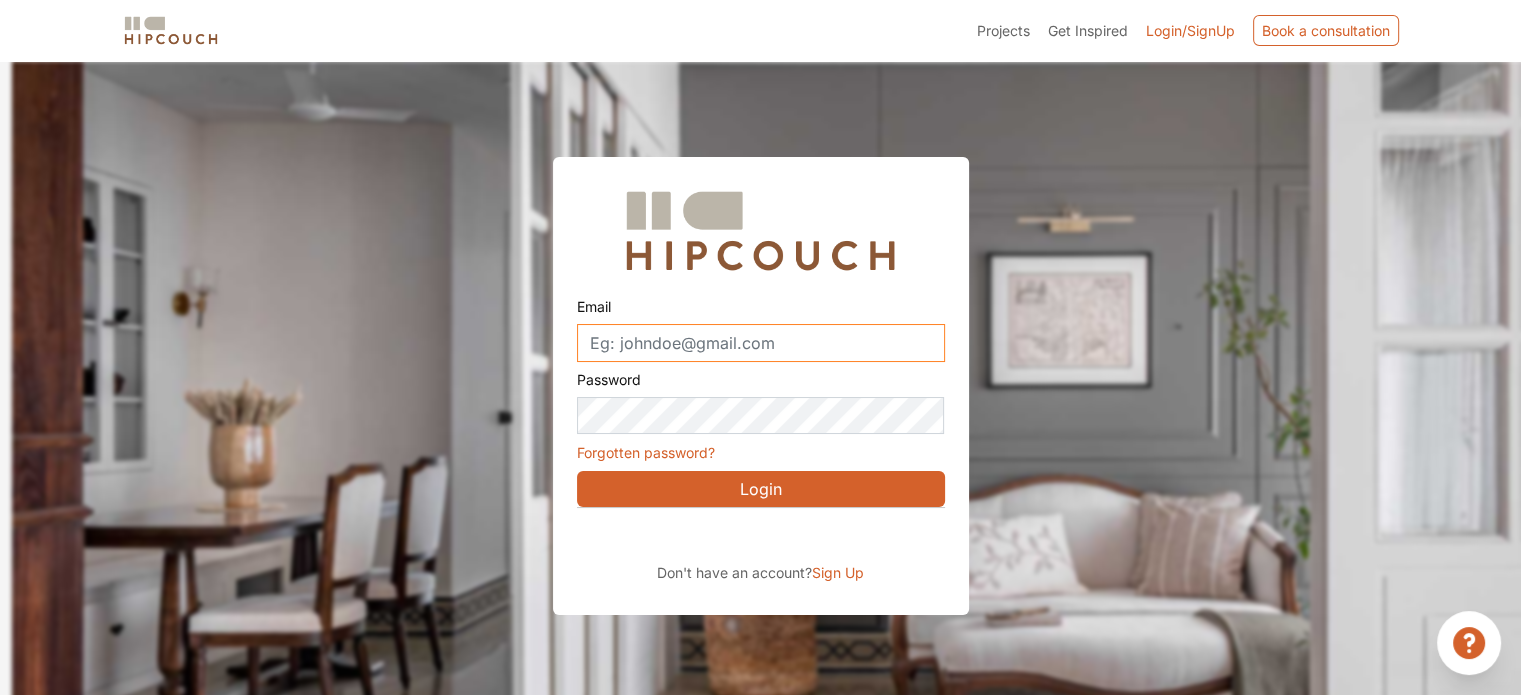 click on "Email" at bounding box center [761, 343] 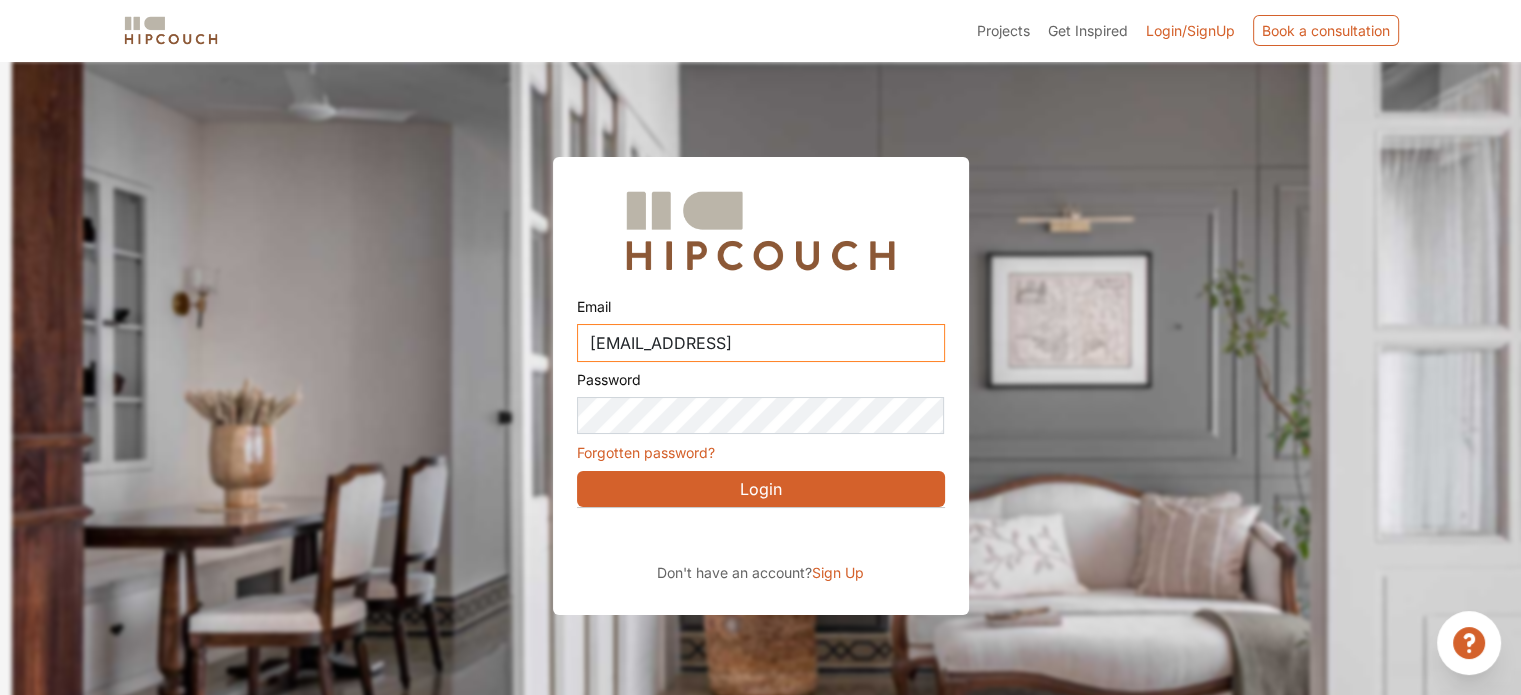 type on "jamilamhs507@gmail" 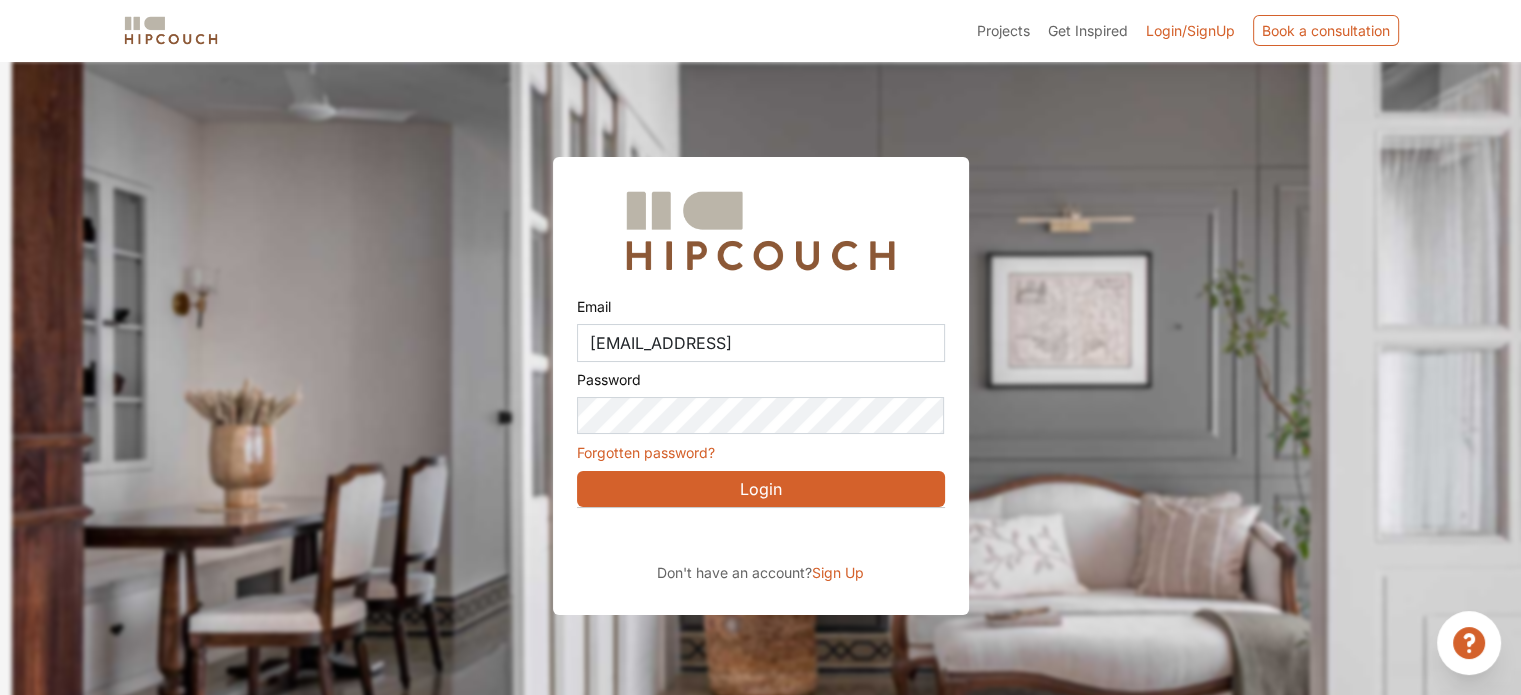 click on "Sign Up" at bounding box center [838, 572] 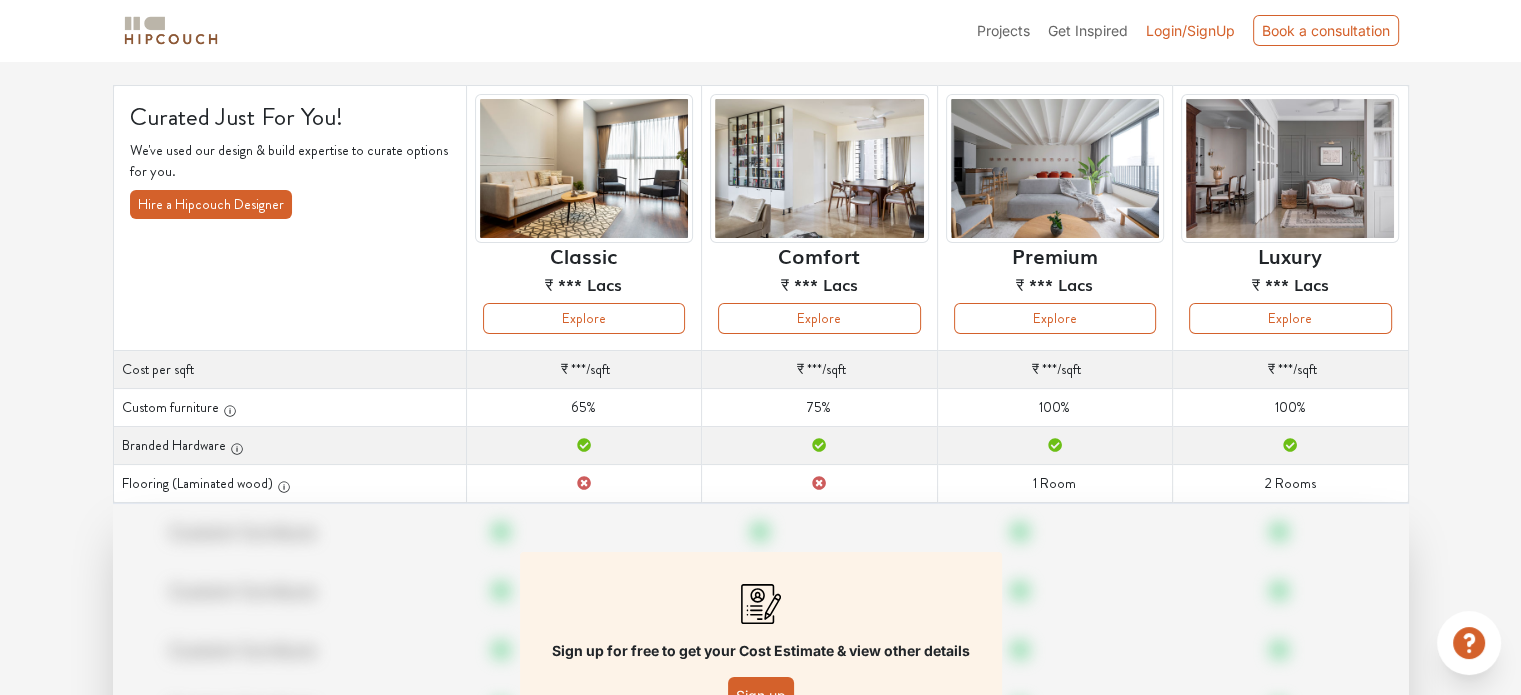 scroll, scrollTop: 288, scrollLeft: 0, axis: vertical 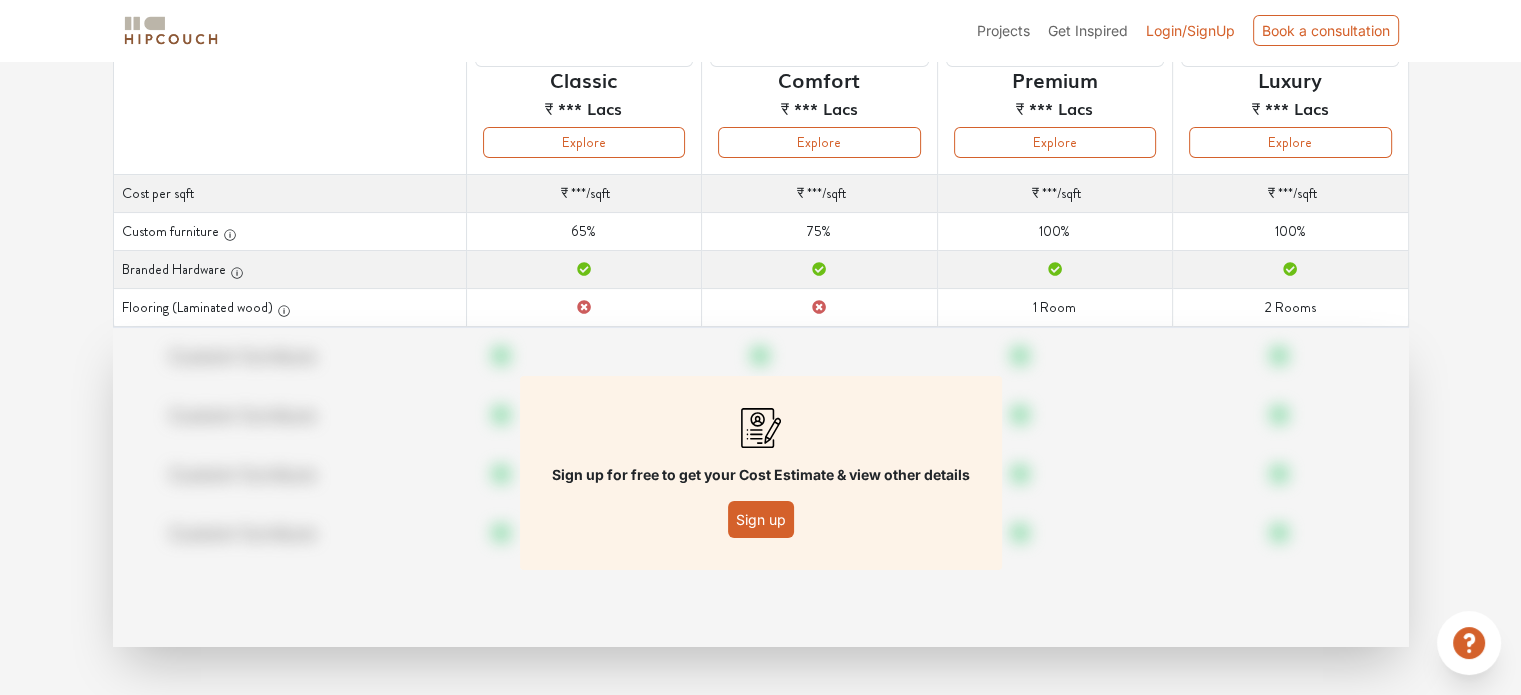 click on "Sign up" at bounding box center (761, 519) 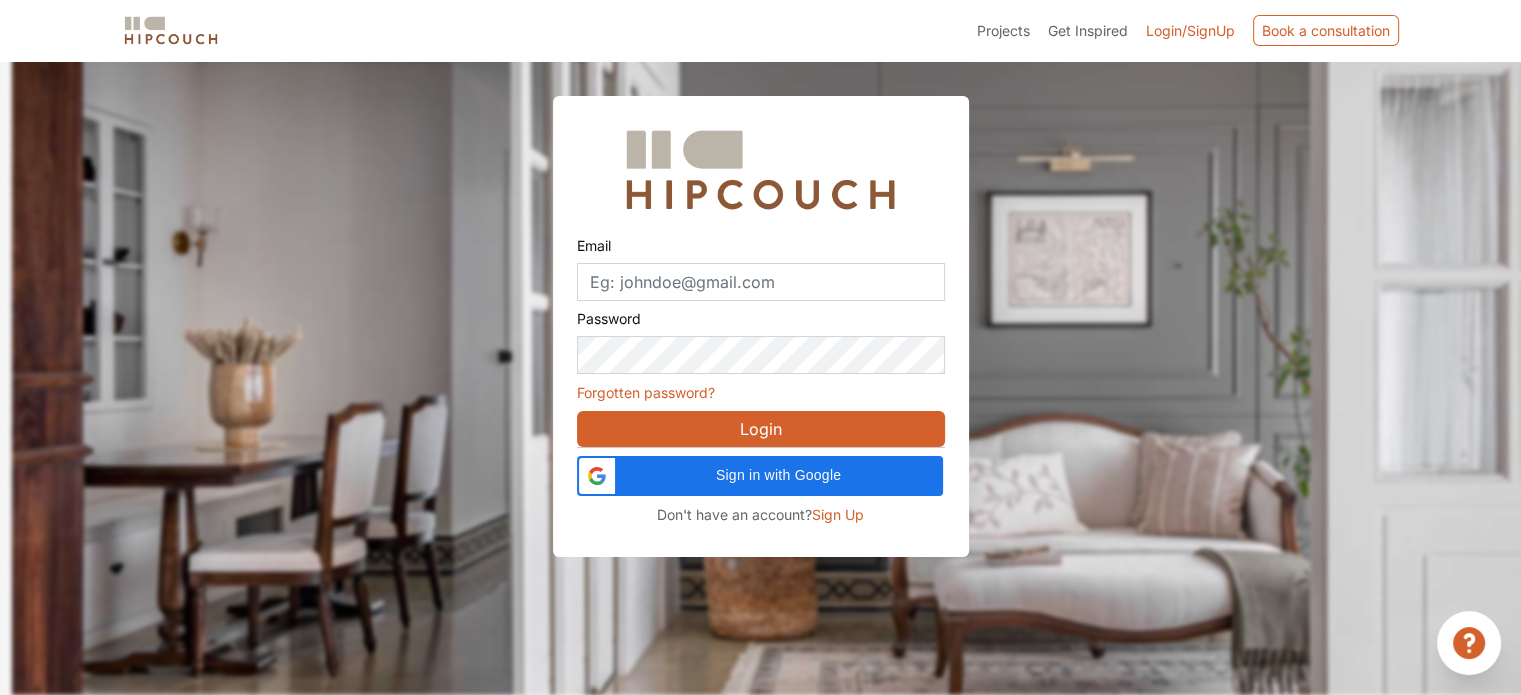 scroll, scrollTop: 60, scrollLeft: 0, axis: vertical 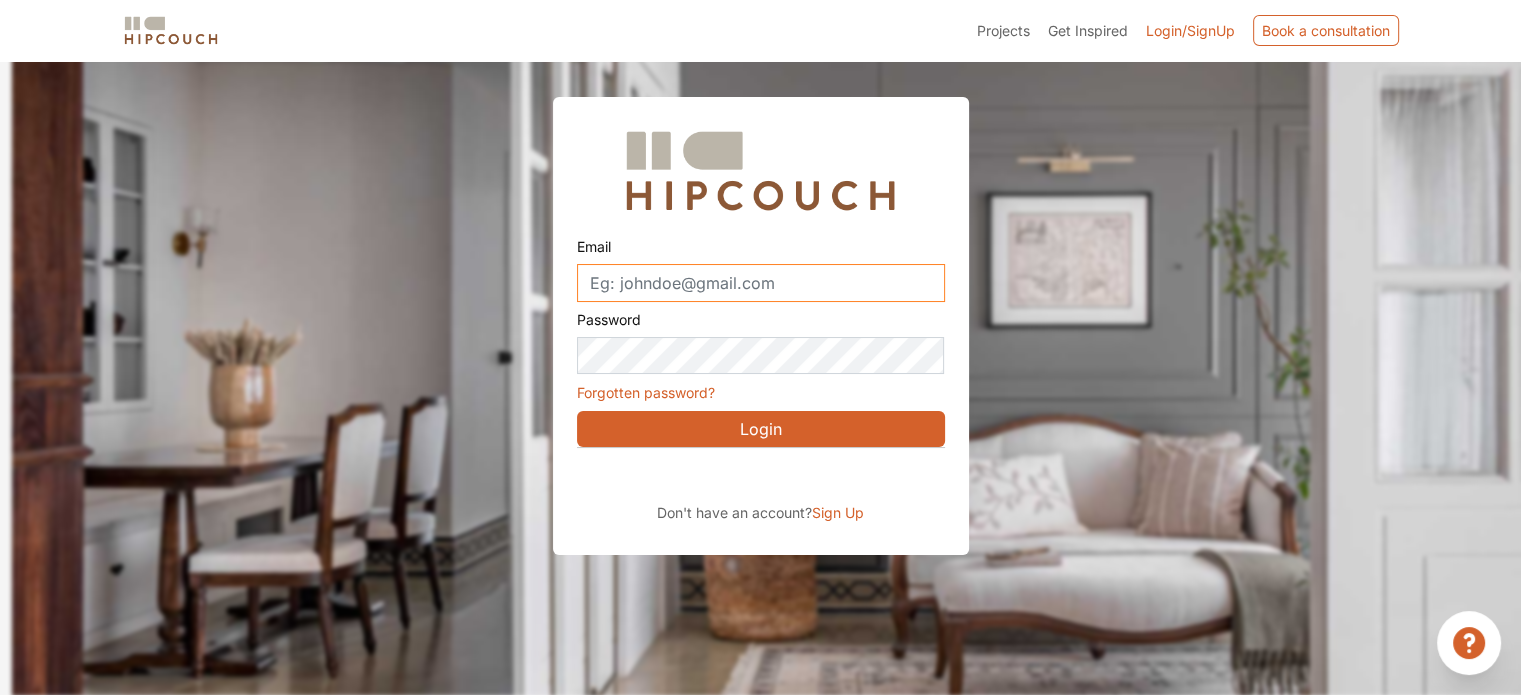 click on "Email" at bounding box center [761, 283] 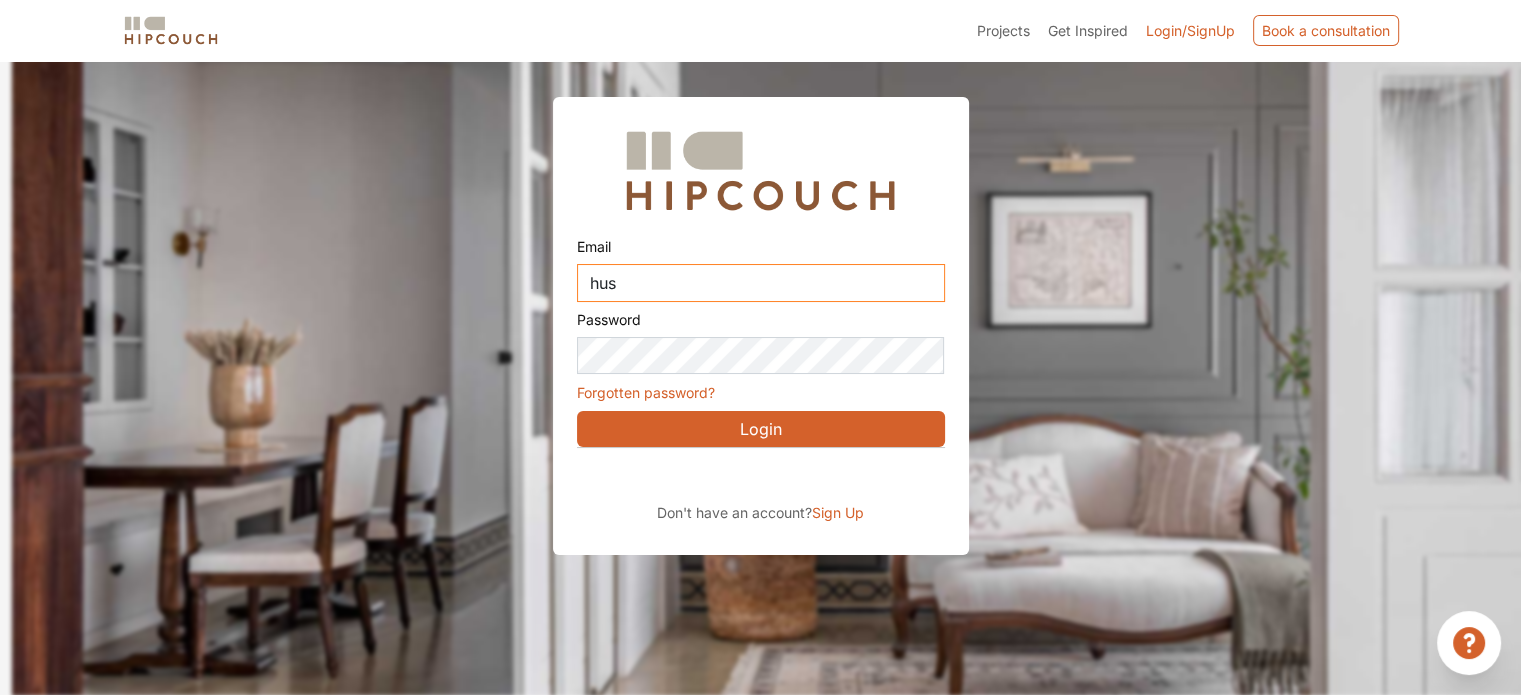 type on "husainpatanwala529@gmail.com" 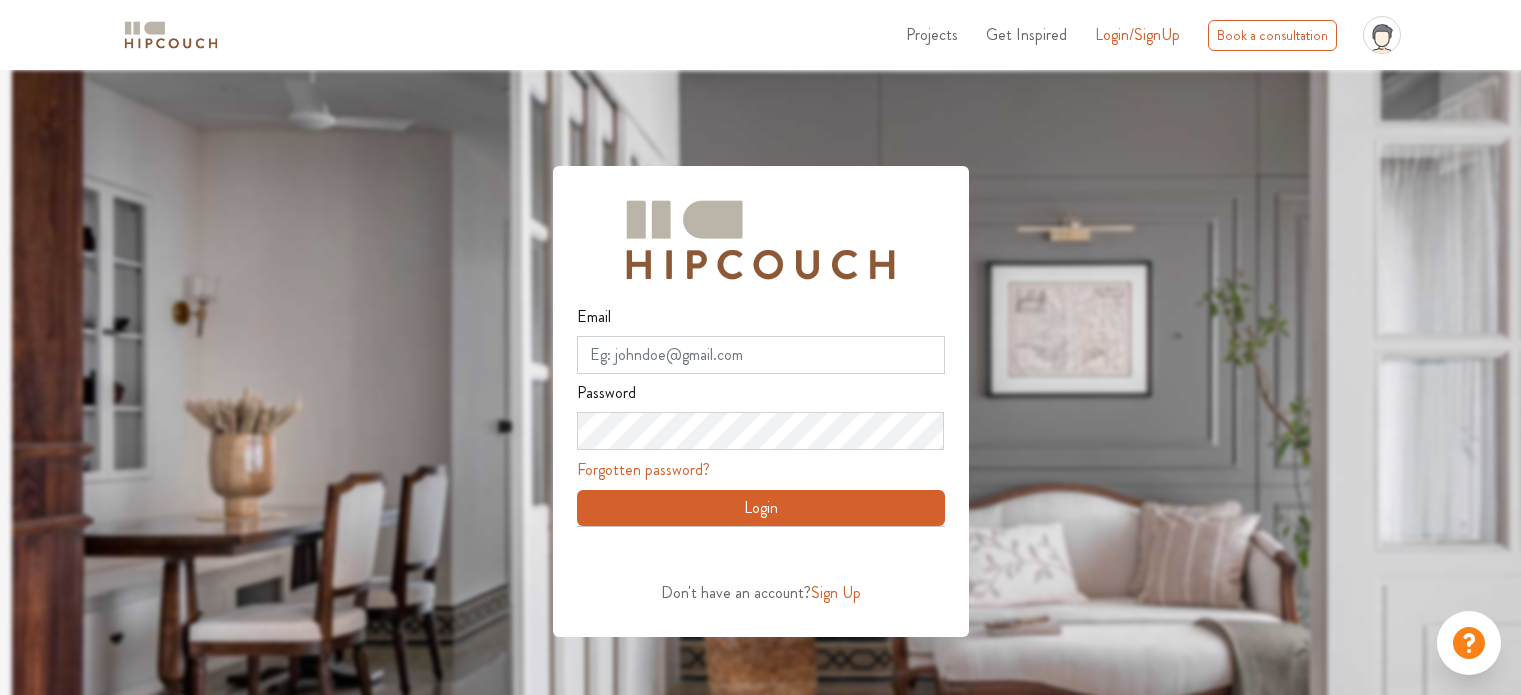 scroll, scrollTop: 0, scrollLeft: 0, axis: both 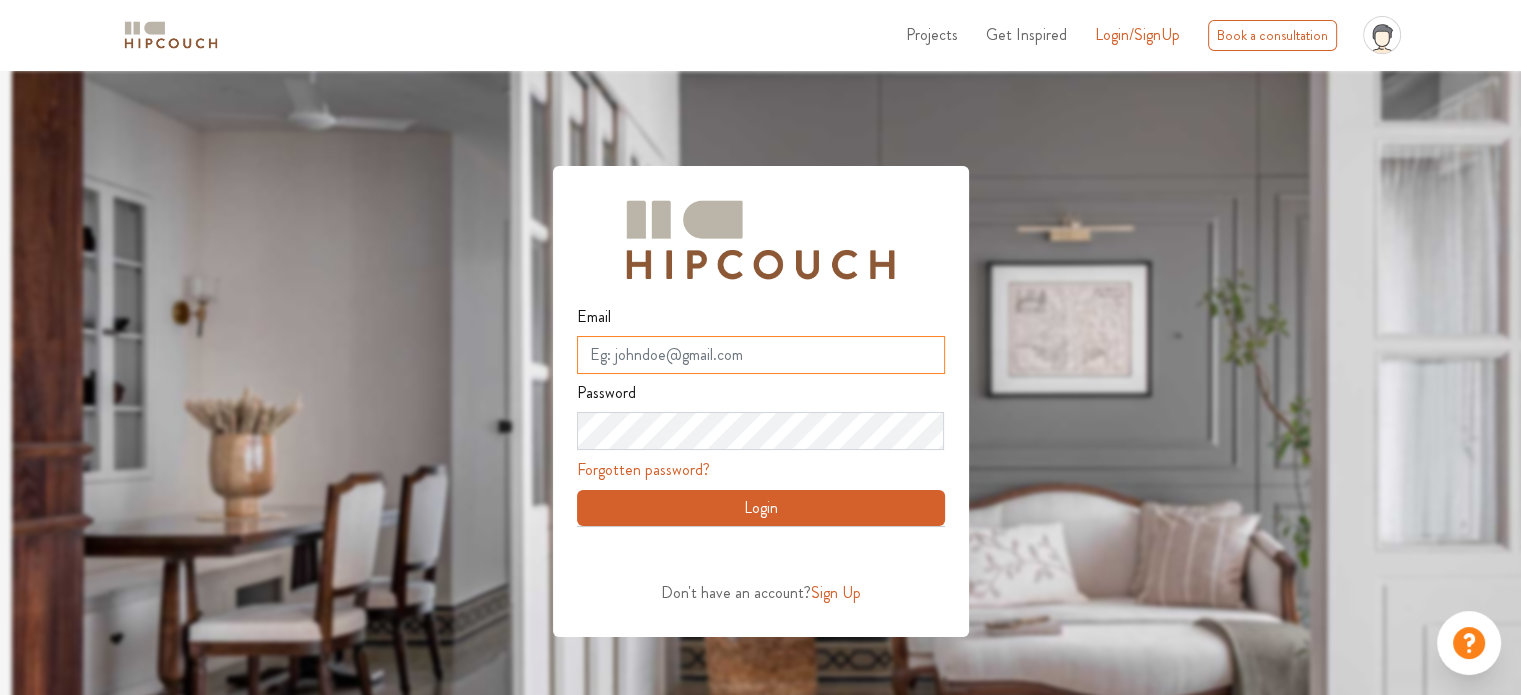 click on "Email" at bounding box center [761, 355] 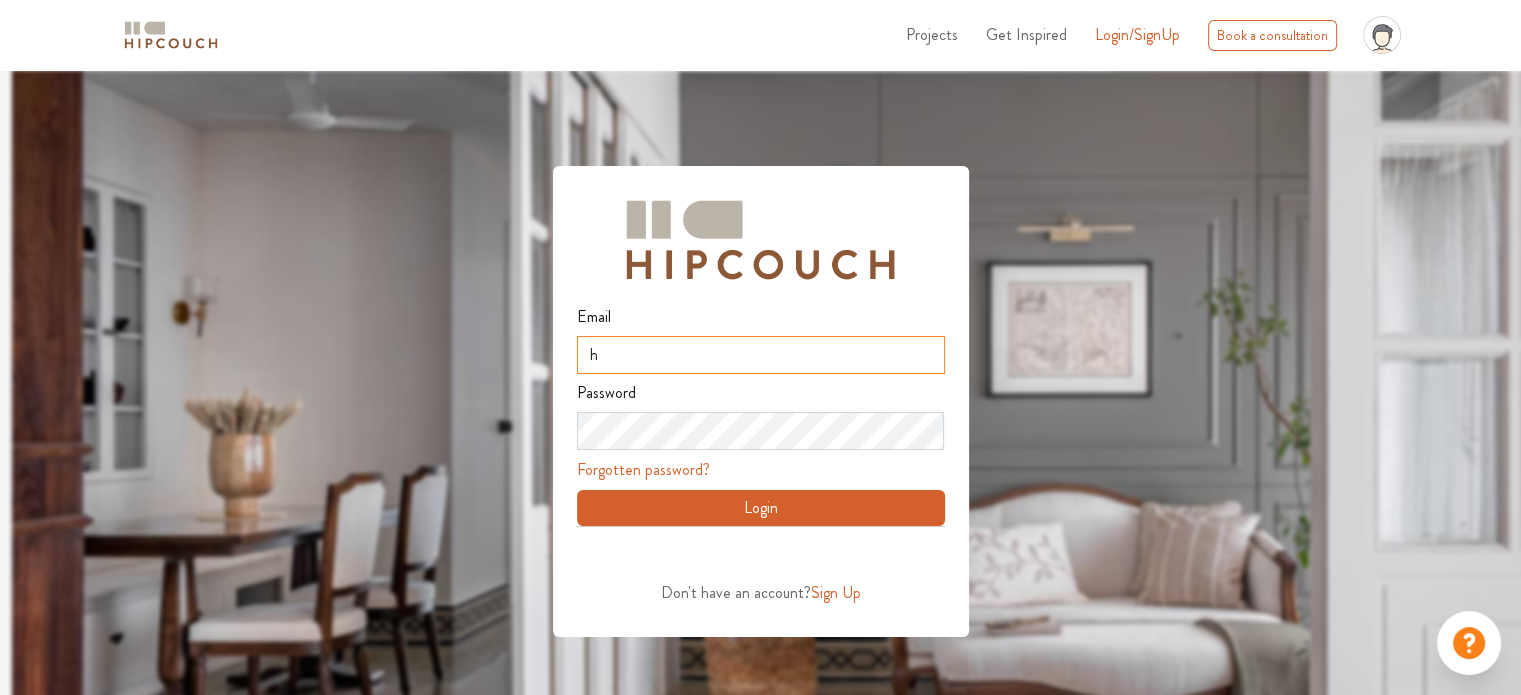 type on "husainpatanwala529@gmail.com" 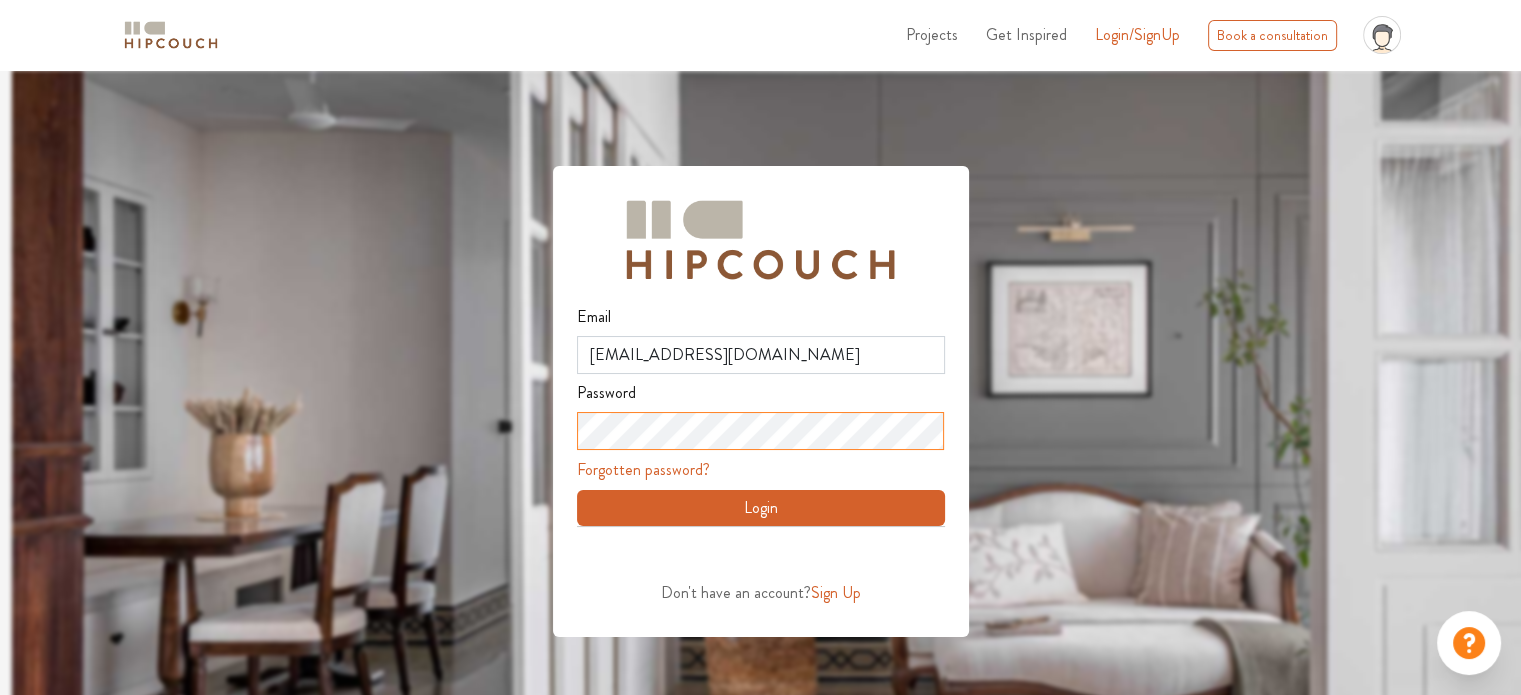click on "Login" at bounding box center [761, 508] 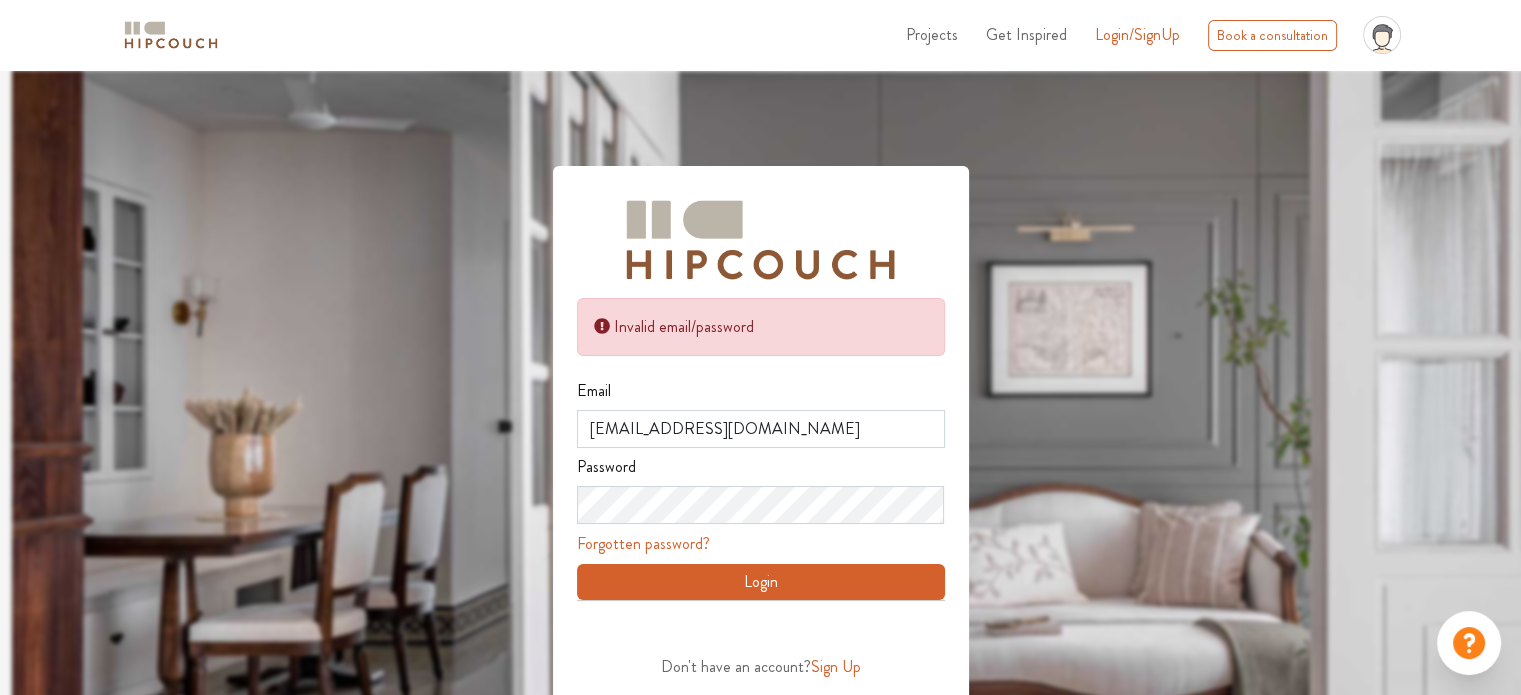 click on "Forgotten password?" at bounding box center [643, 543] 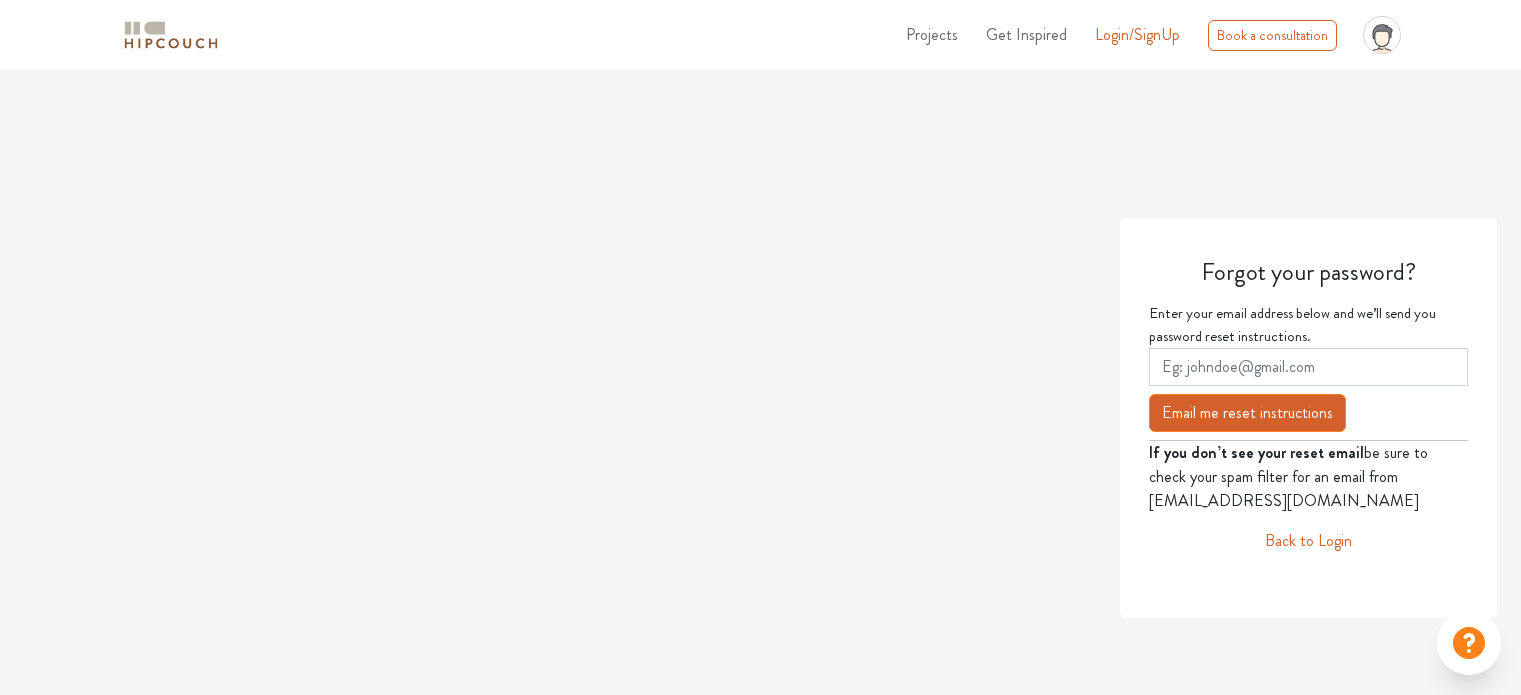 scroll, scrollTop: 0, scrollLeft: 0, axis: both 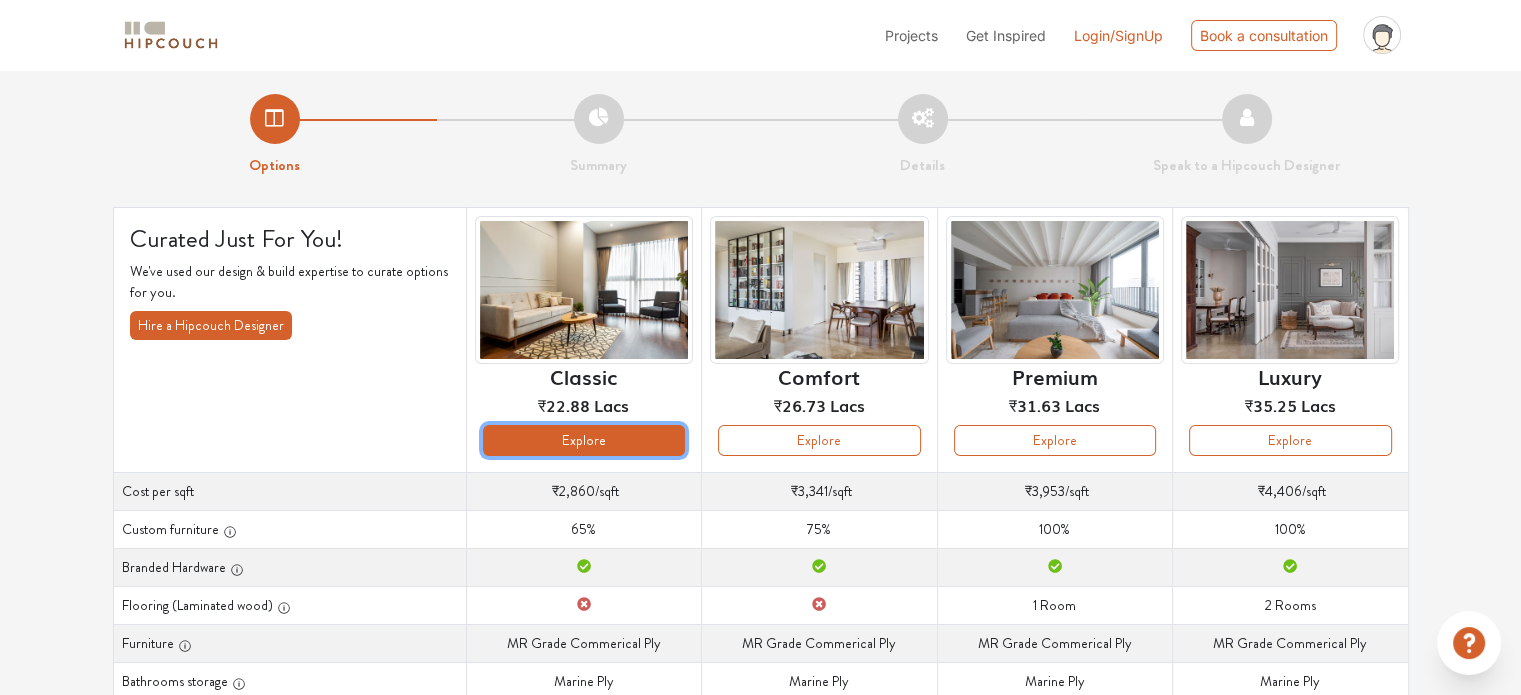 click on "Explore" at bounding box center (584, 440) 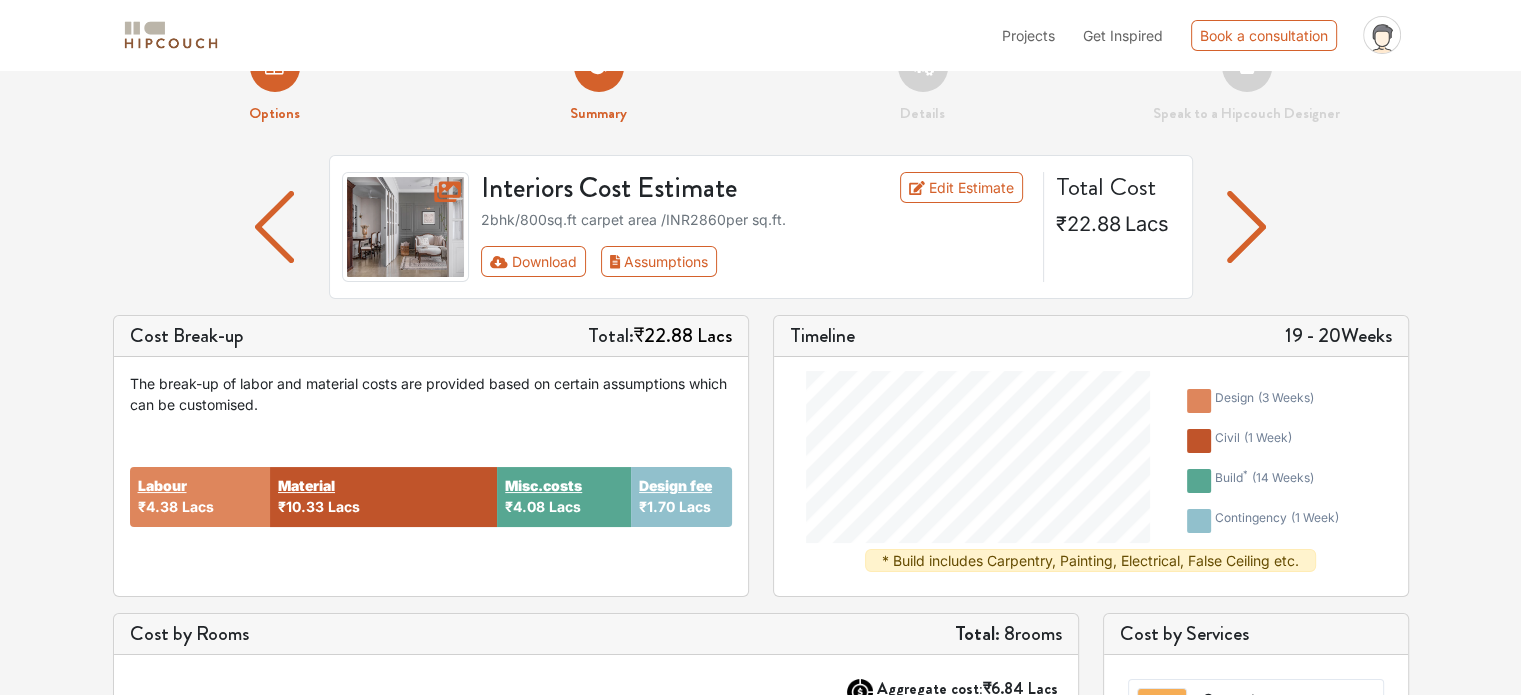 scroll, scrollTop: 0, scrollLeft: 0, axis: both 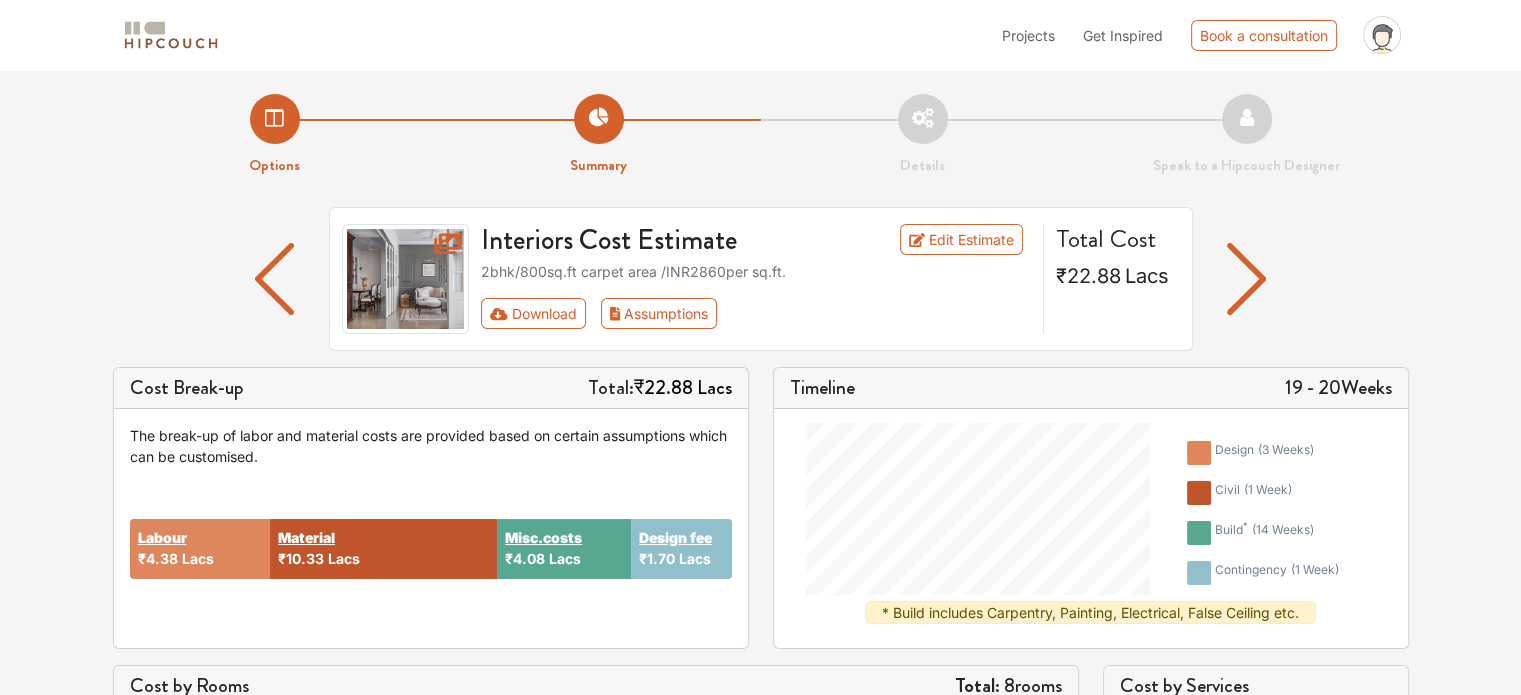 click at bounding box center [1246, 279] 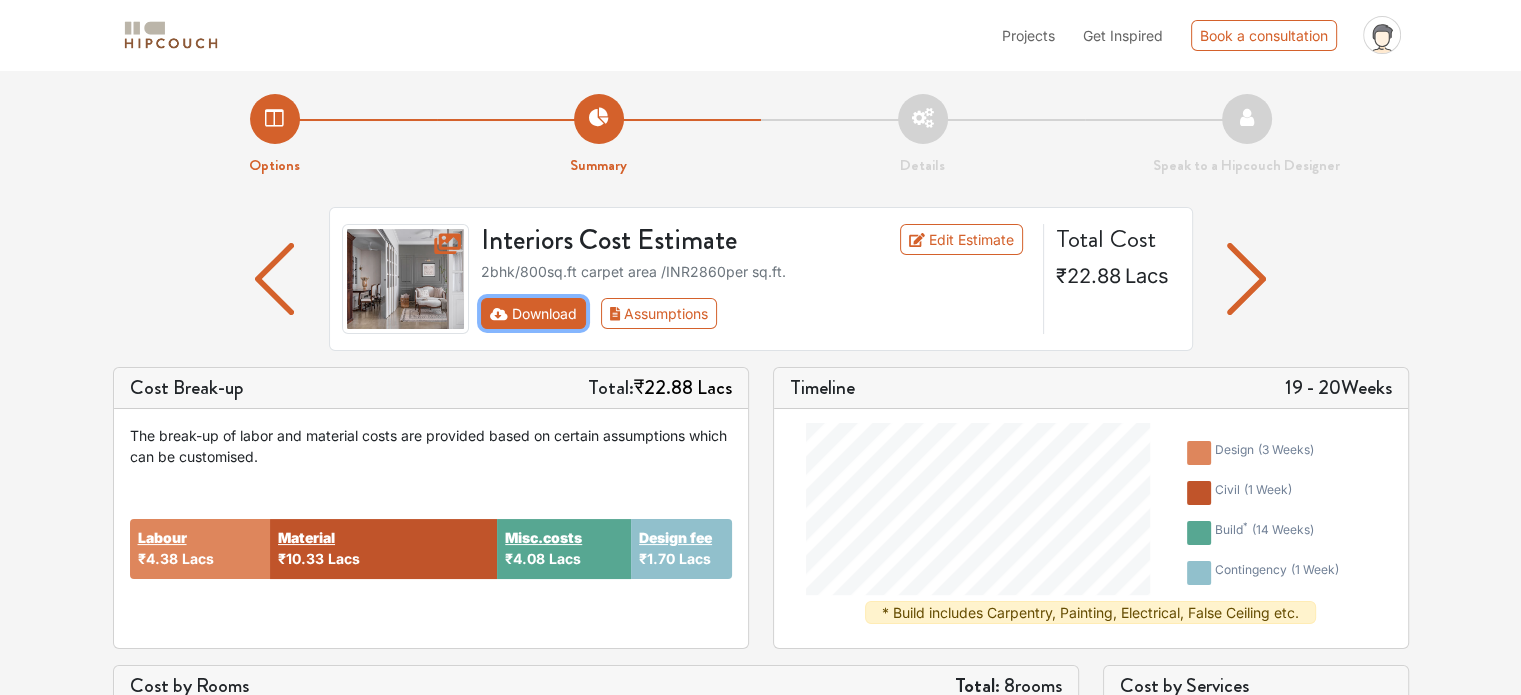 click on "Download" at bounding box center [533, 313] 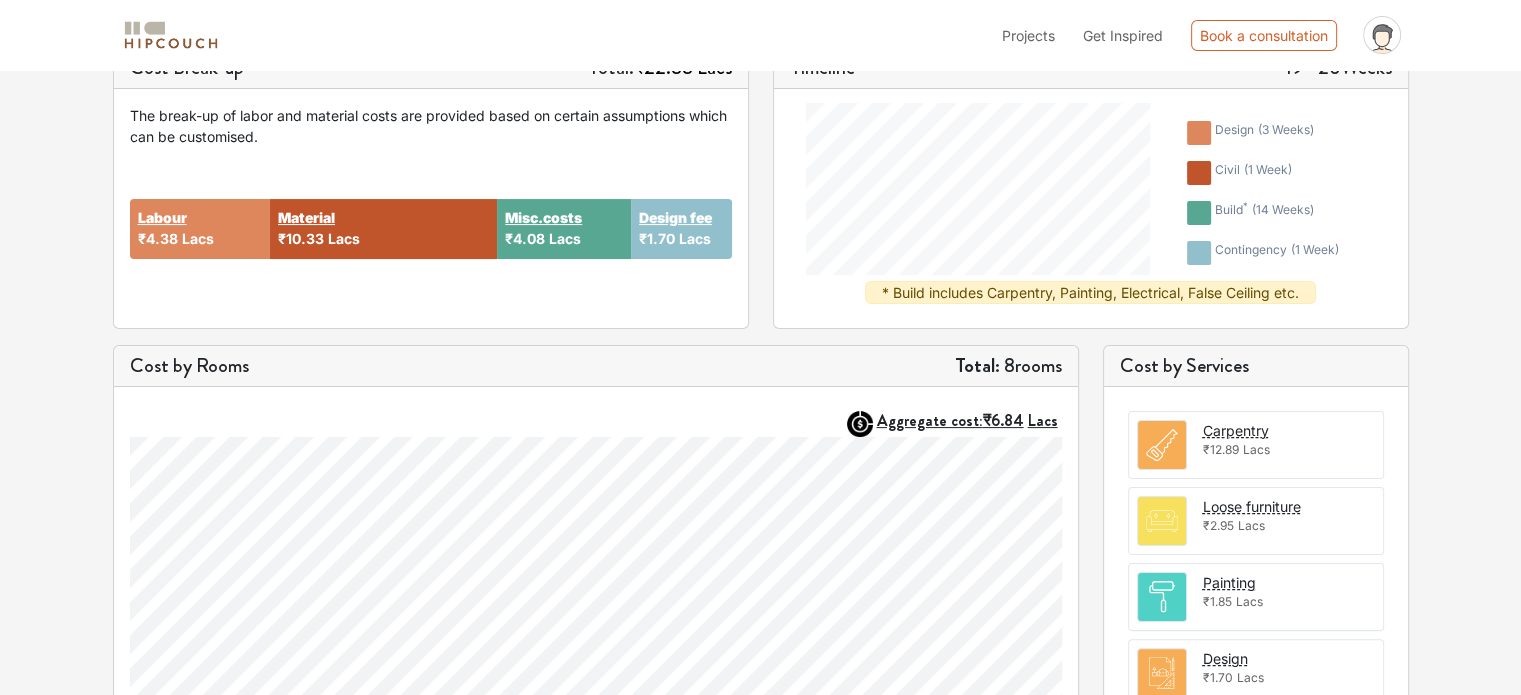 scroll, scrollTop: 300, scrollLeft: 0, axis: vertical 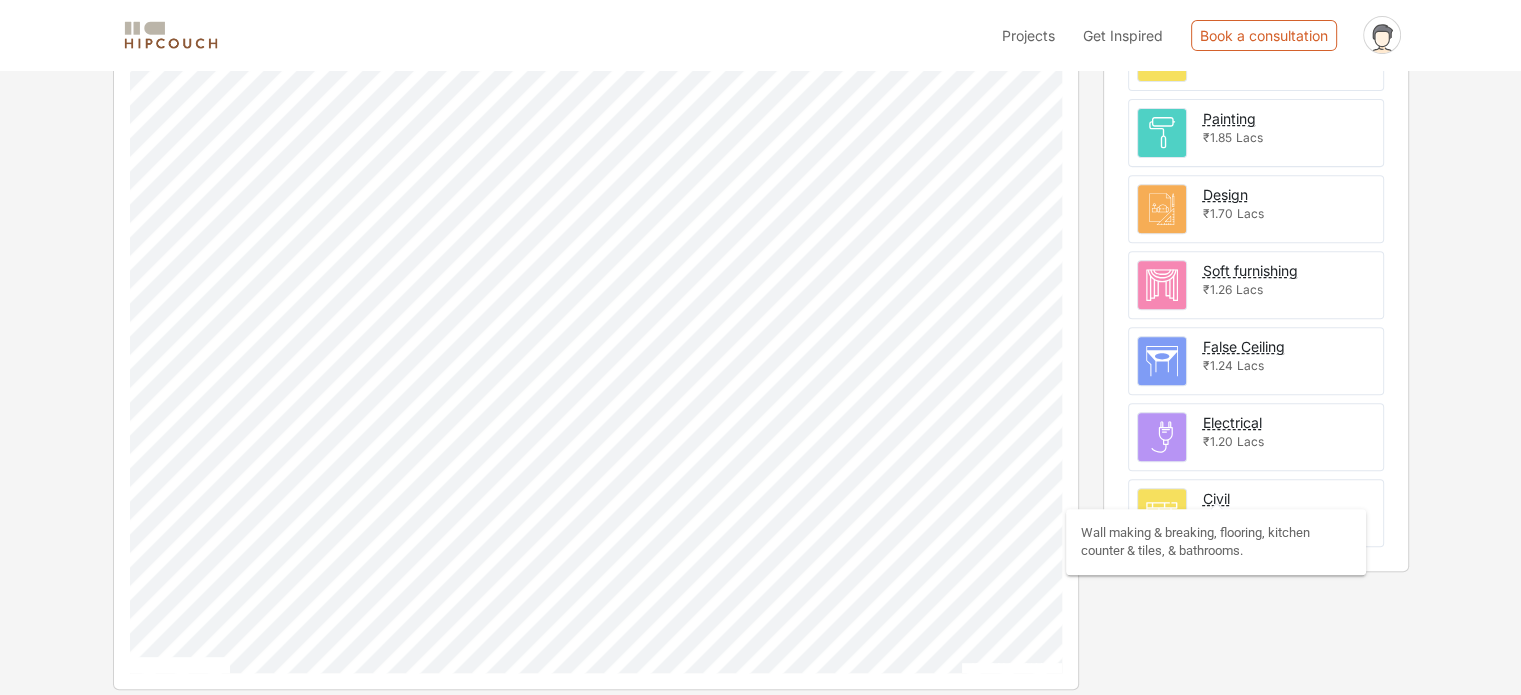 click on "Civil" at bounding box center (1216, 498) 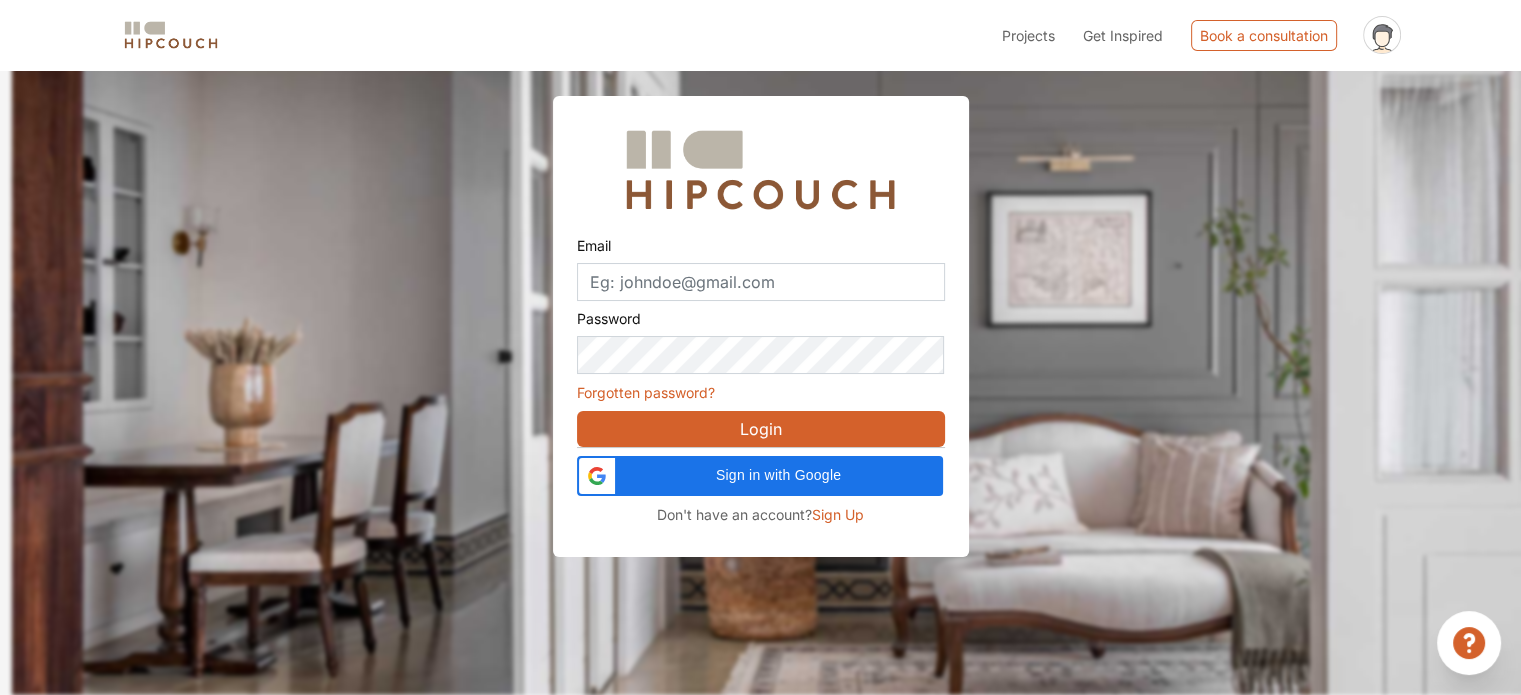 scroll, scrollTop: 70, scrollLeft: 0, axis: vertical 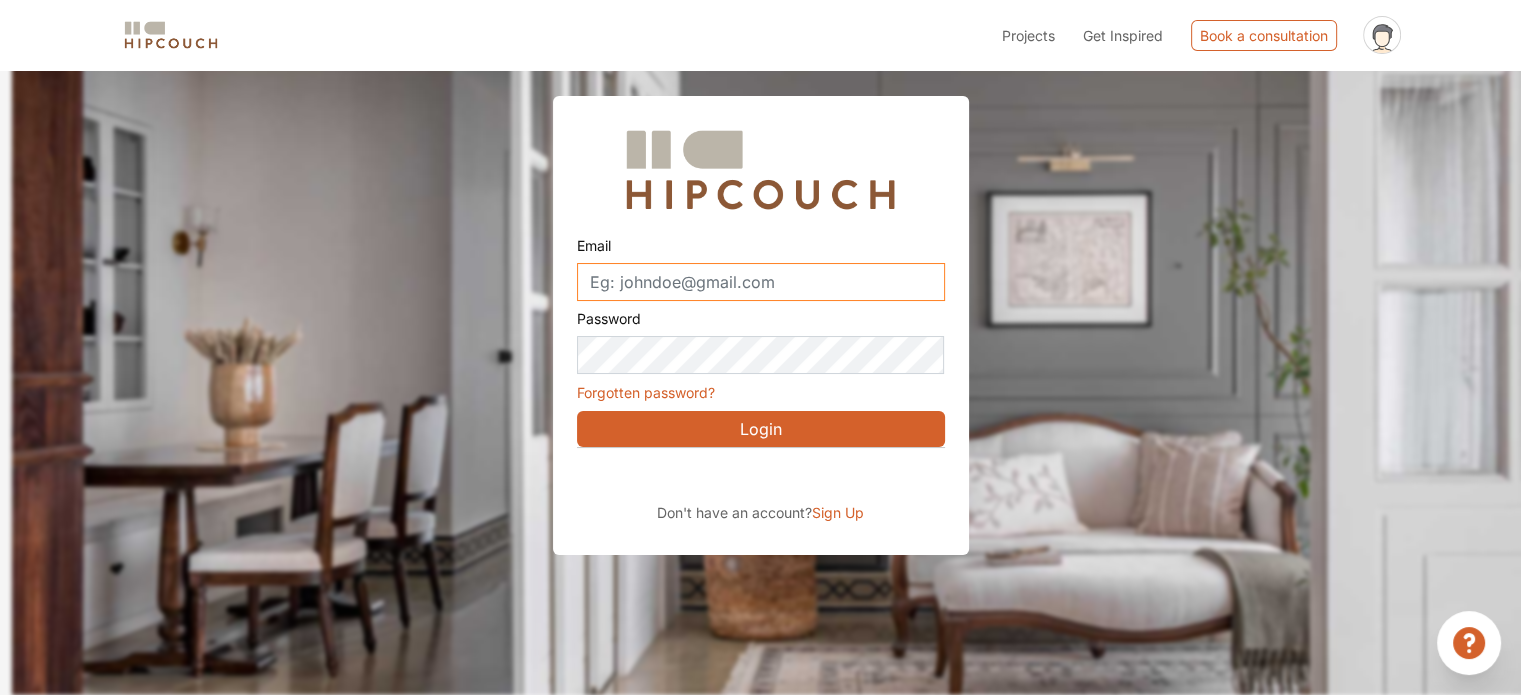 click on "Email" at bounding box center [761, 282] 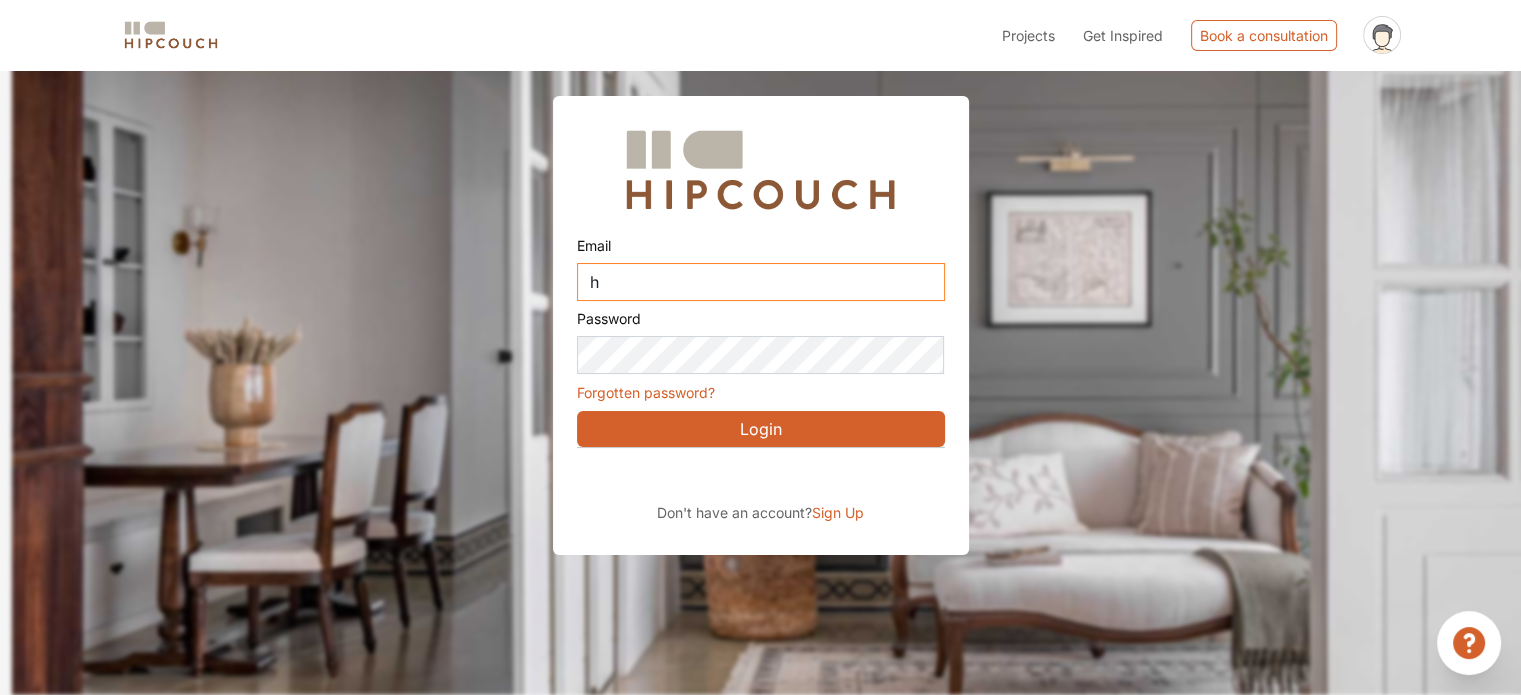 type on "husainpatanwala529@gmail.com" 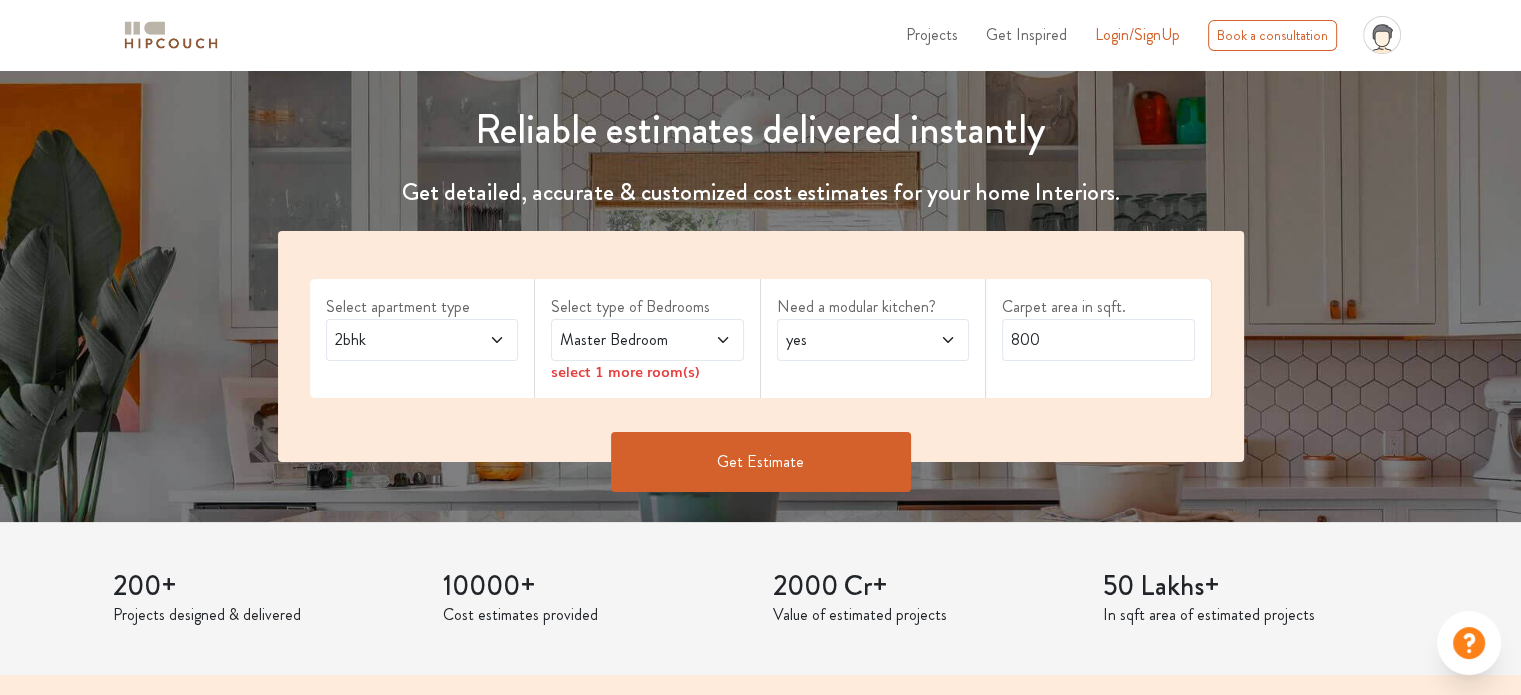 scroll, scrollTop: 300, scrollLeft: 0, axis: vertical 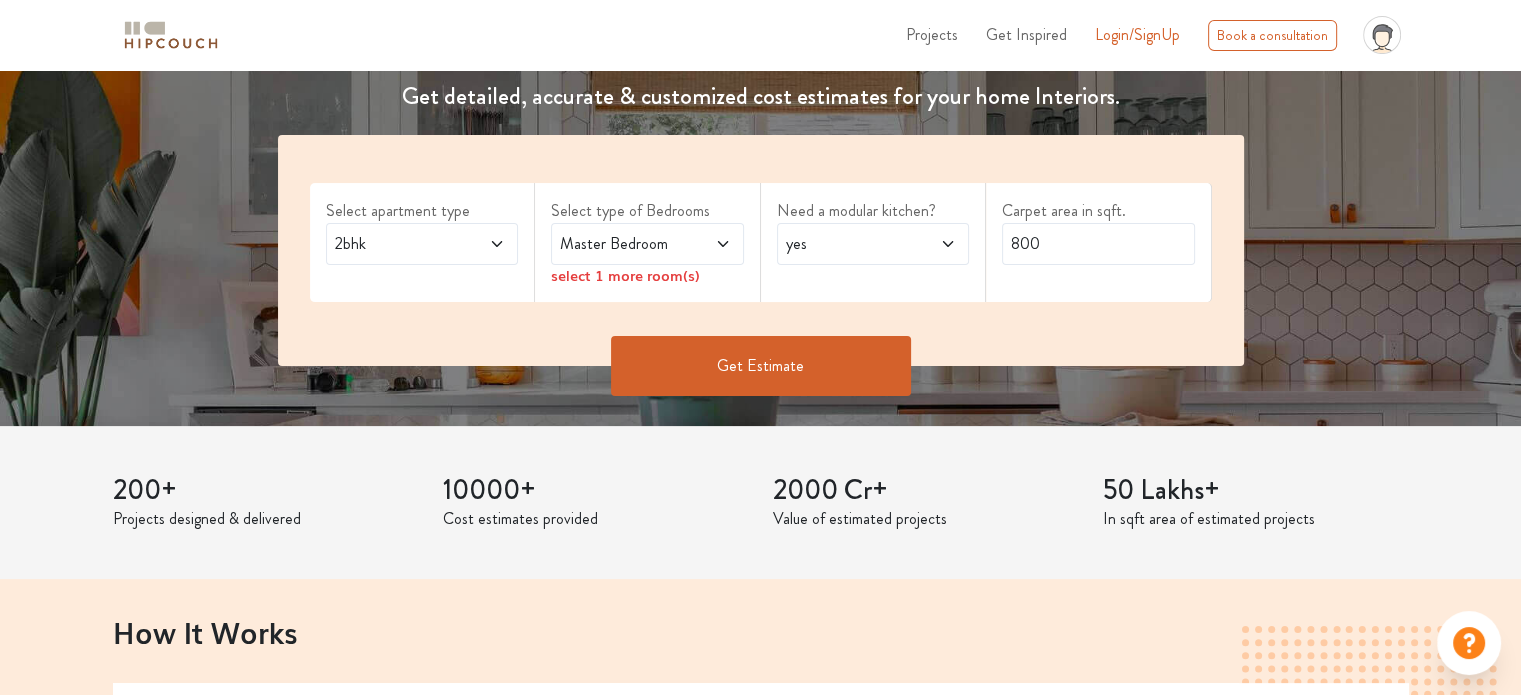 click on "Get Estimate" at bounding box center [761, 366] 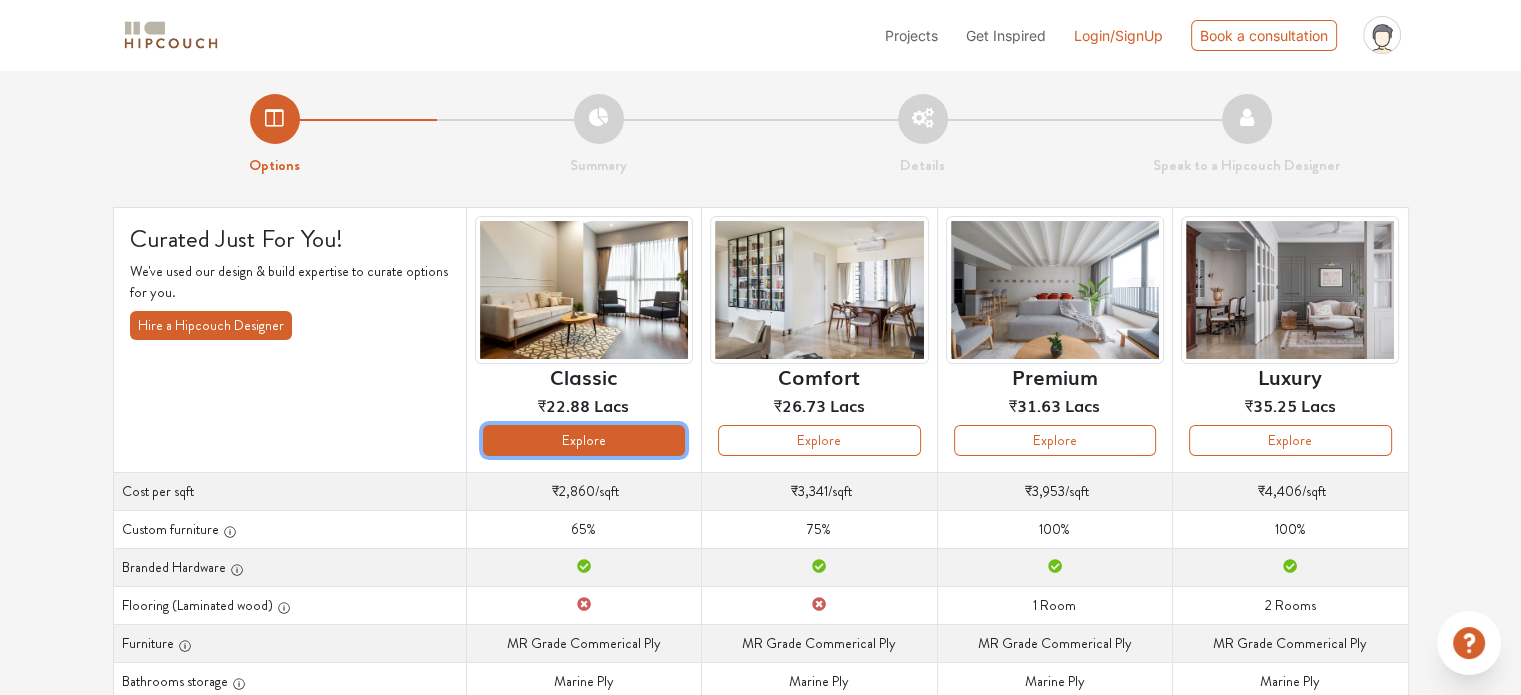 click on "Explore" at bounding box center (584, 440) 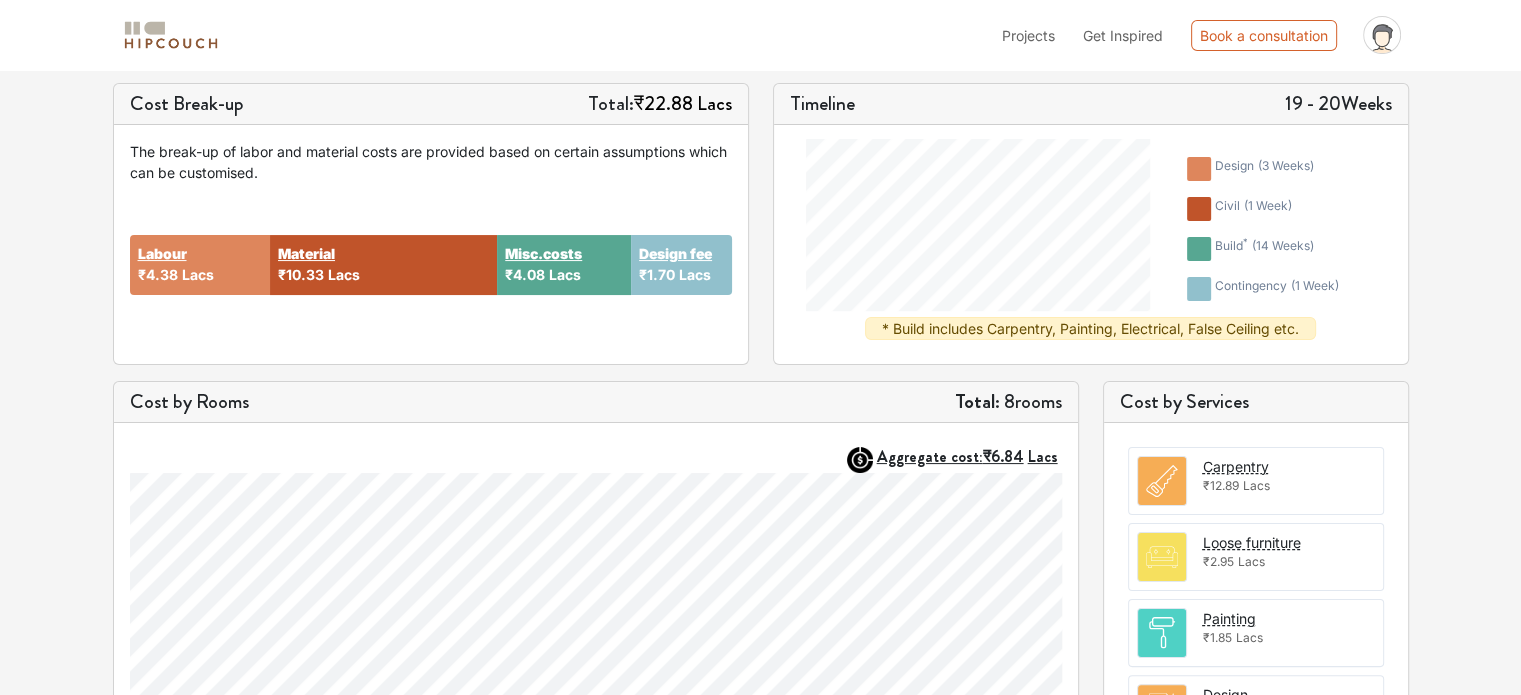 scroll, scrollTop: 0, scrollLeft: 0, axis: both 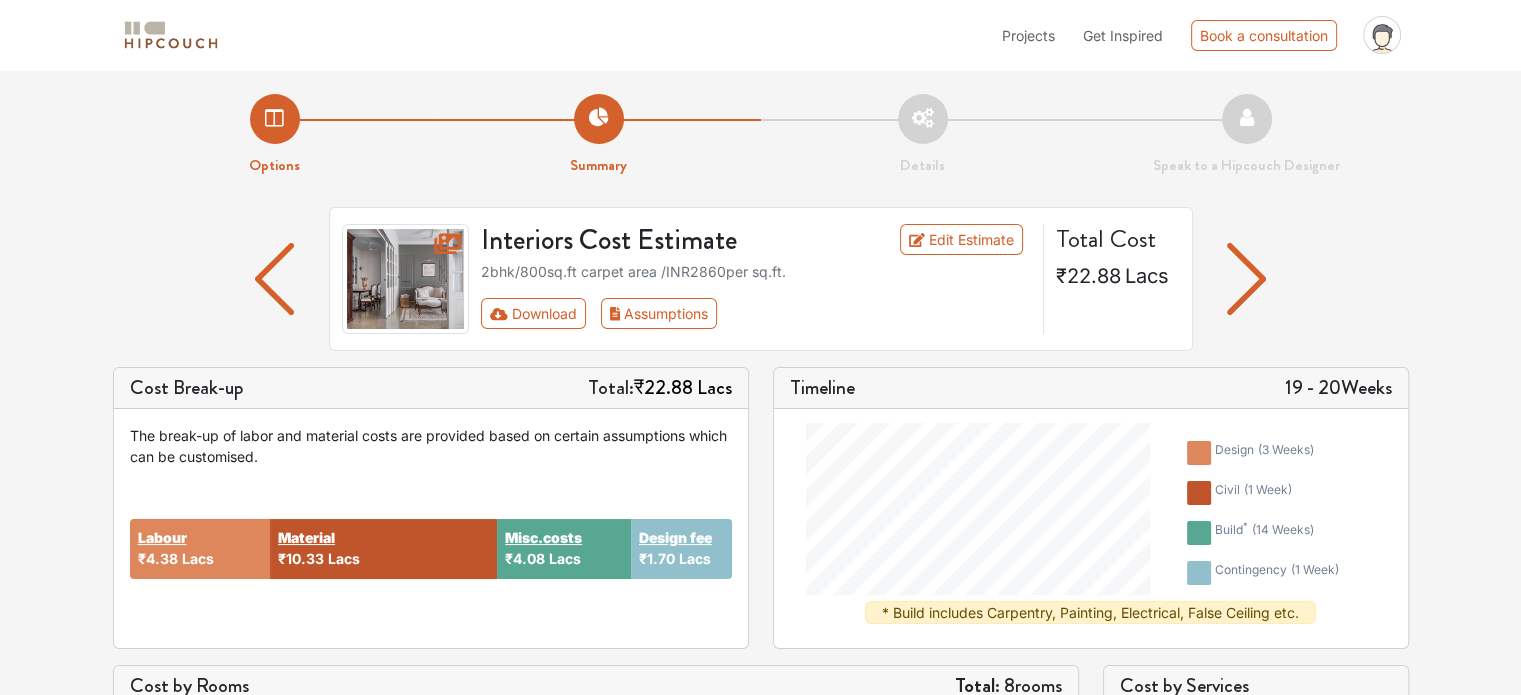 click on "Details" at bounding box center (923, 135) 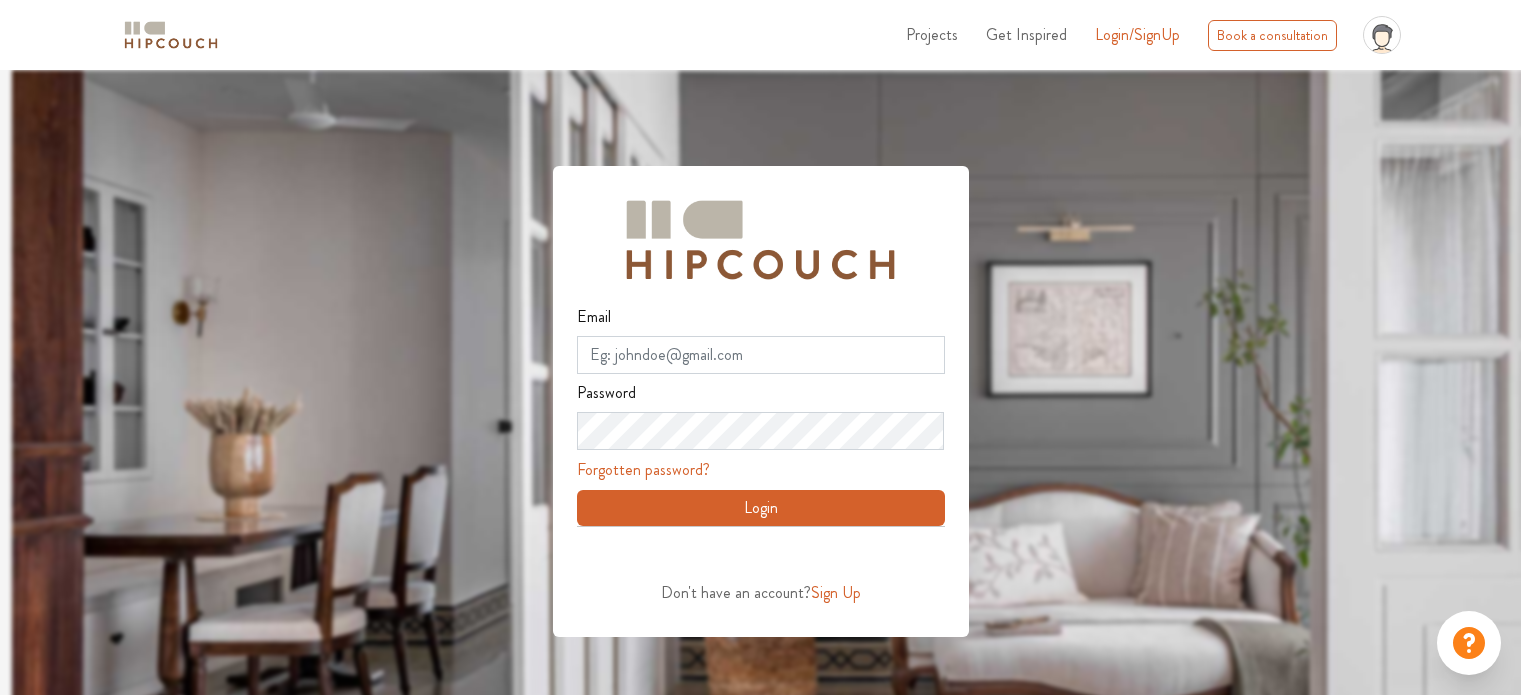scroll, scrollTop: 0, scrollLeft: 0, axis: both 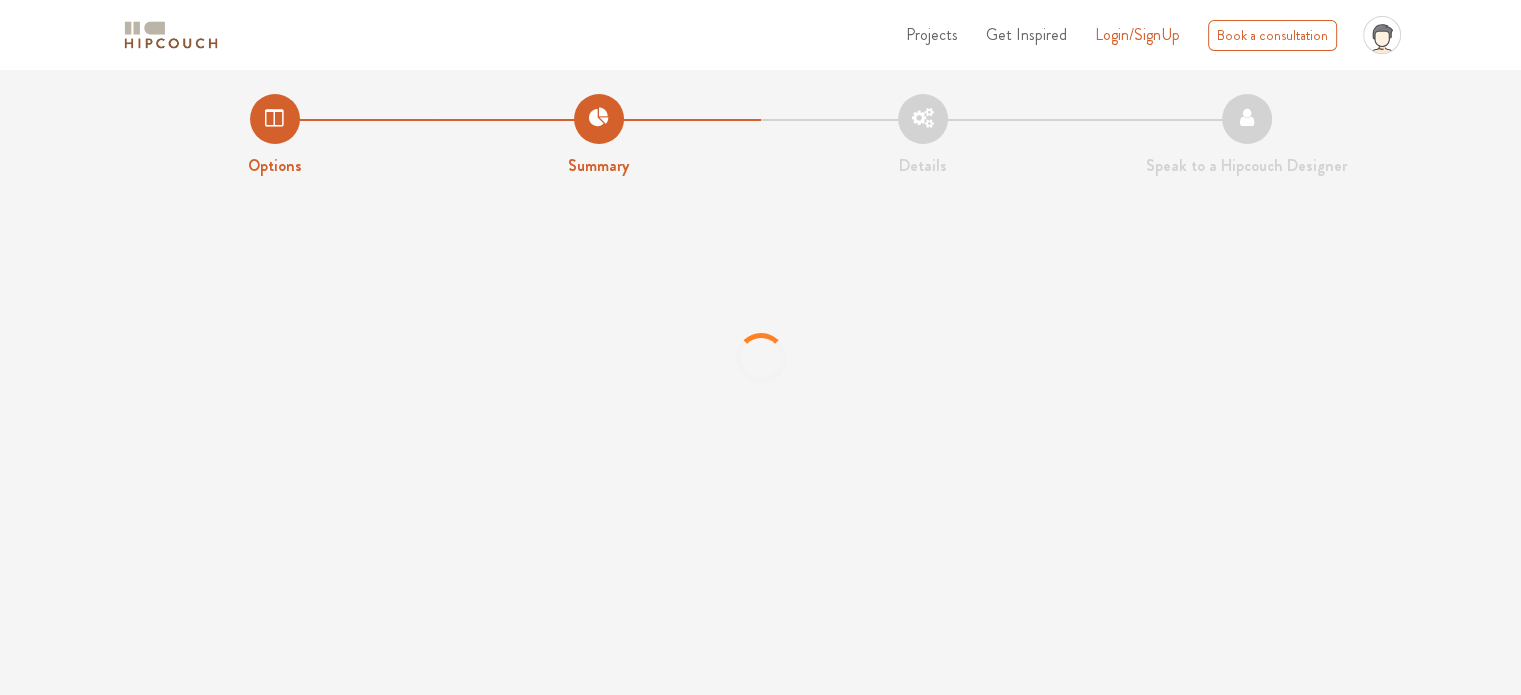 click on "Details" at bounding box center [923, 136] 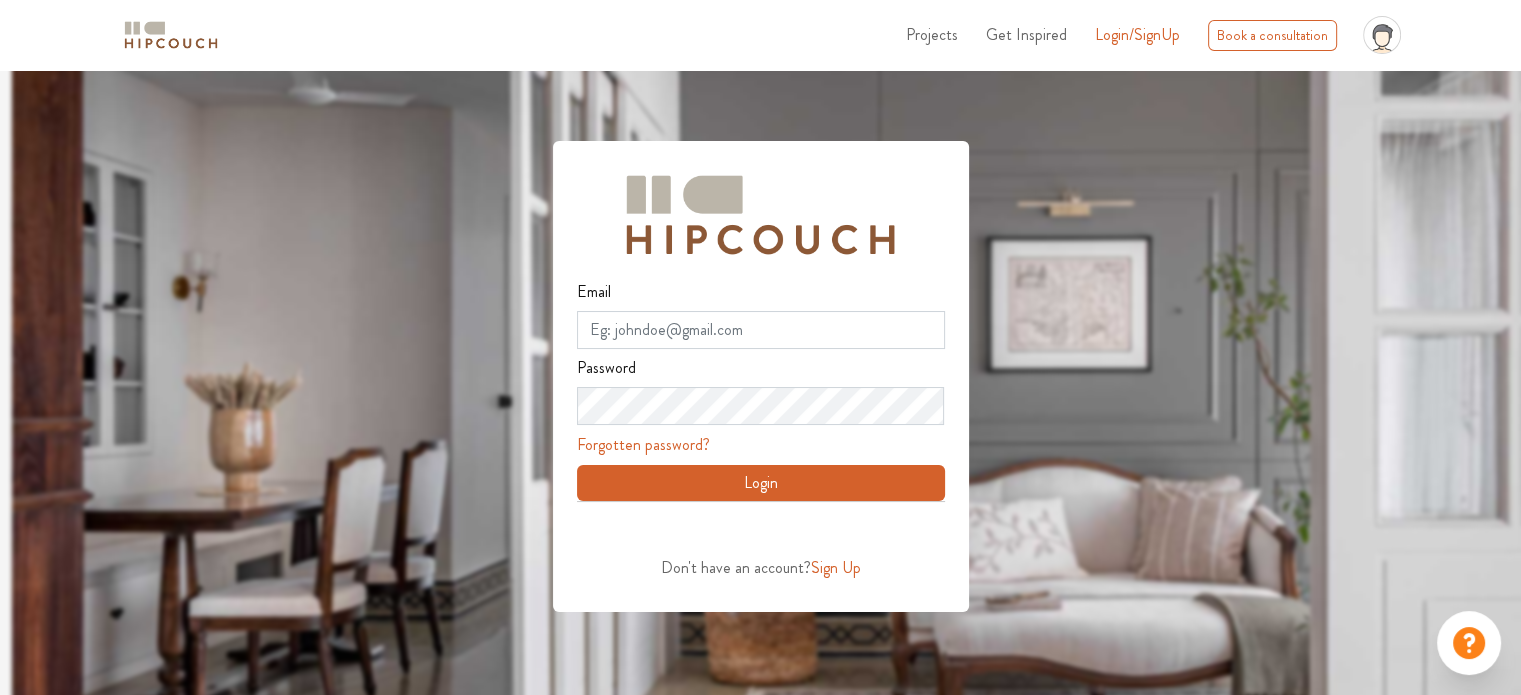 scroll, scrollTop: 70, scrollLeft: 0, axis: vertical 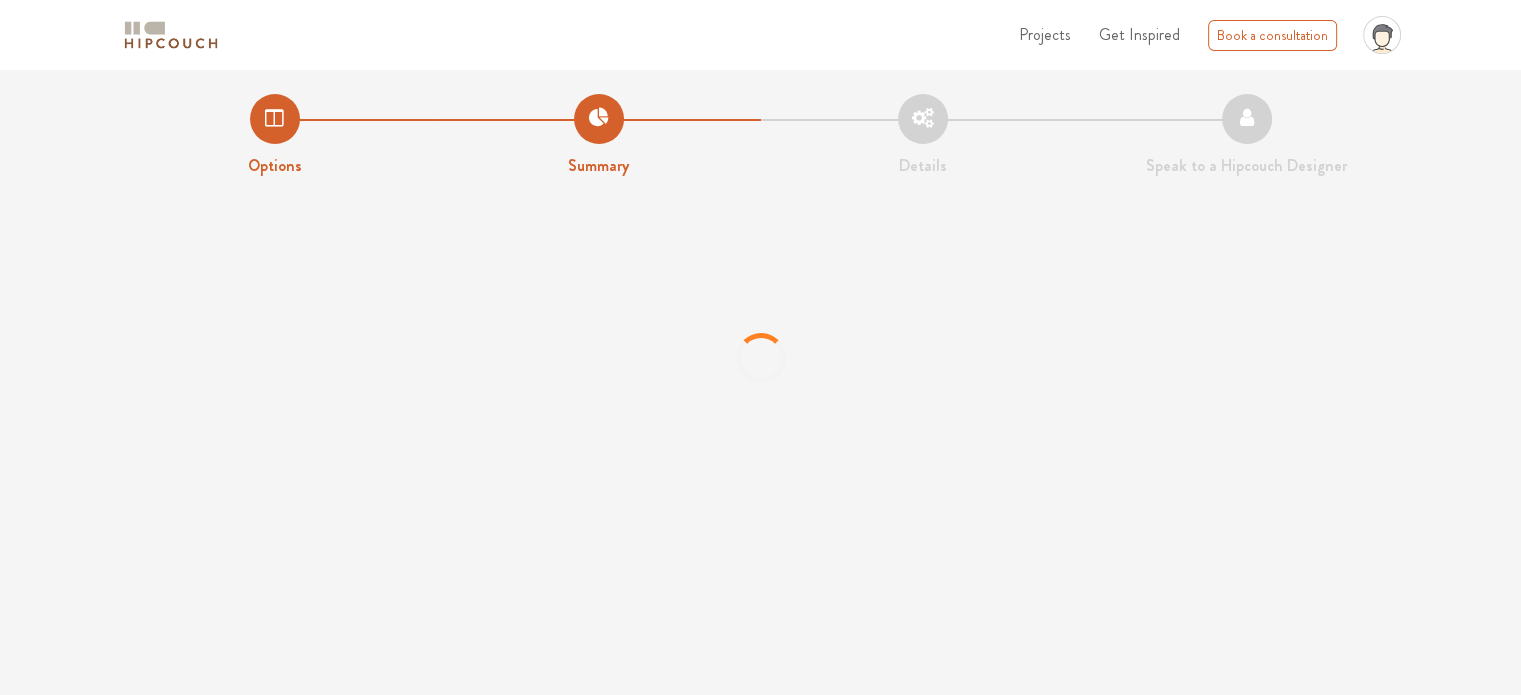 click on "Details" at bounding box center (923, 136) 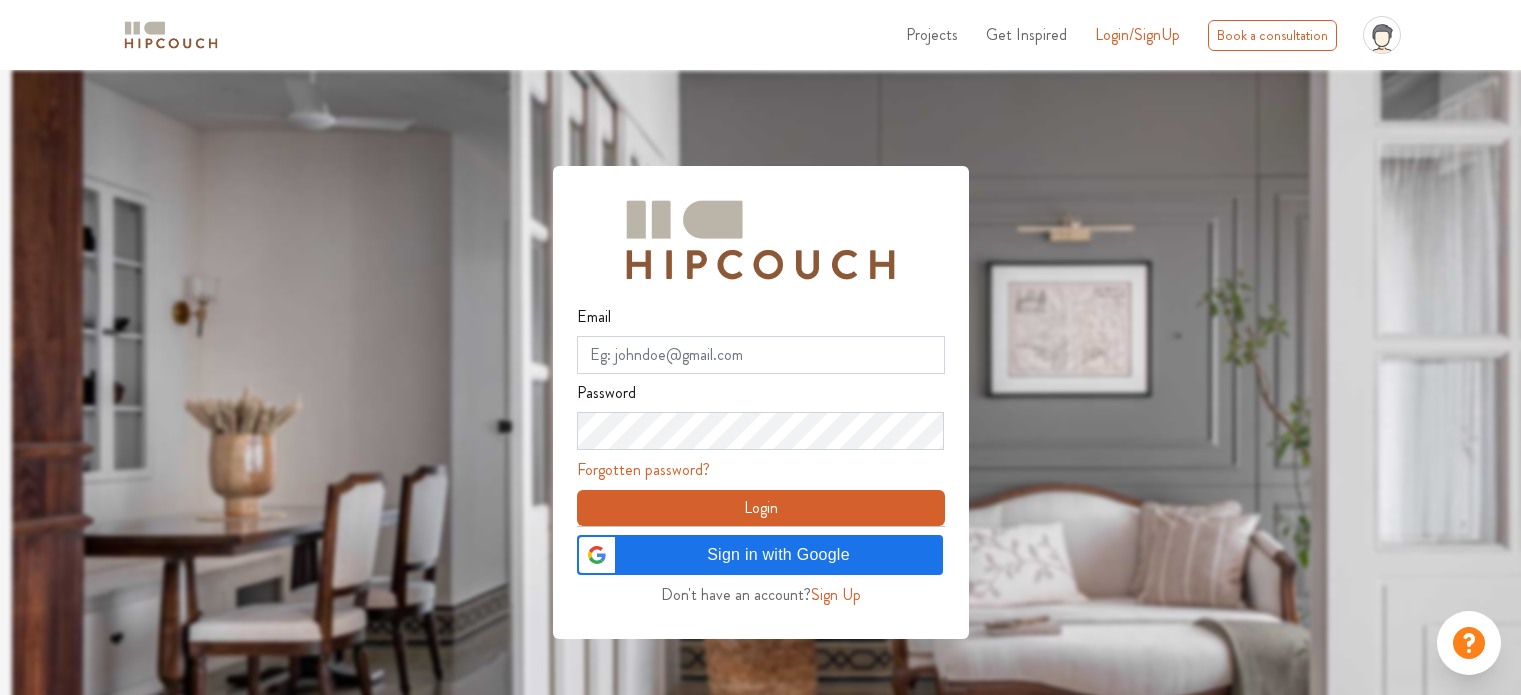 scroll, scrollTop: 0, scrollLeft: 0, axis: both 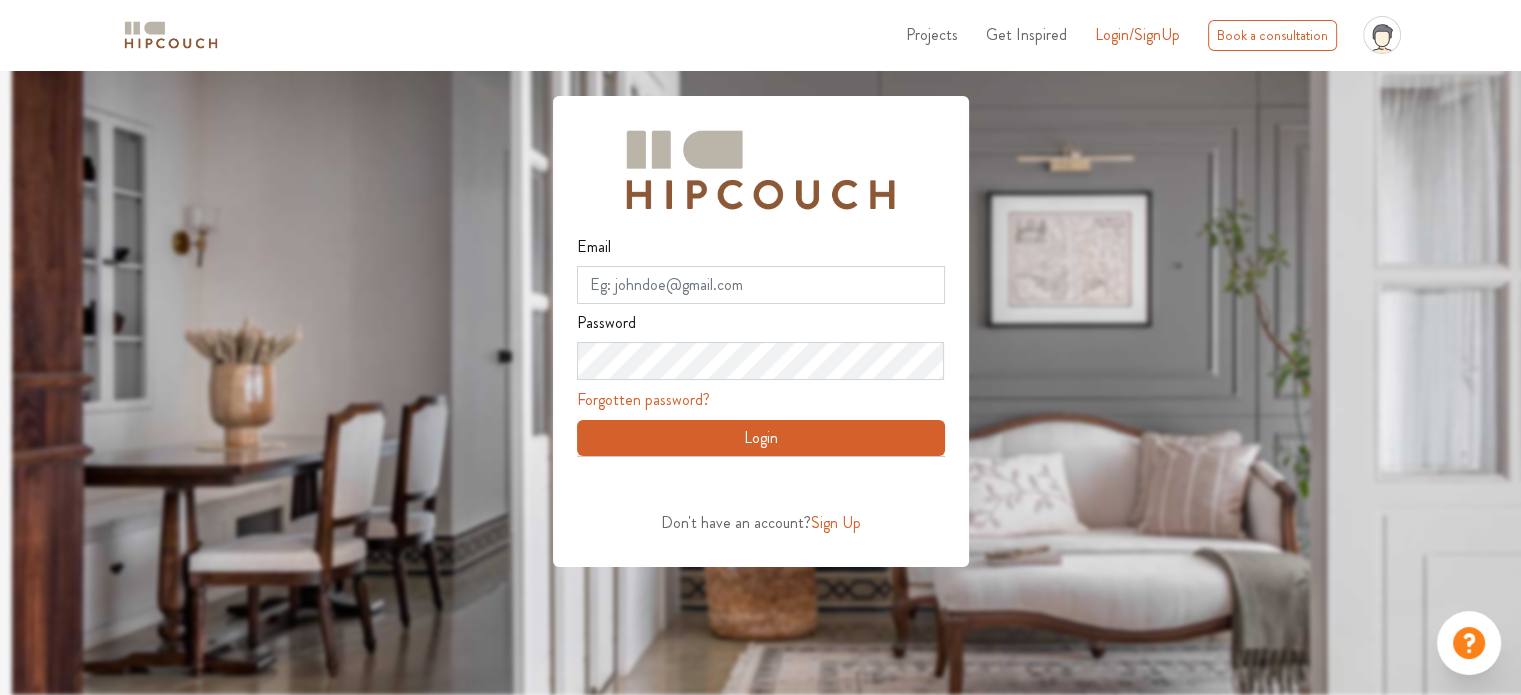 click on "profile pic" 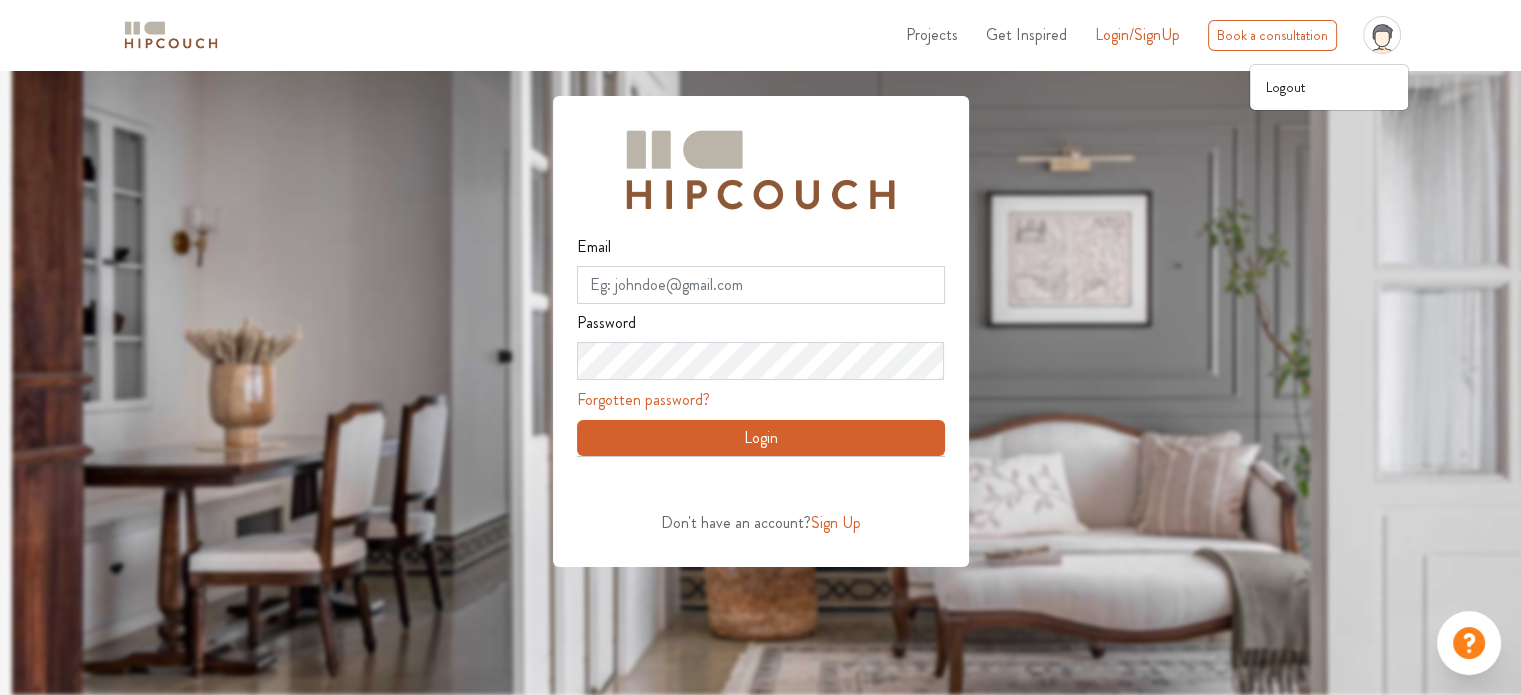 click 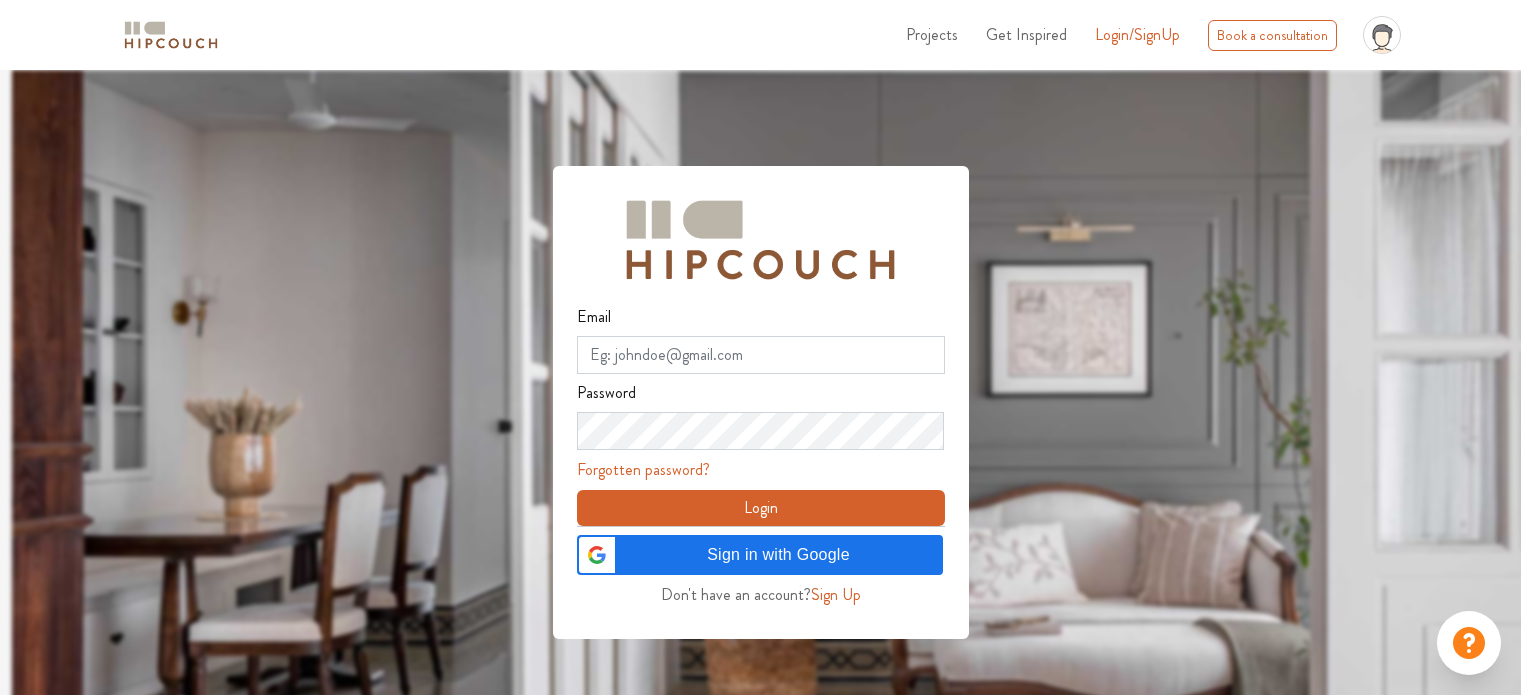 scroll, scrollTop: 0, scrollLeft: 0, axis: both 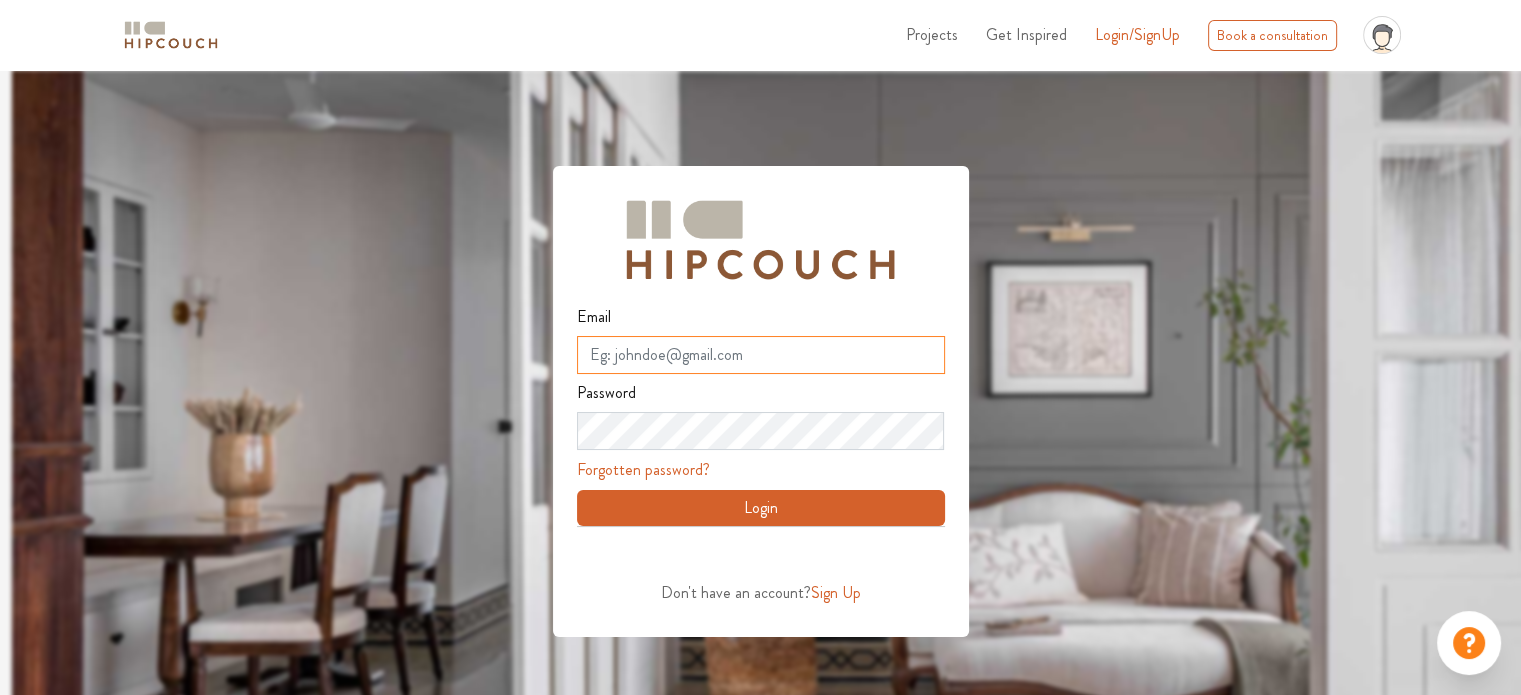 click on "Email" at bounding box center [761, 355] 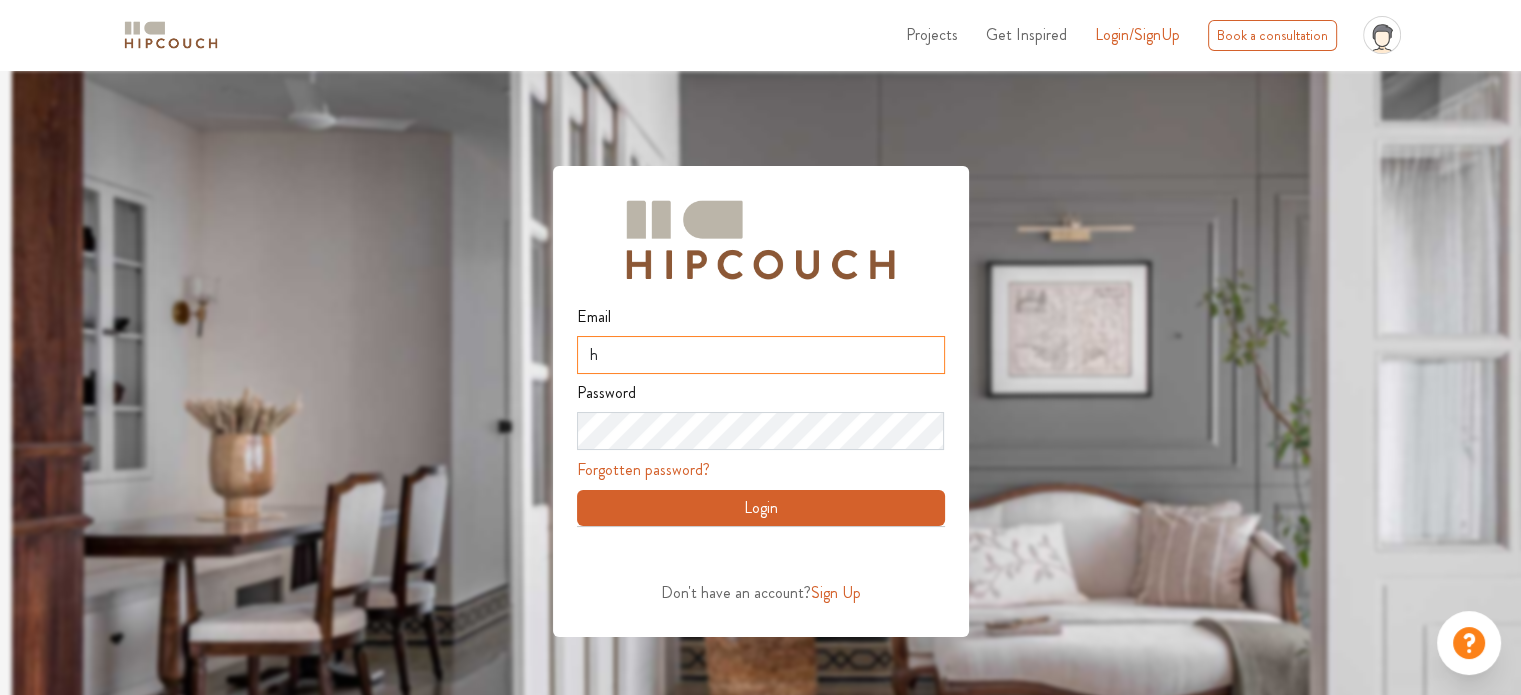 type on "husainpatanwala529@gmail.com" 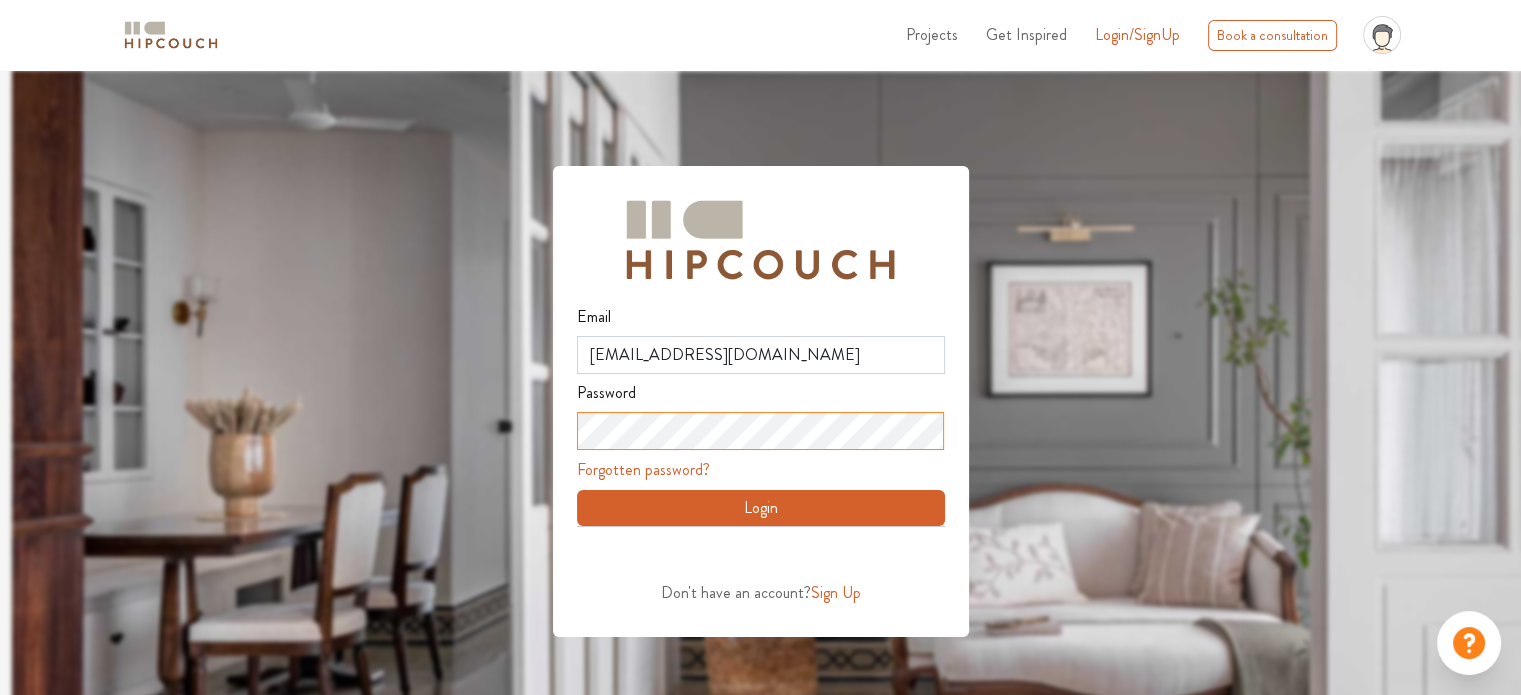 click on "Login" at bounding box center (761, 508) 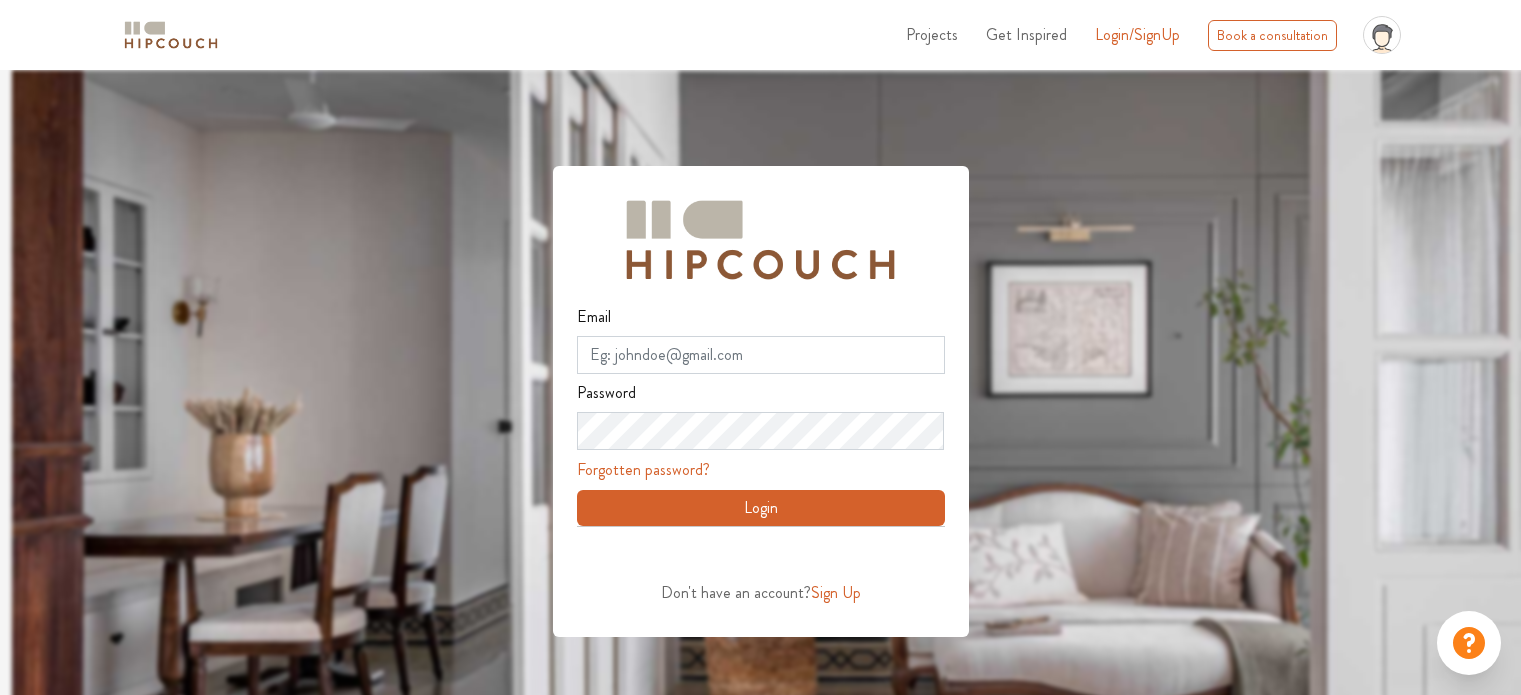 scroll, scrollTop: 0, scrollLeft: 0, axis: both 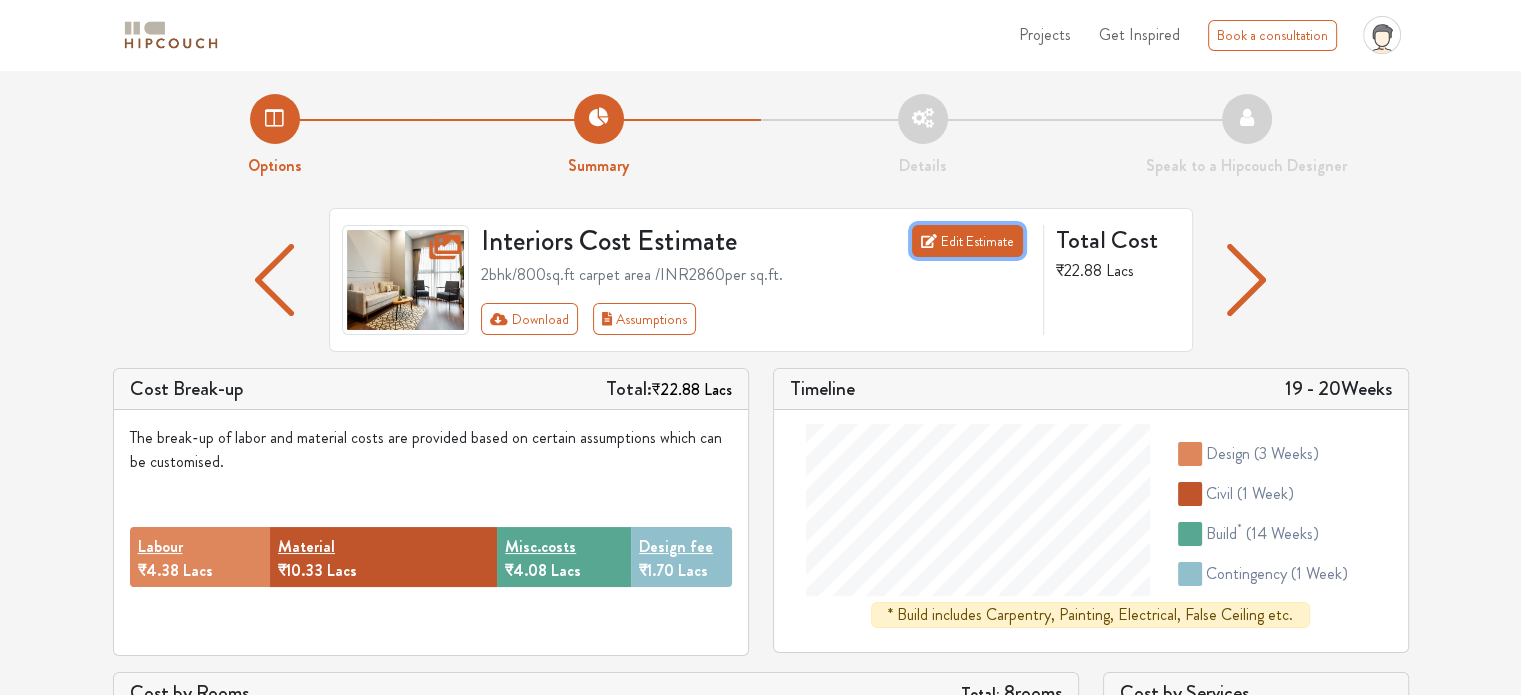 click on "Edit Estimate" at bounding box center (967, 241) 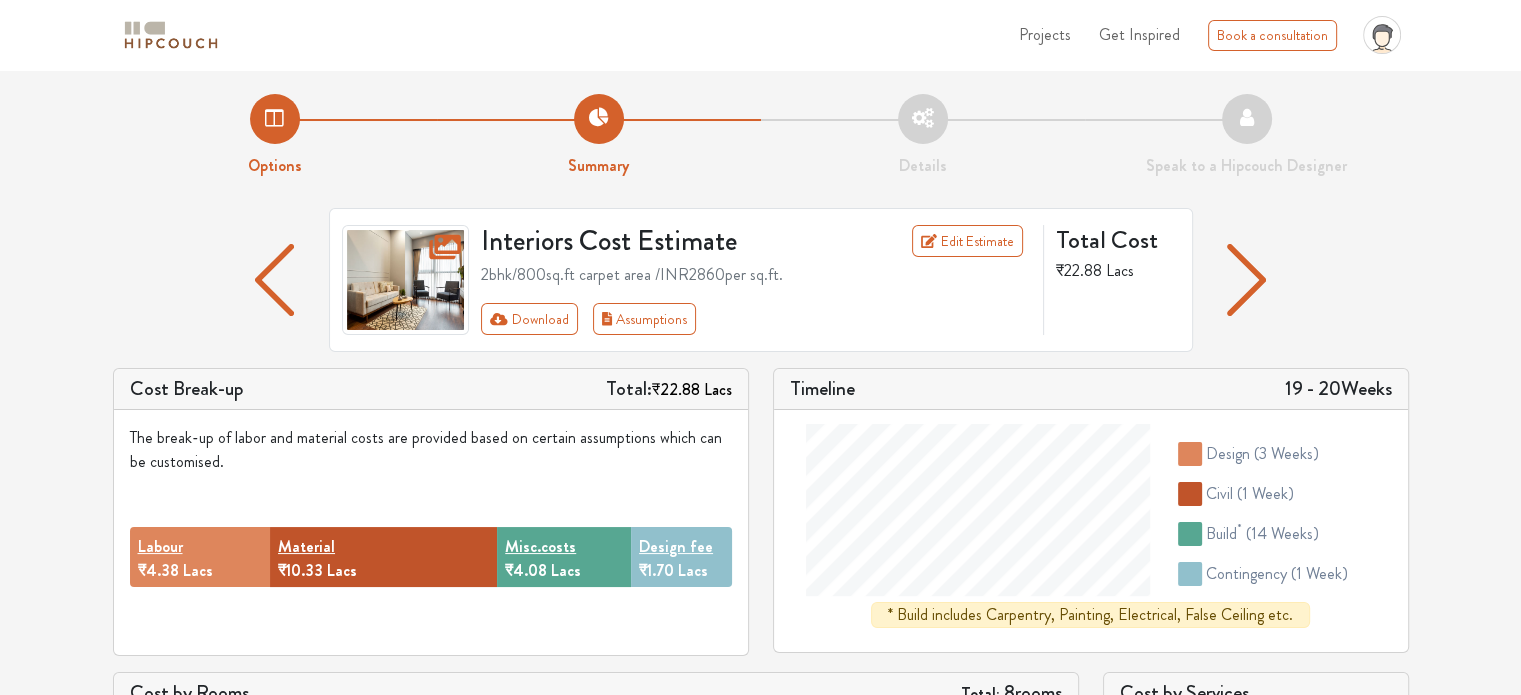 click on "Details" at bounding box center (923, 136) 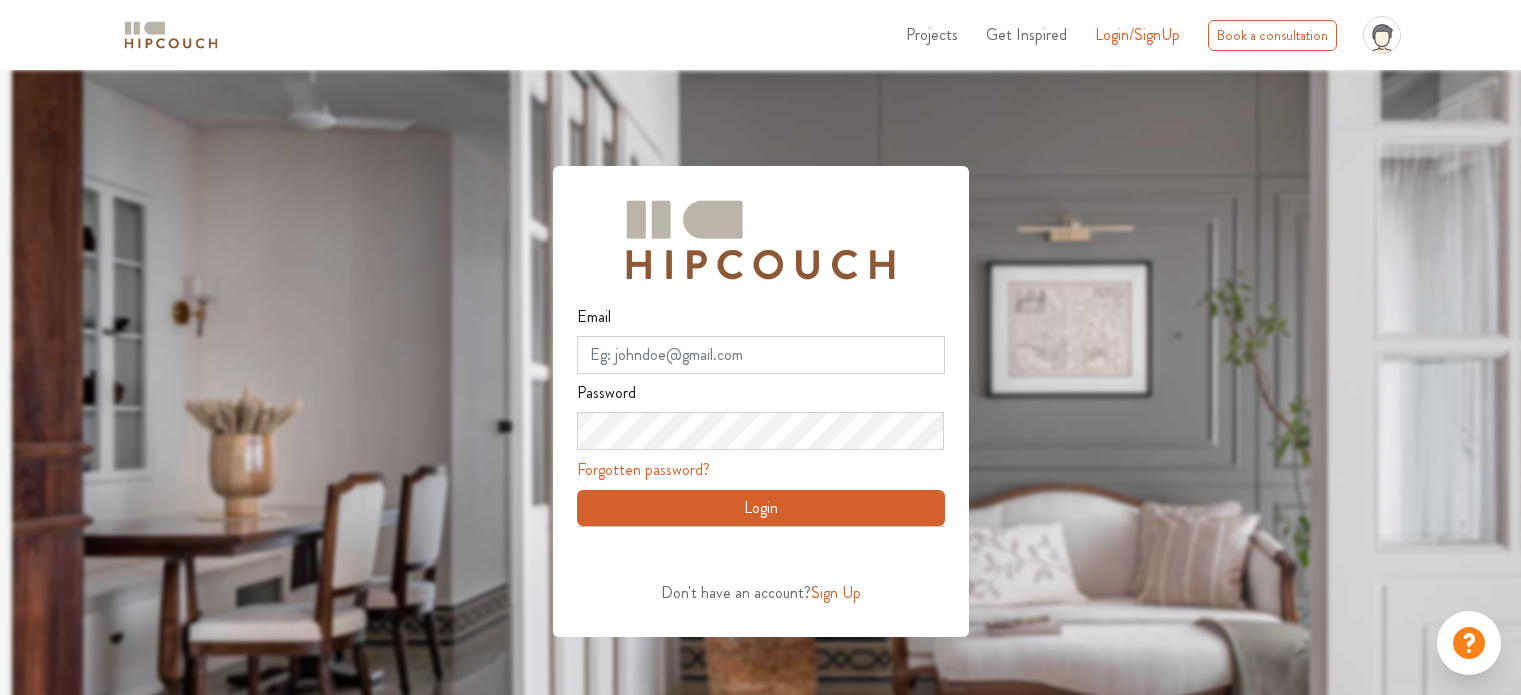 scroll, scrollTop: 0, scrollLeft: 0, axis: both 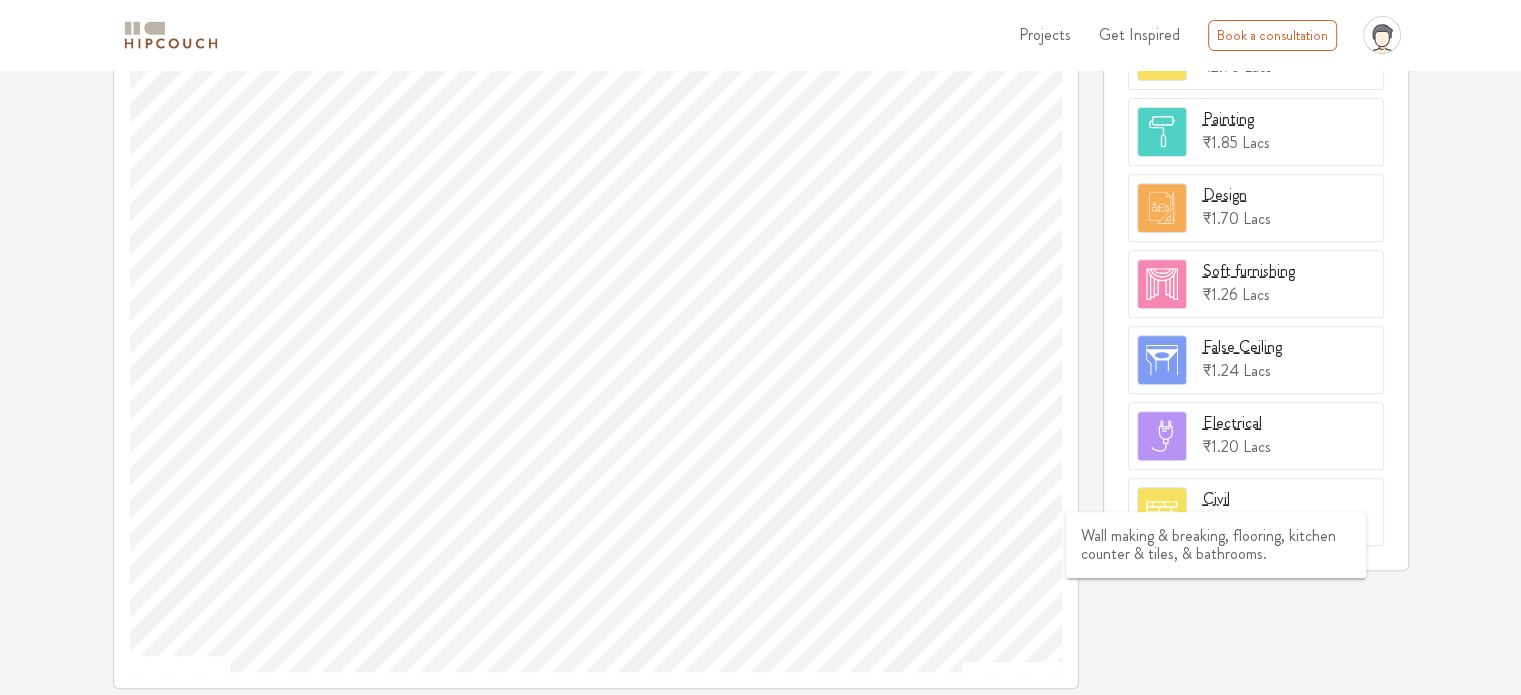 click on "Civil" at bounding box center (1216, 499) 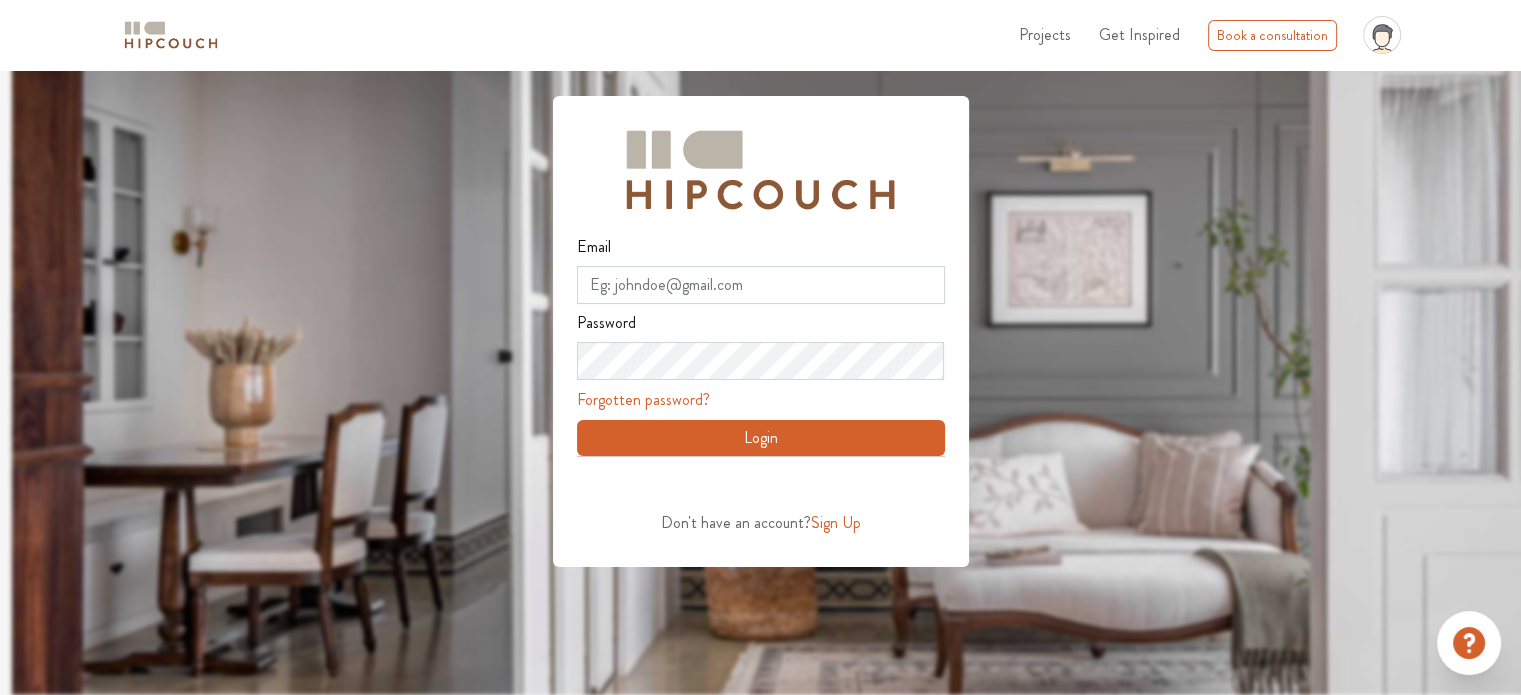 click on "Login" at bounding box center [761, 438] 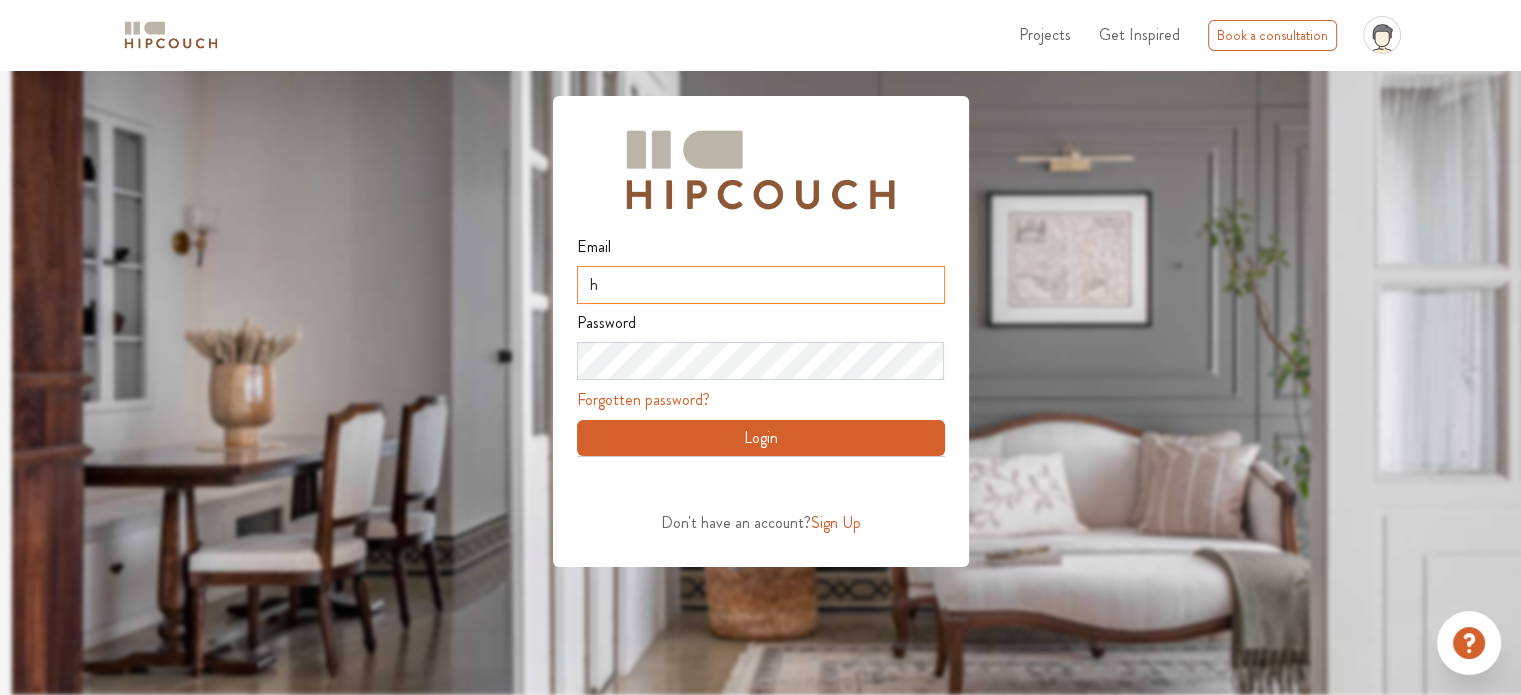 type on "husainpatanwala529@gmail.com" 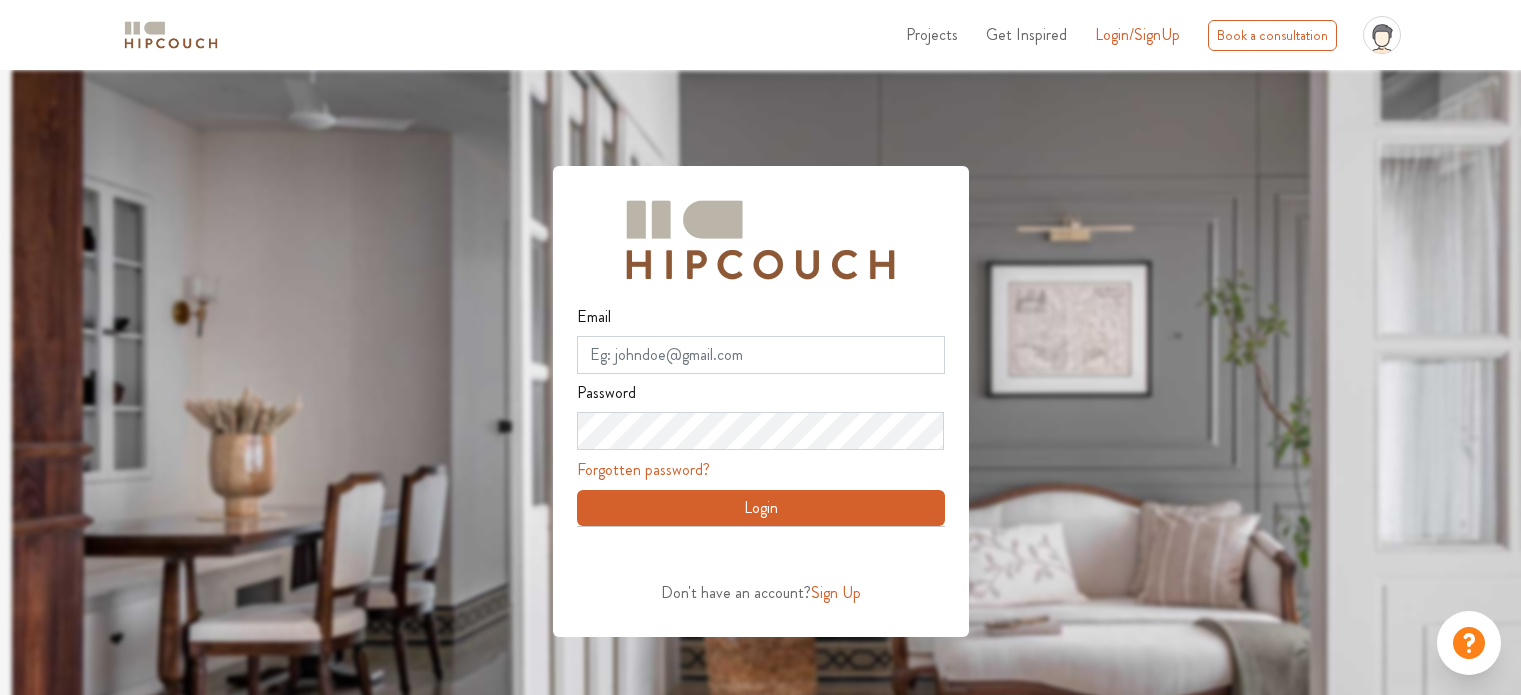 scroll, scrollTop: 0, scrollLeft: 0, axis: both 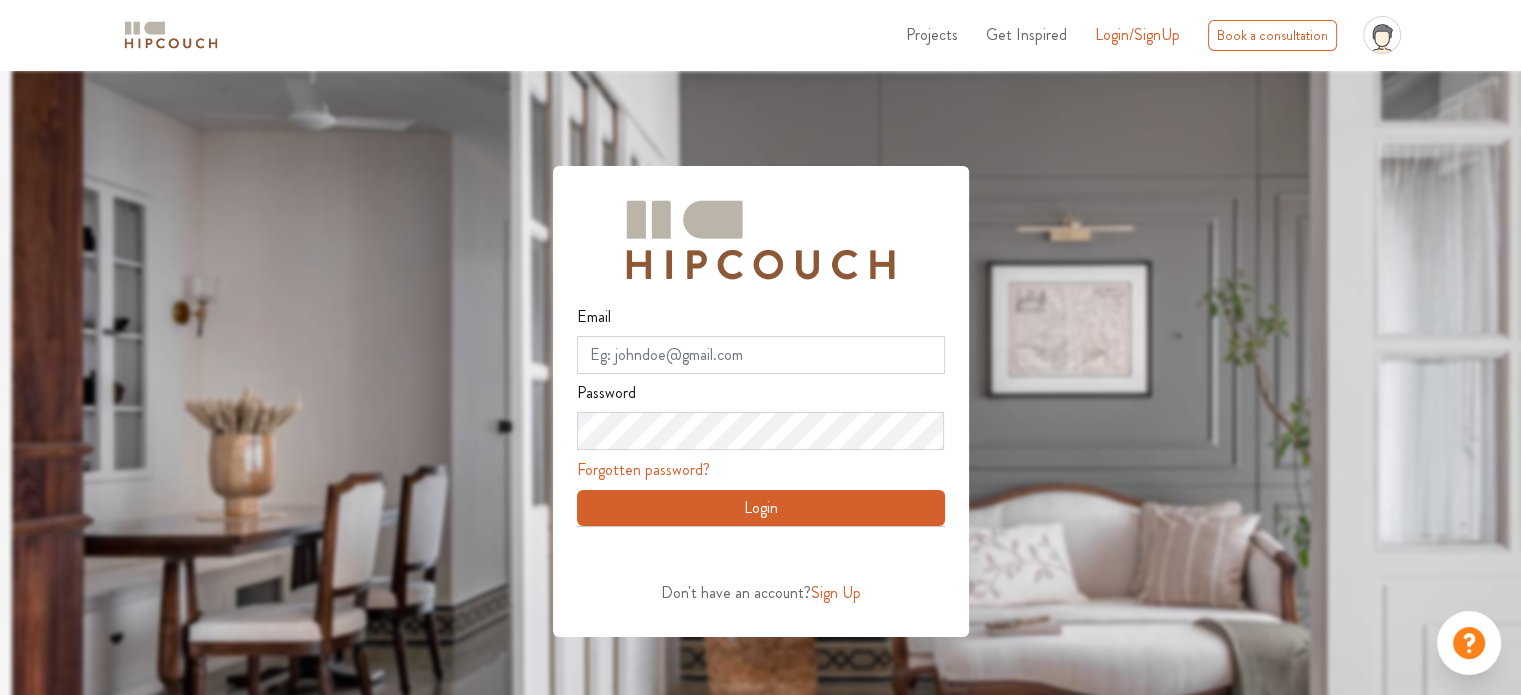click 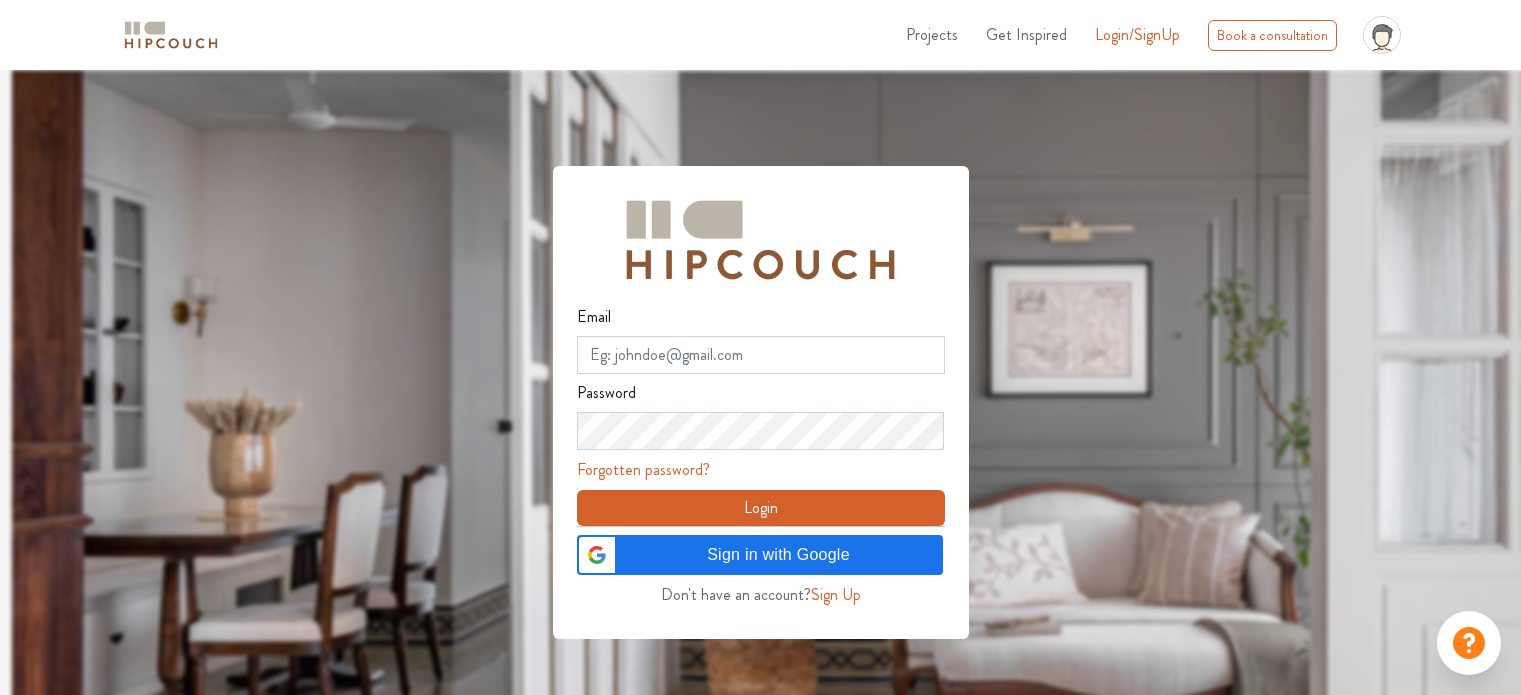 scroll, scrollTop: 0, scrollLeft: 0, axis: both 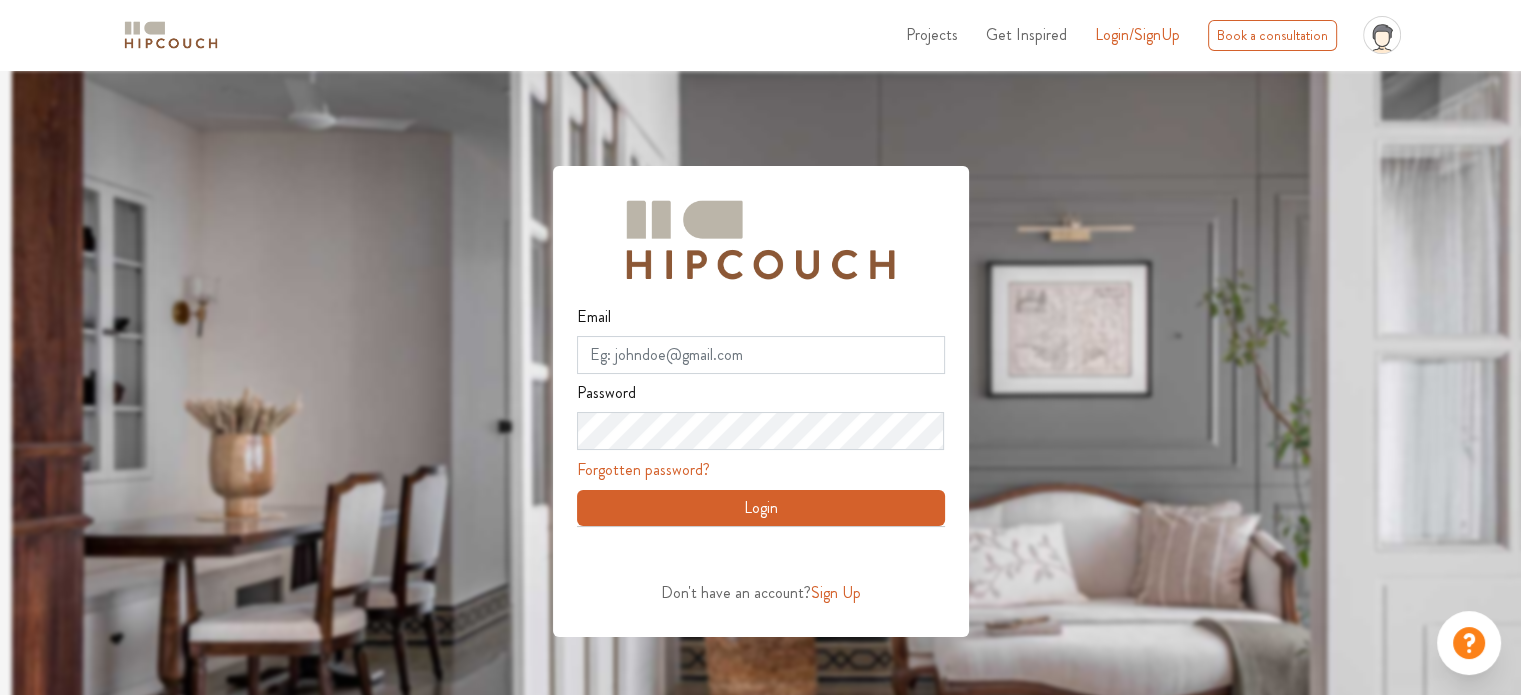 click on "Get Inspired" at bounding box center (1026, 34) 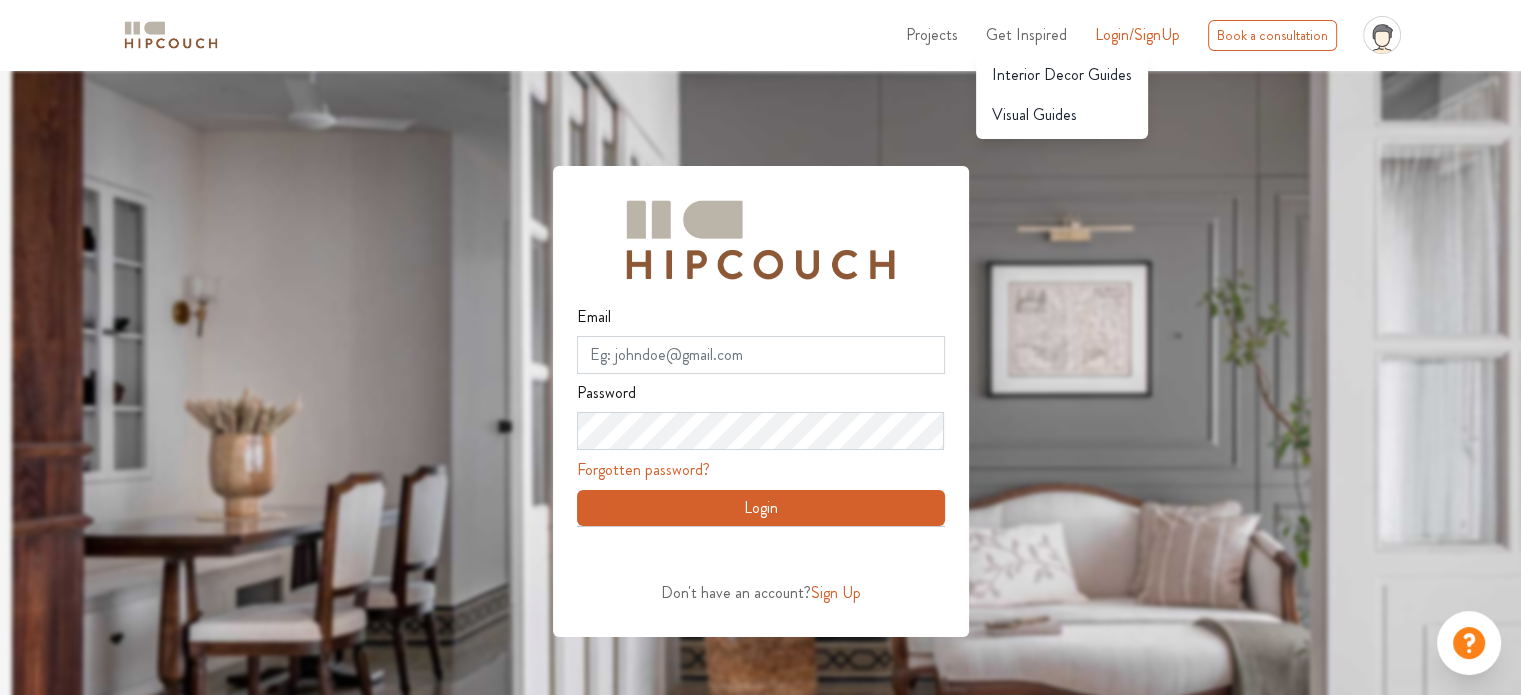 click on "Get Inspired" at bounding box center [1026, 34] 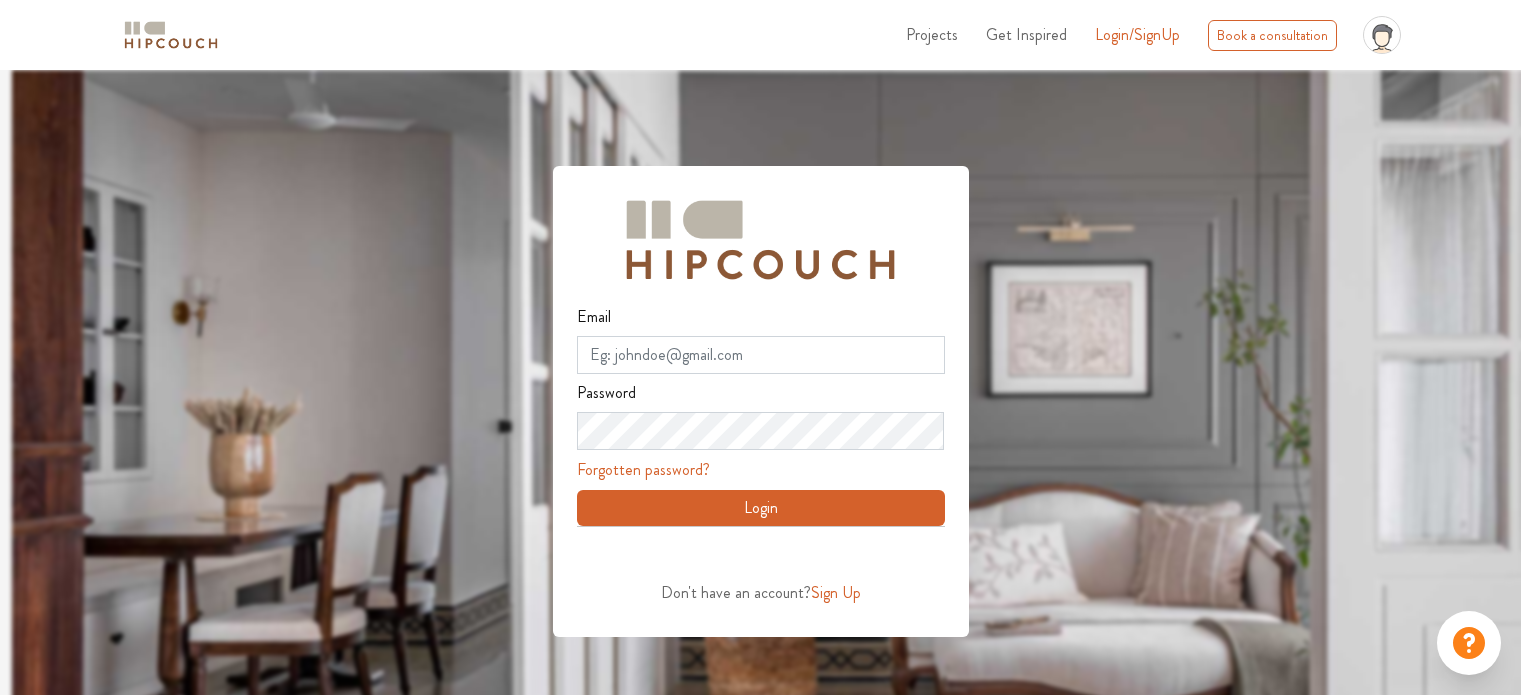 scroll, scrollTop: 0, scrollLeft: 0, axis: both 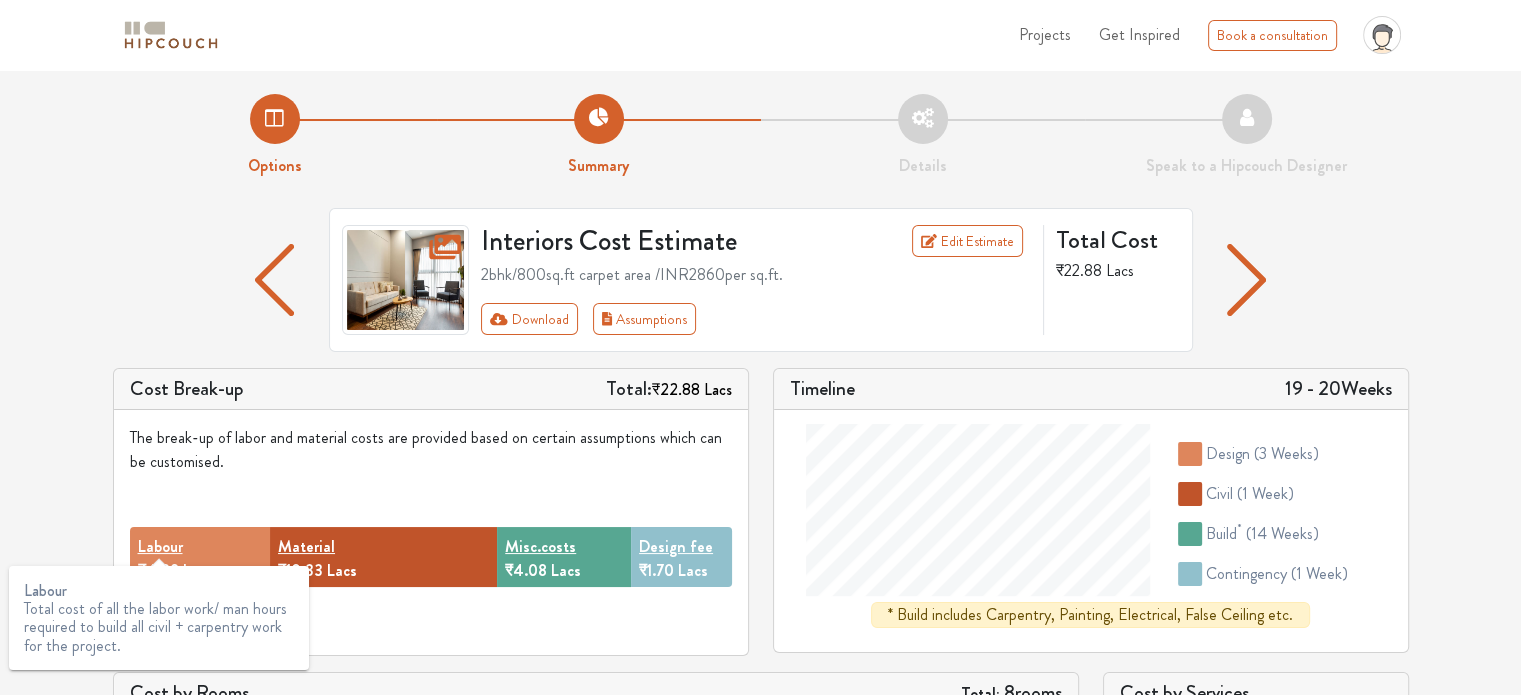 click on "Labour" at bounding box center [160, 547] 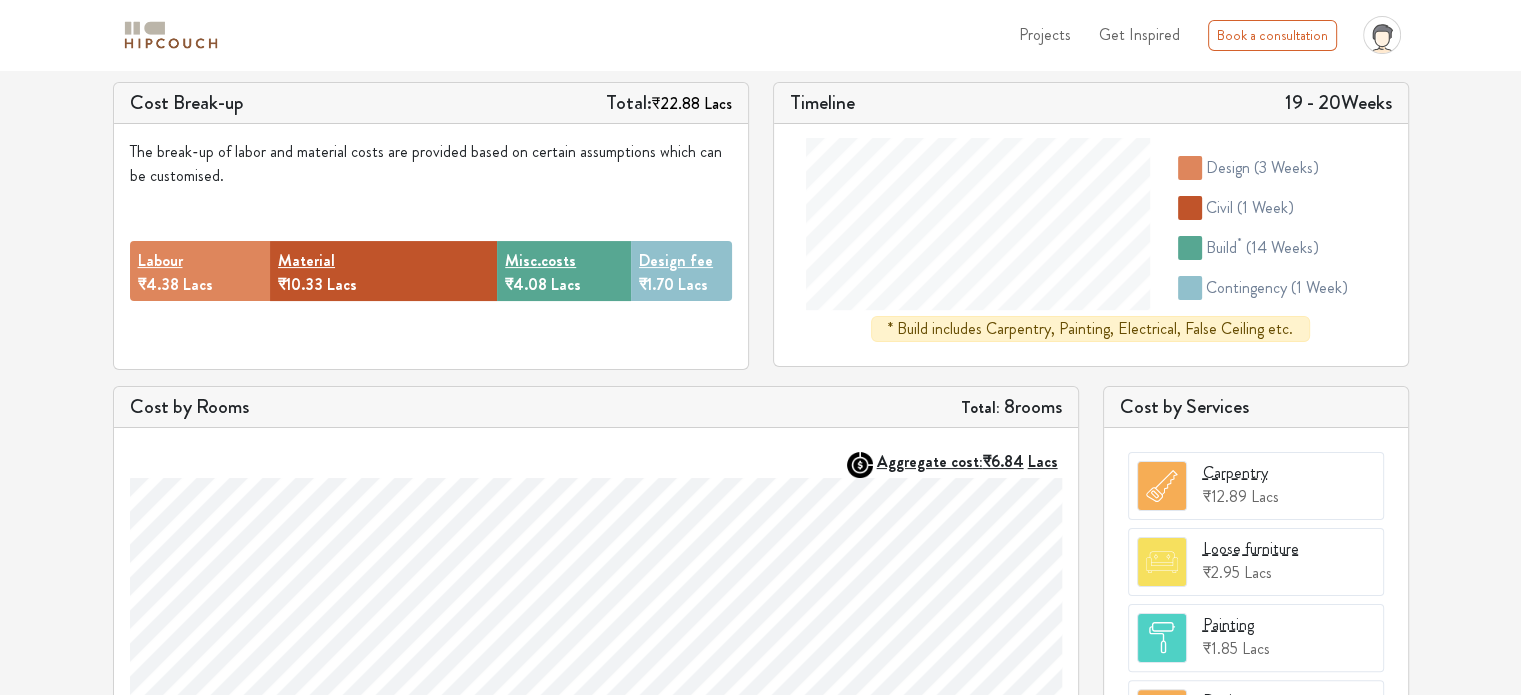 scroll, scrollTop: 300, scrollLeft: 0, axis: vertical 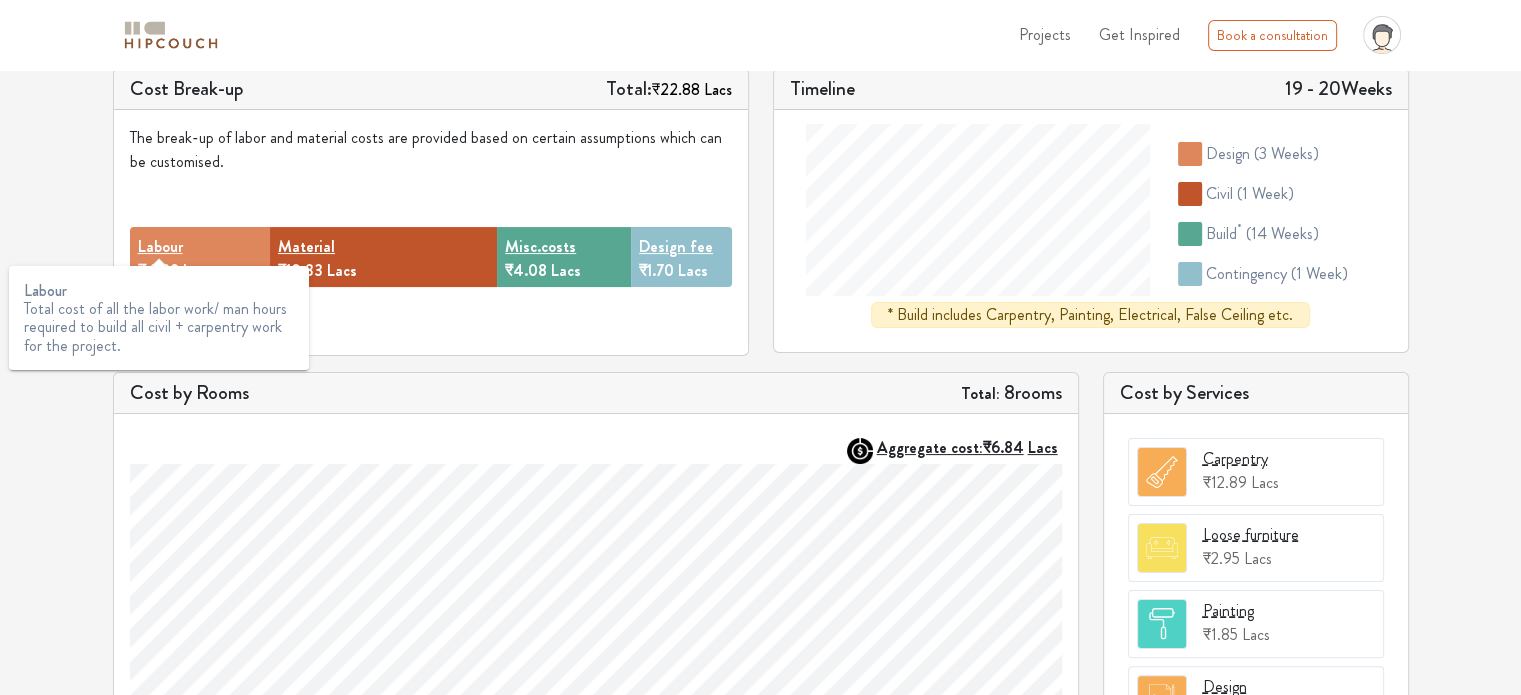 click on "Labour" at bounding box center [160, 247] 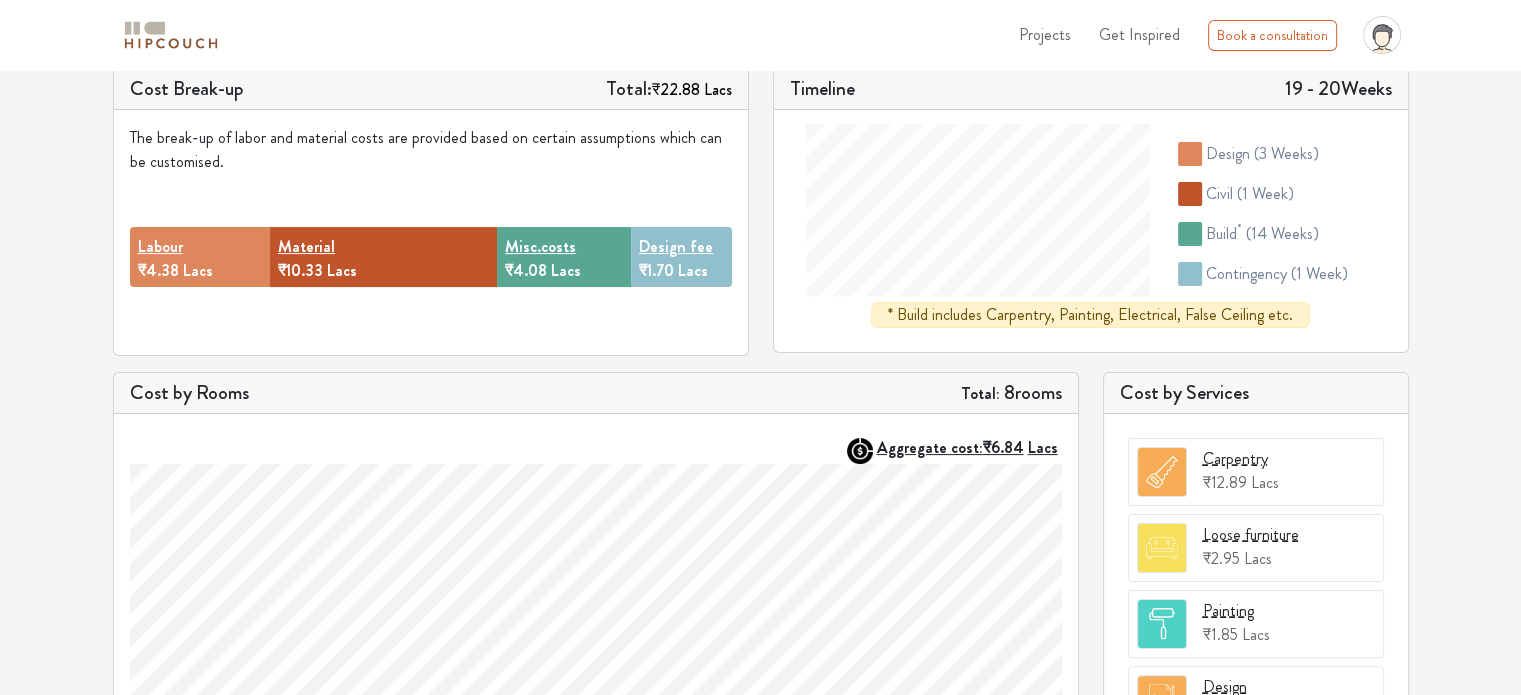click on "Labour ₹4.38 Lacs" at bounding box center [200, 257] 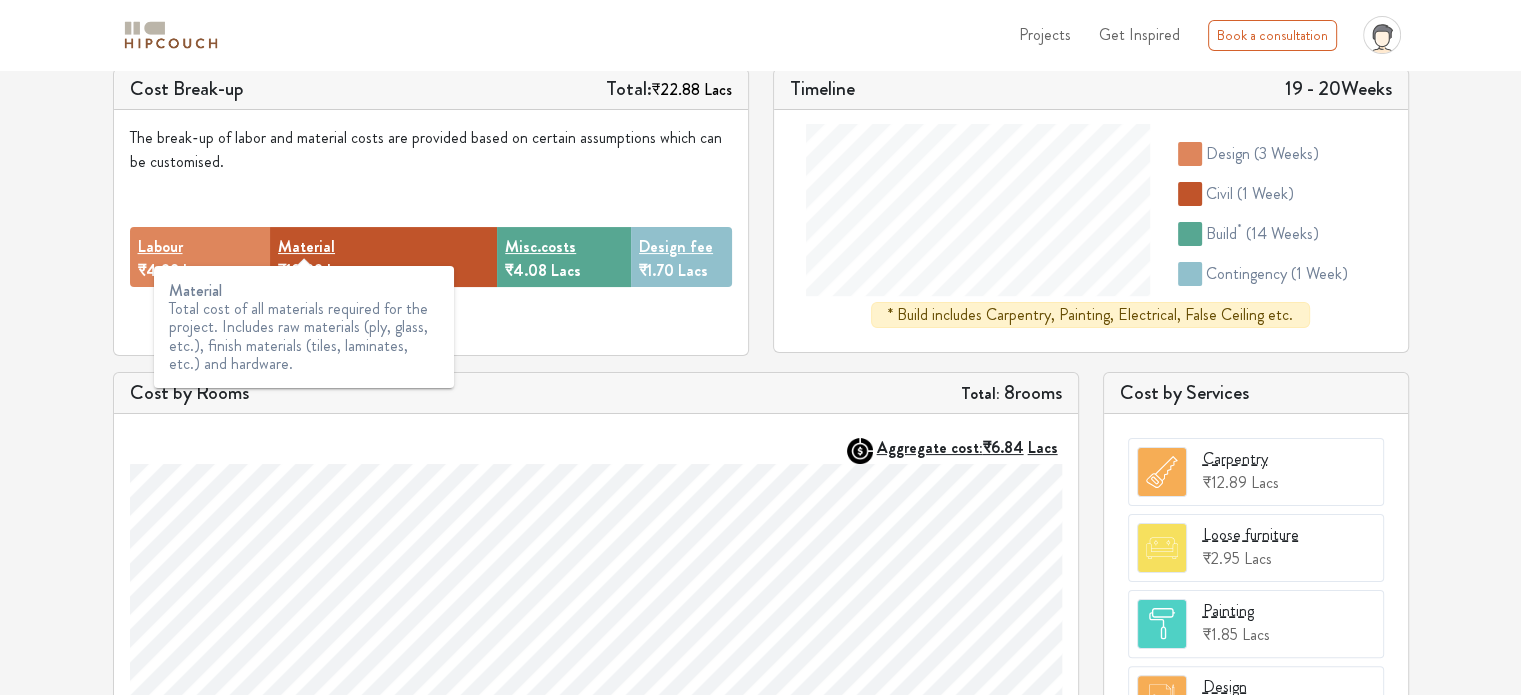 click on "Material" at bounding box center (306, 247) 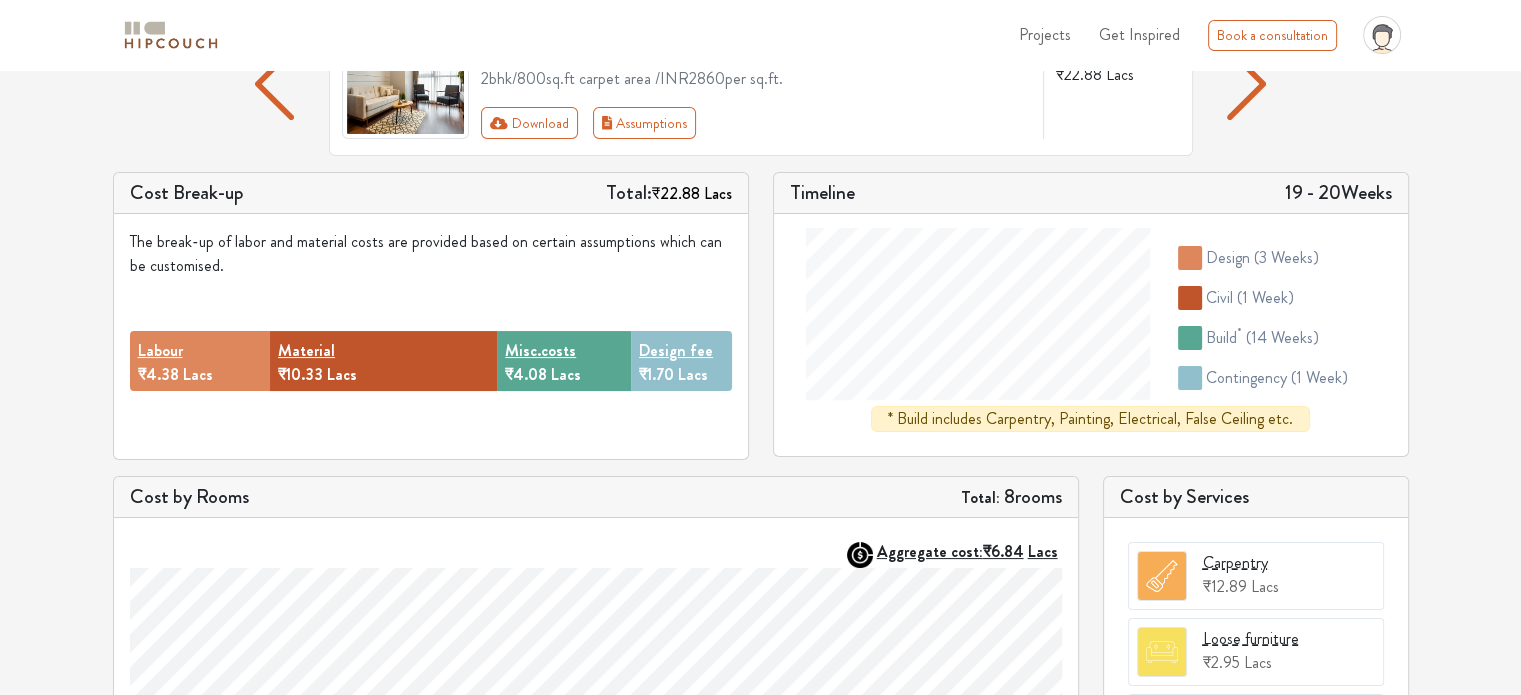 scroll, scrollTop: 200, scrollLeft: 0, axis: vertical 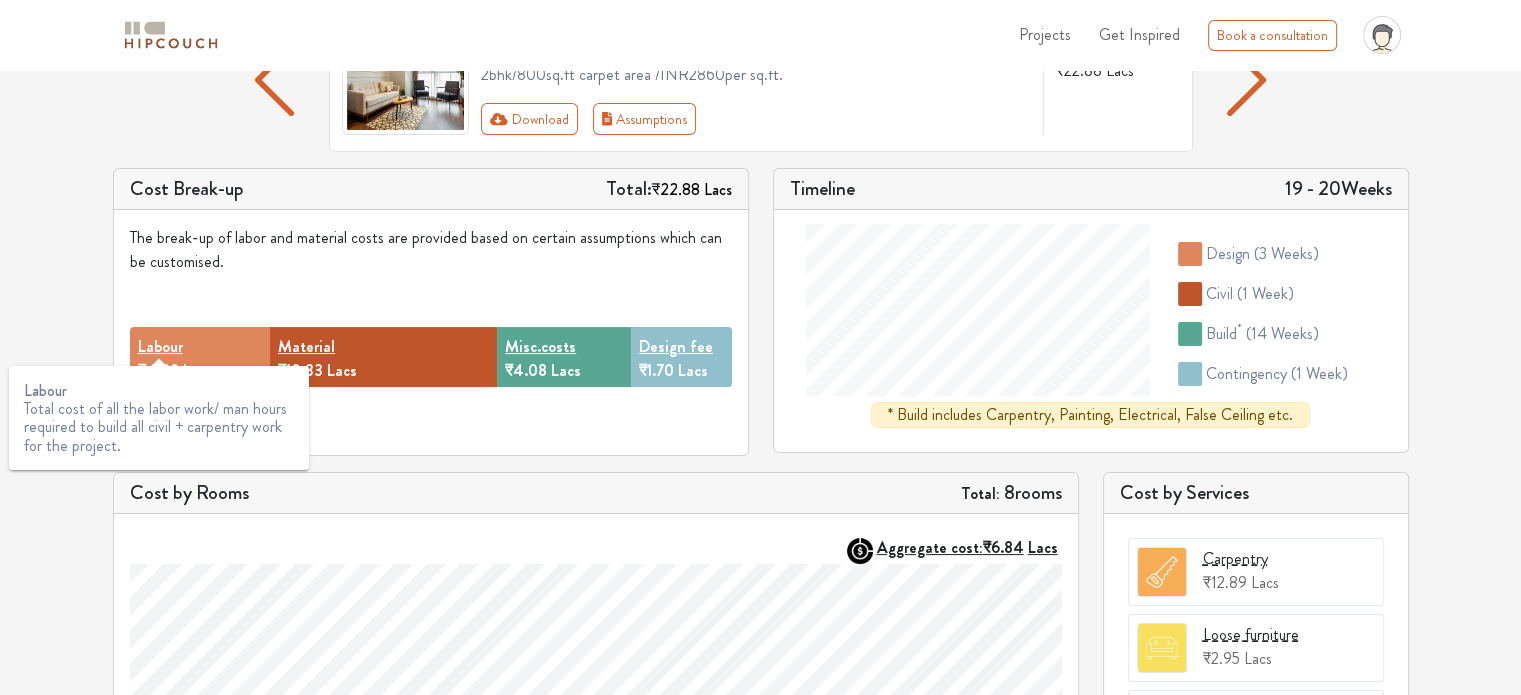 click on "Labour" at bounding box center (160, 347) 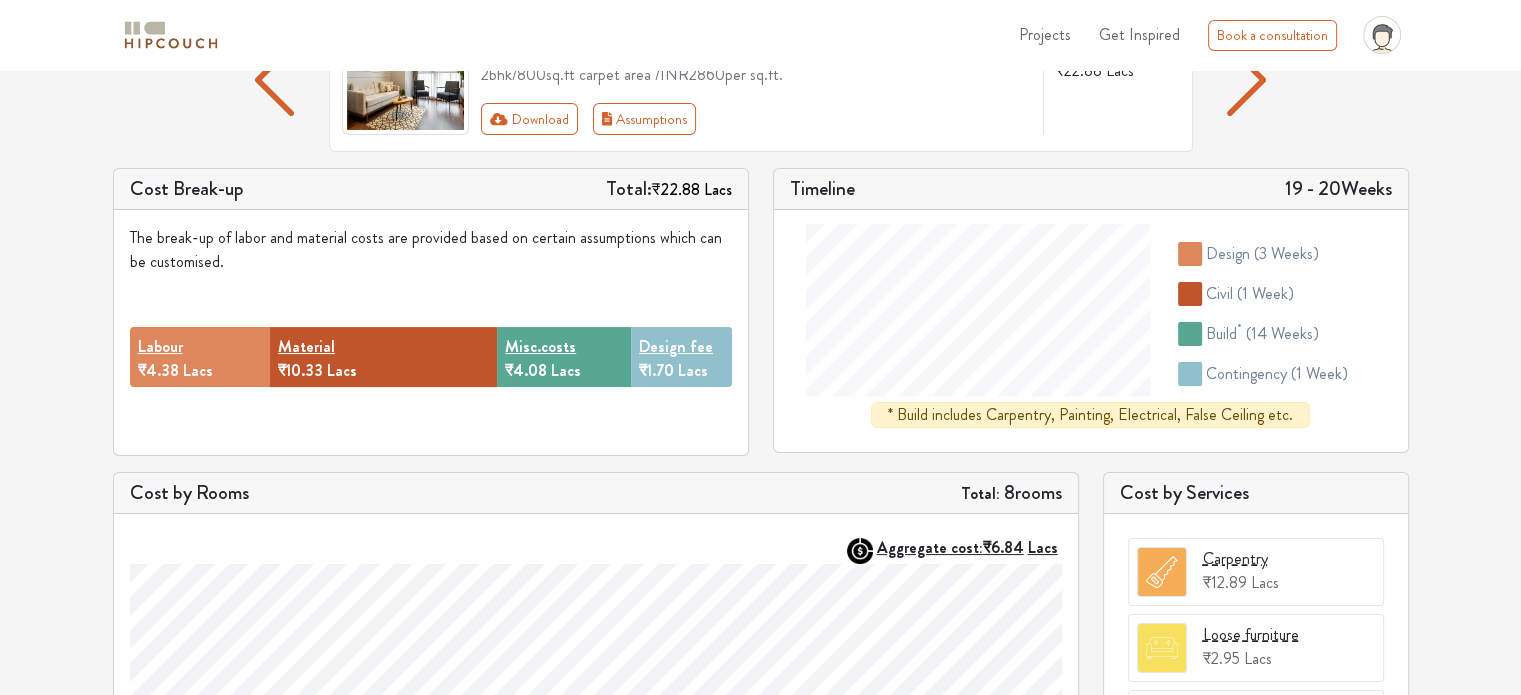 click on "design ( 3   weeks )" at bounding box center (1262, 254) 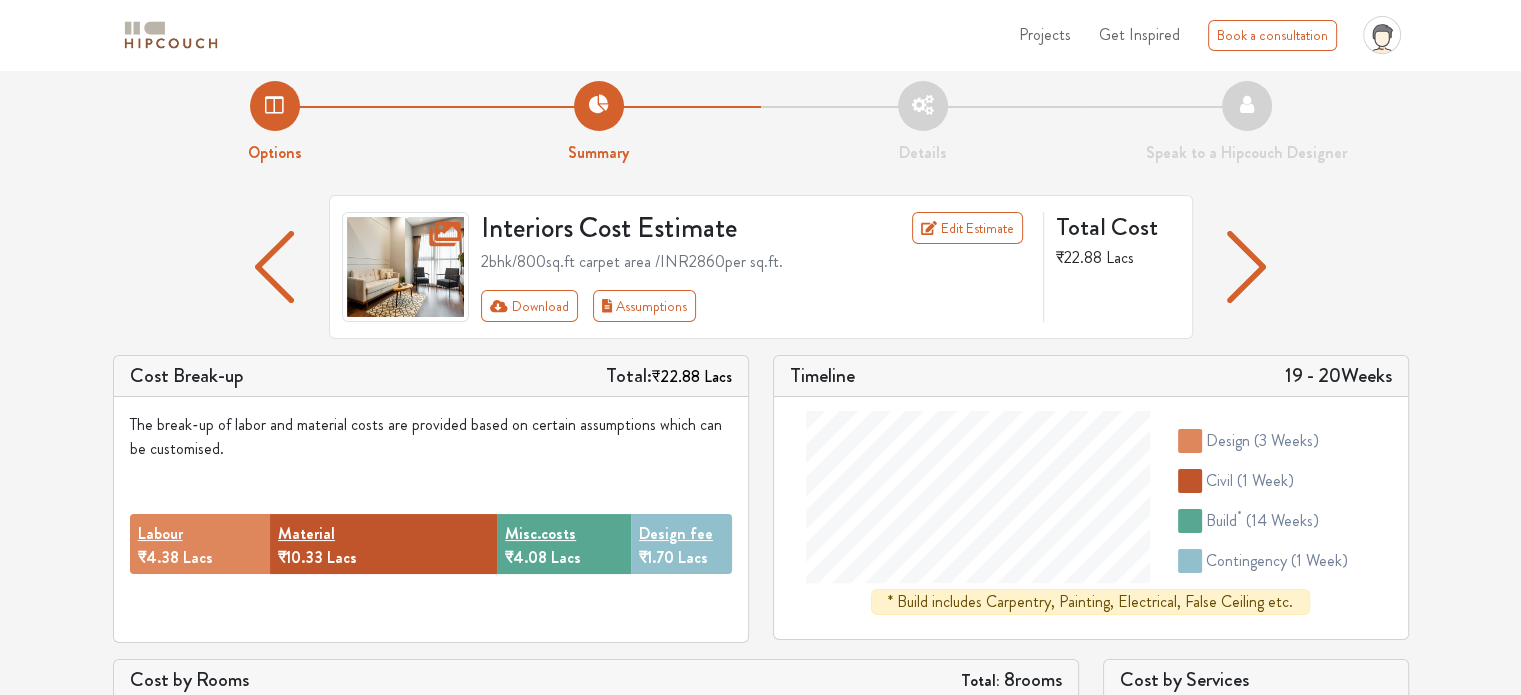 scroll, scrollTop: 0, scrollLeft: 0, axis: both 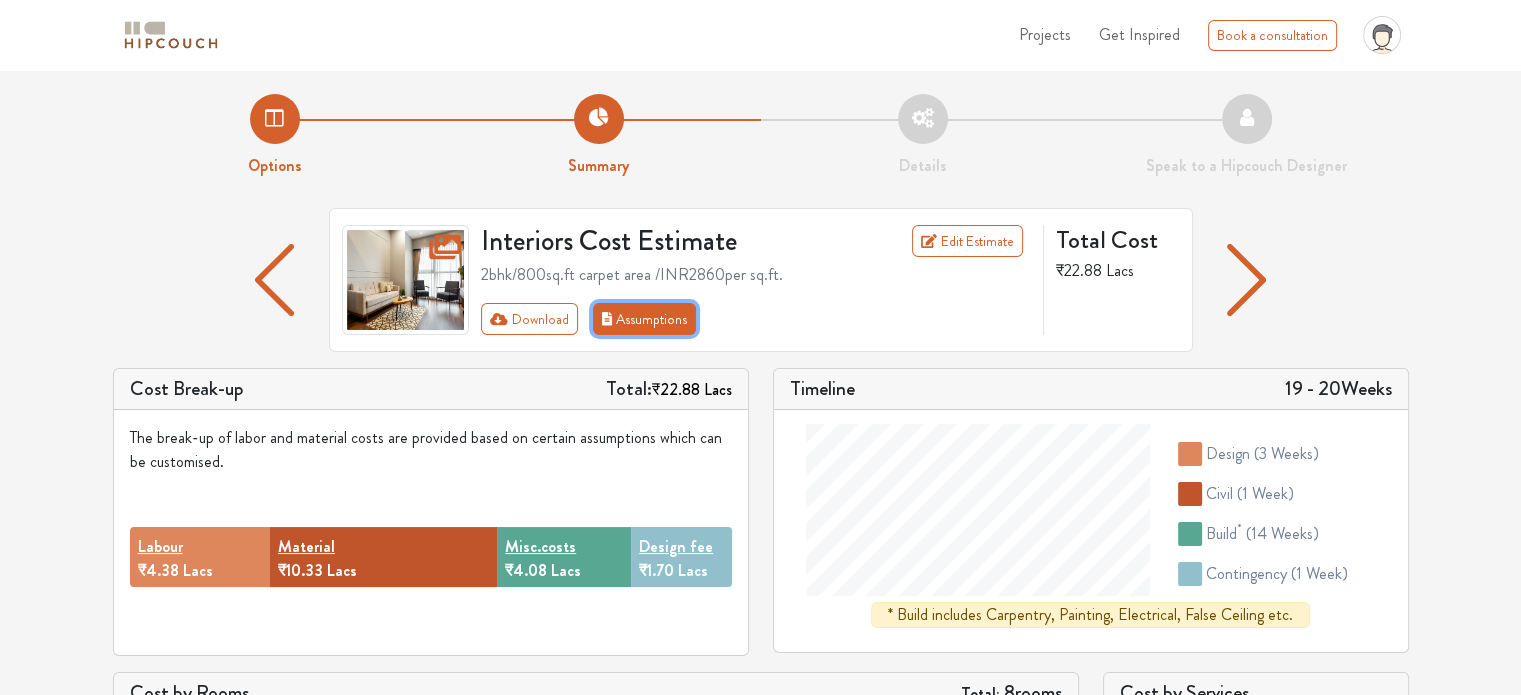 click on "Assumptions" at bounding box center (645, 319) 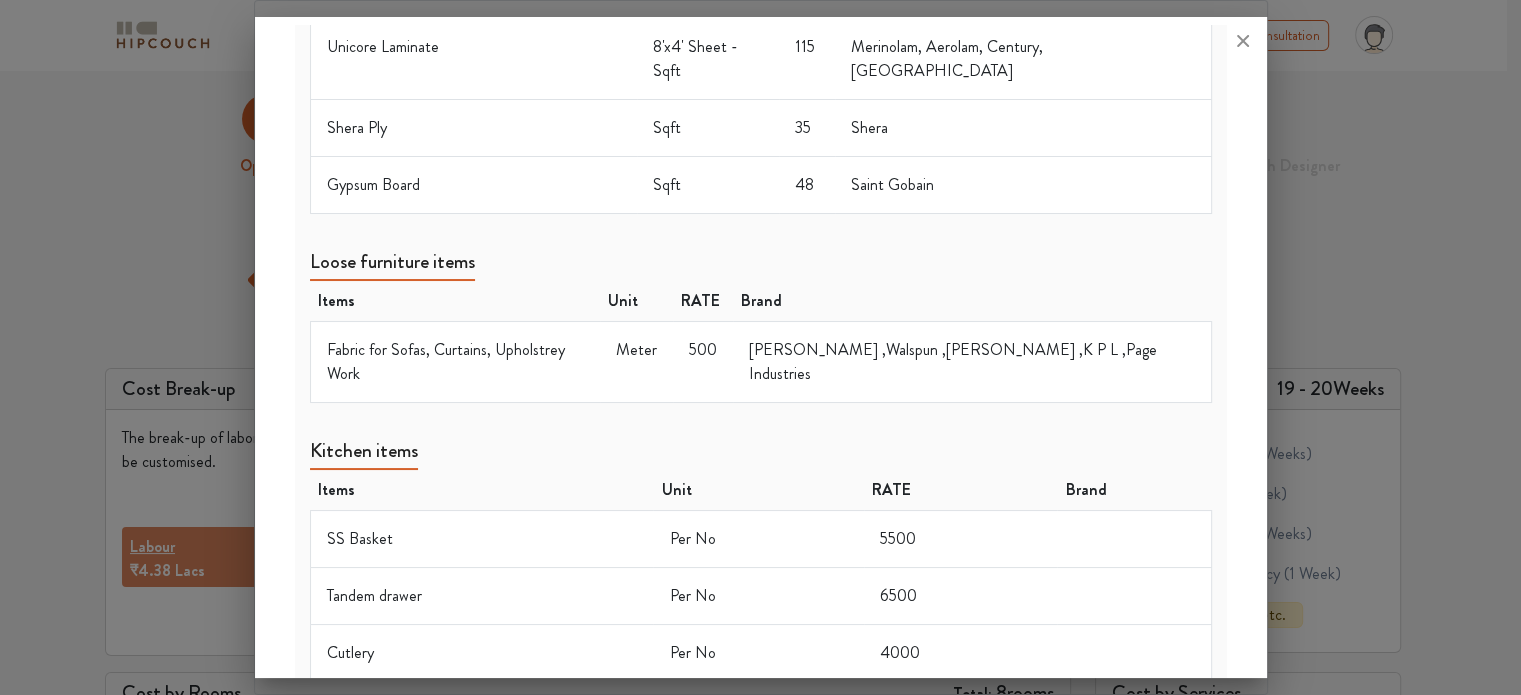 scroll, scrollTop: 1509, scrollLeft: 0, axis: vertical 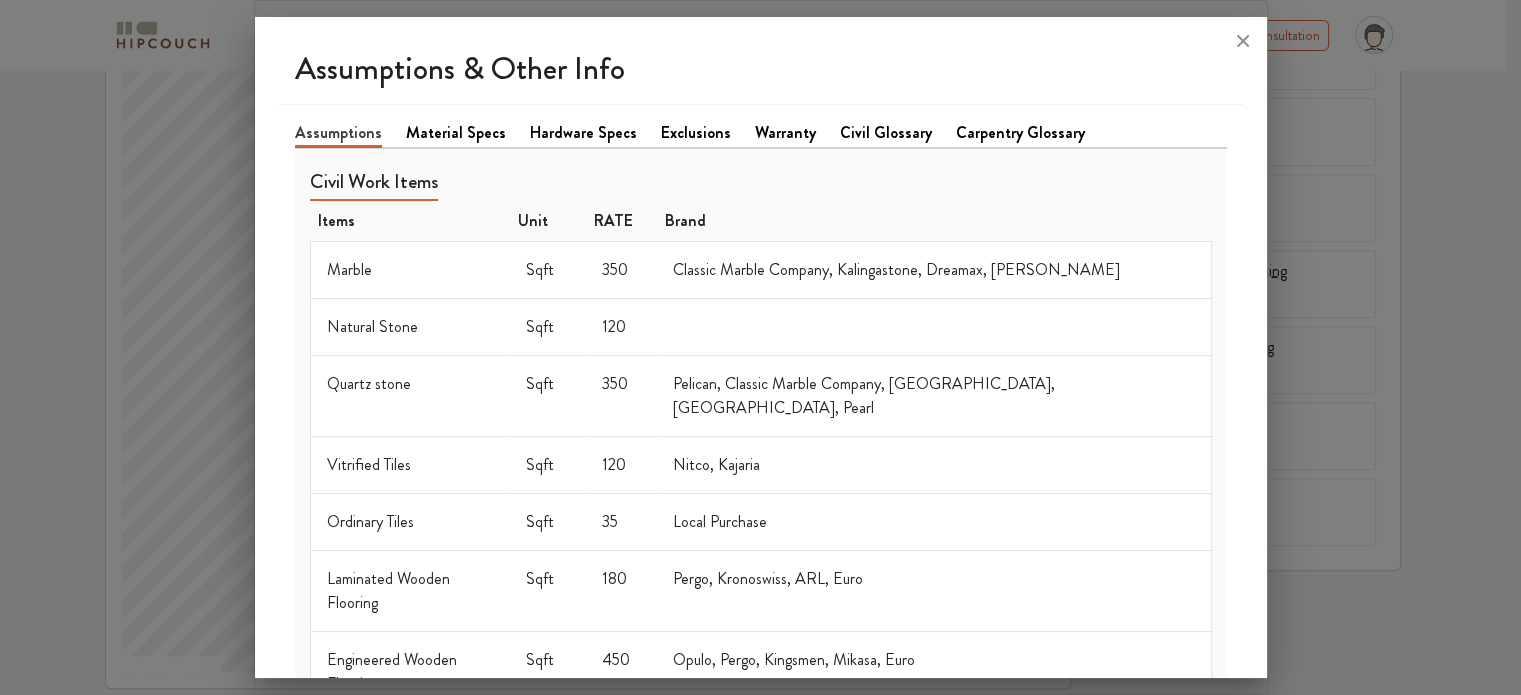 click on "Material Specs" at bounding box center (456, 133) 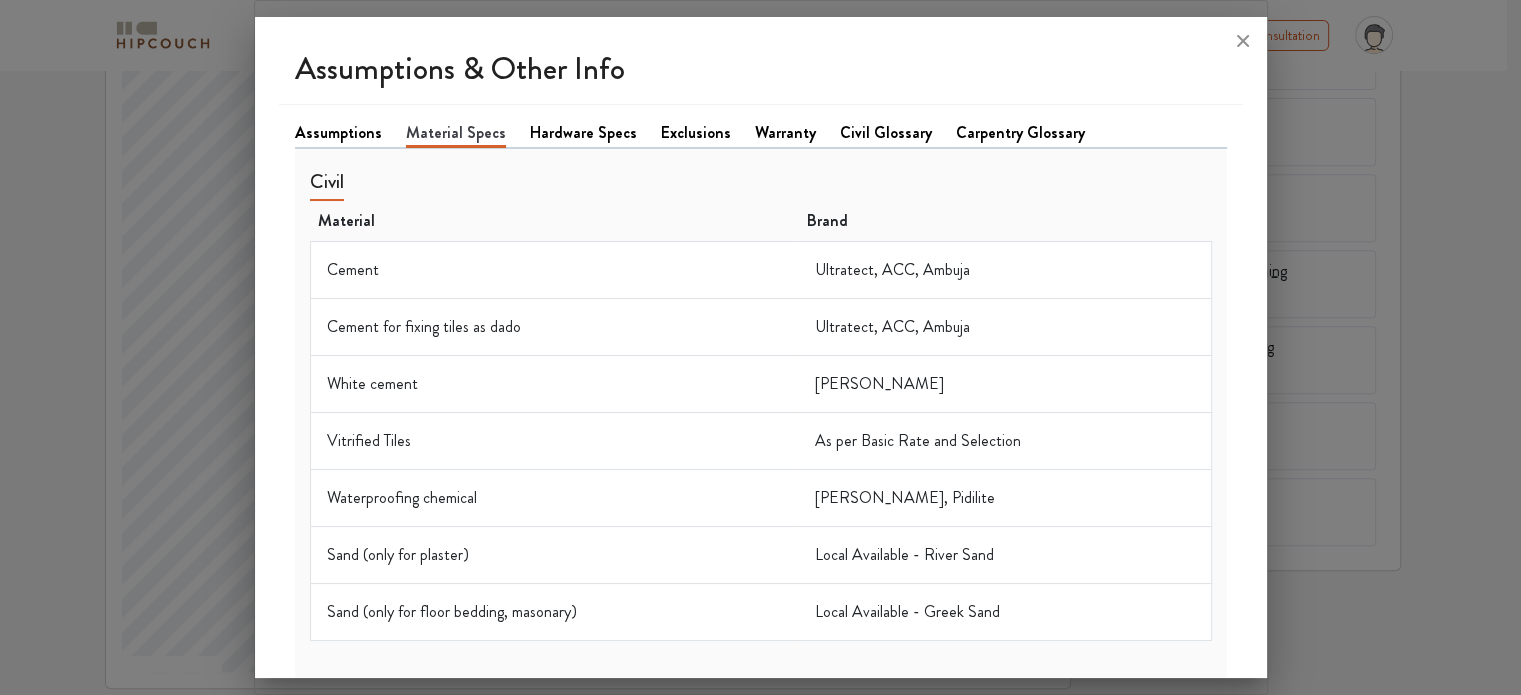 click on "Hardware Specs" at bounding box center [583, 133] 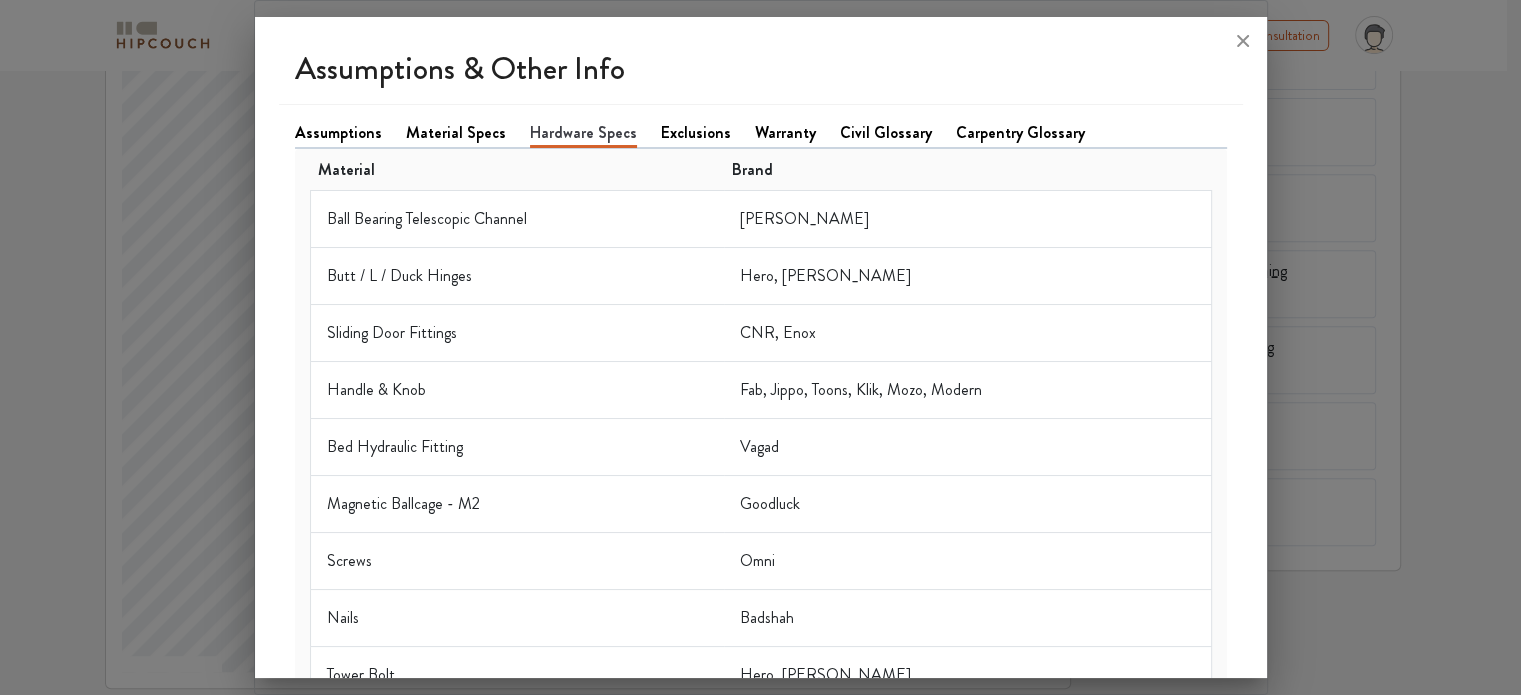 click on "Exclusions" at bounding box center (696, 133) 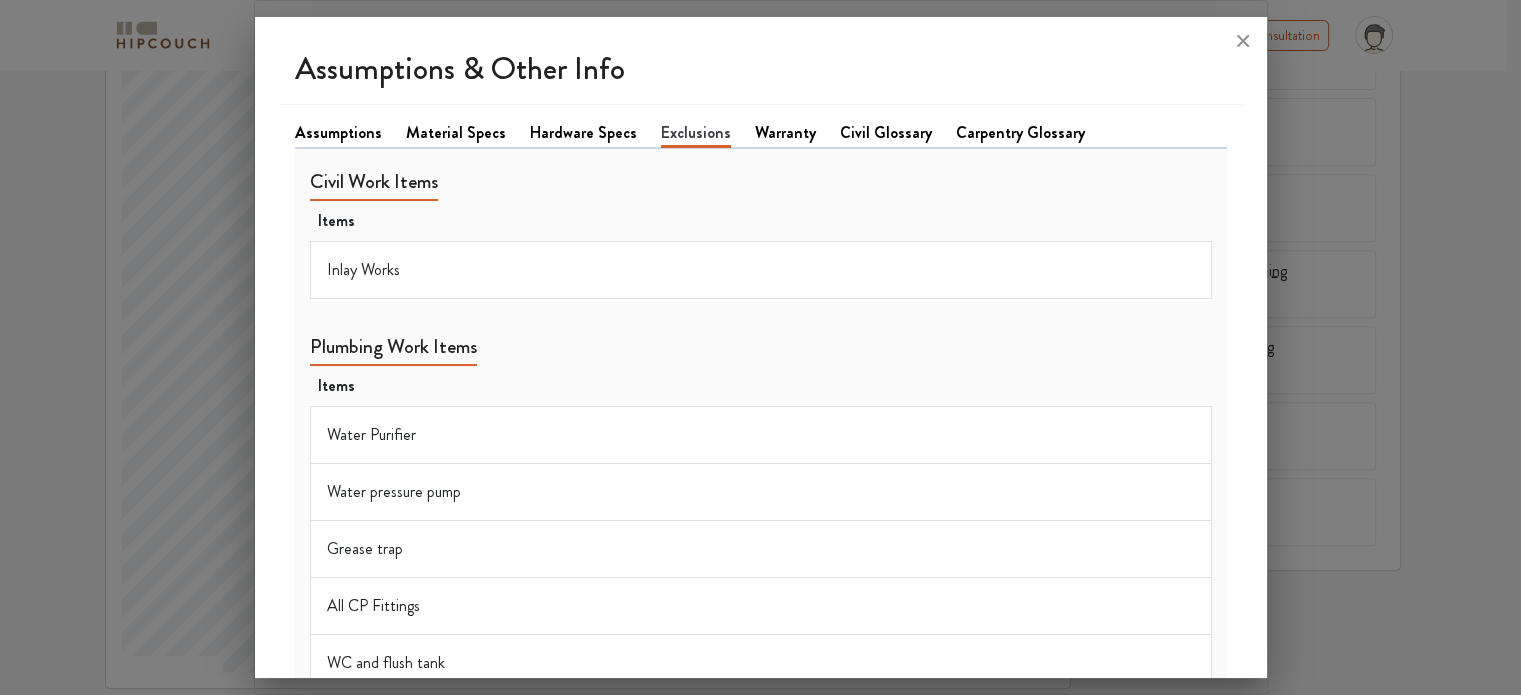 click on "Warranty" at bounding box center (785, 133) 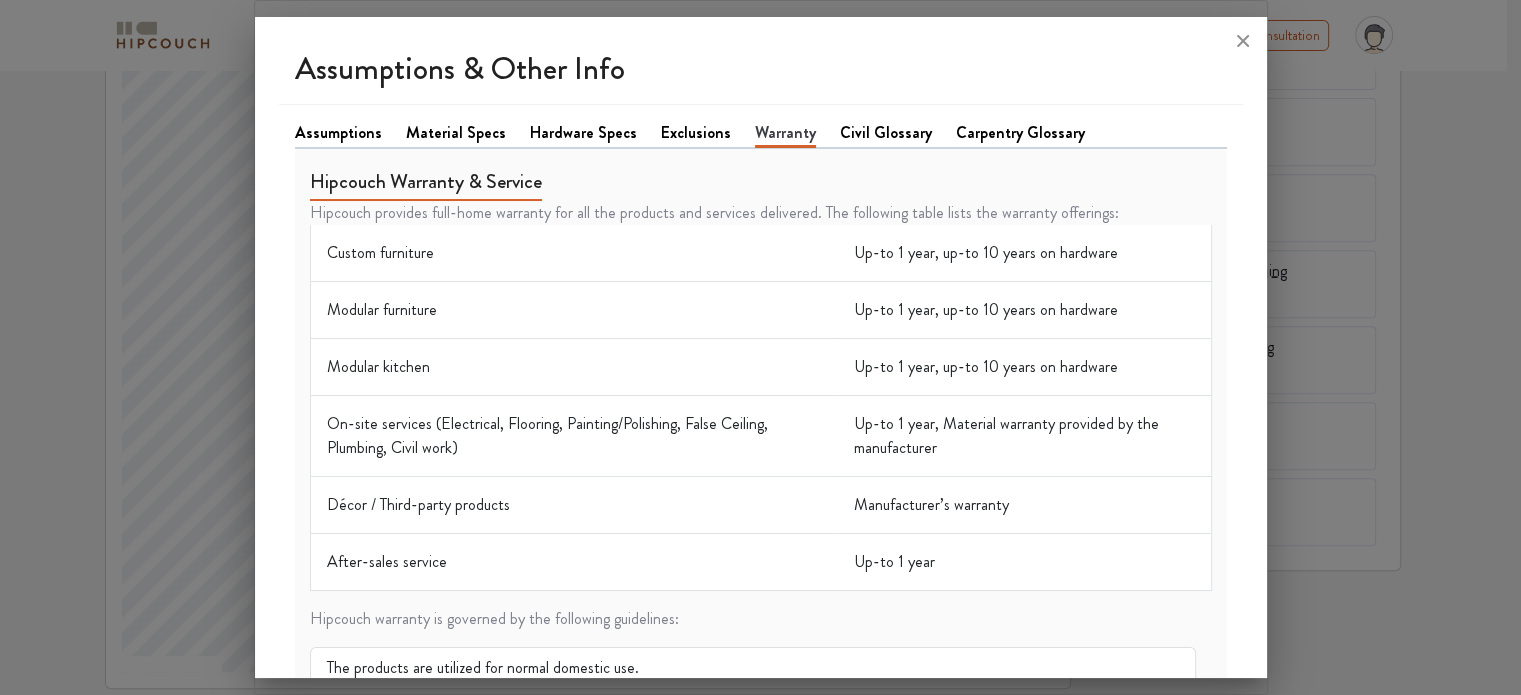 click on "Exclusions" at bounding box center [696, 133] 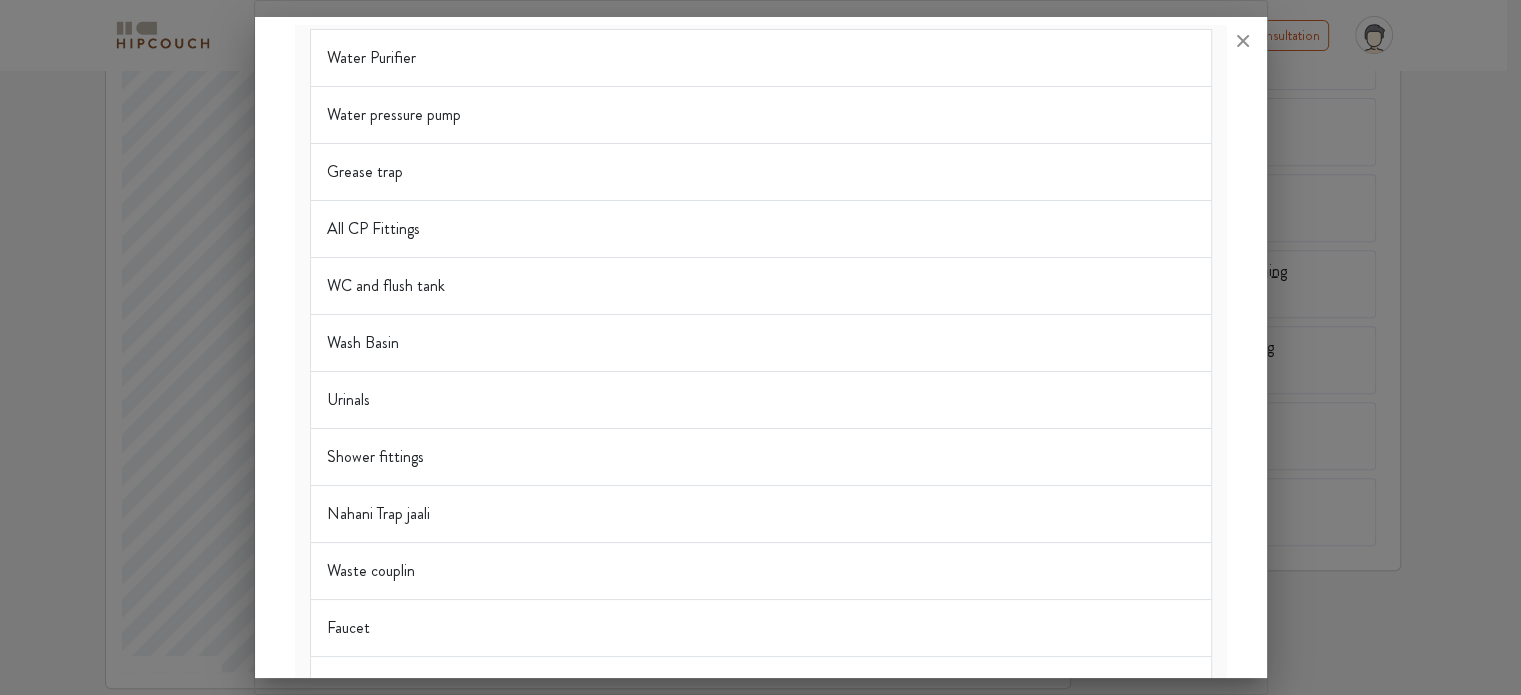 scroll, scrollTop: 0, scrollLeft: 0, axis: both 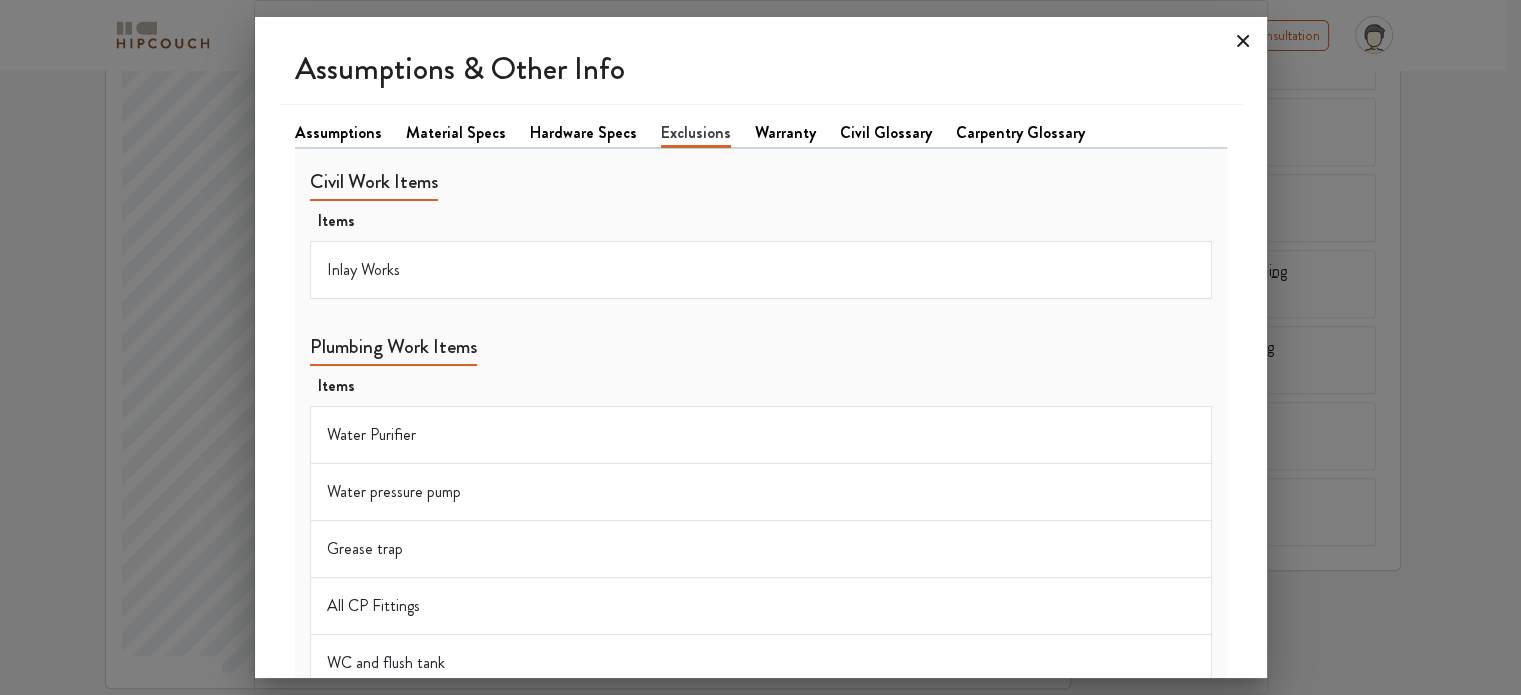 click 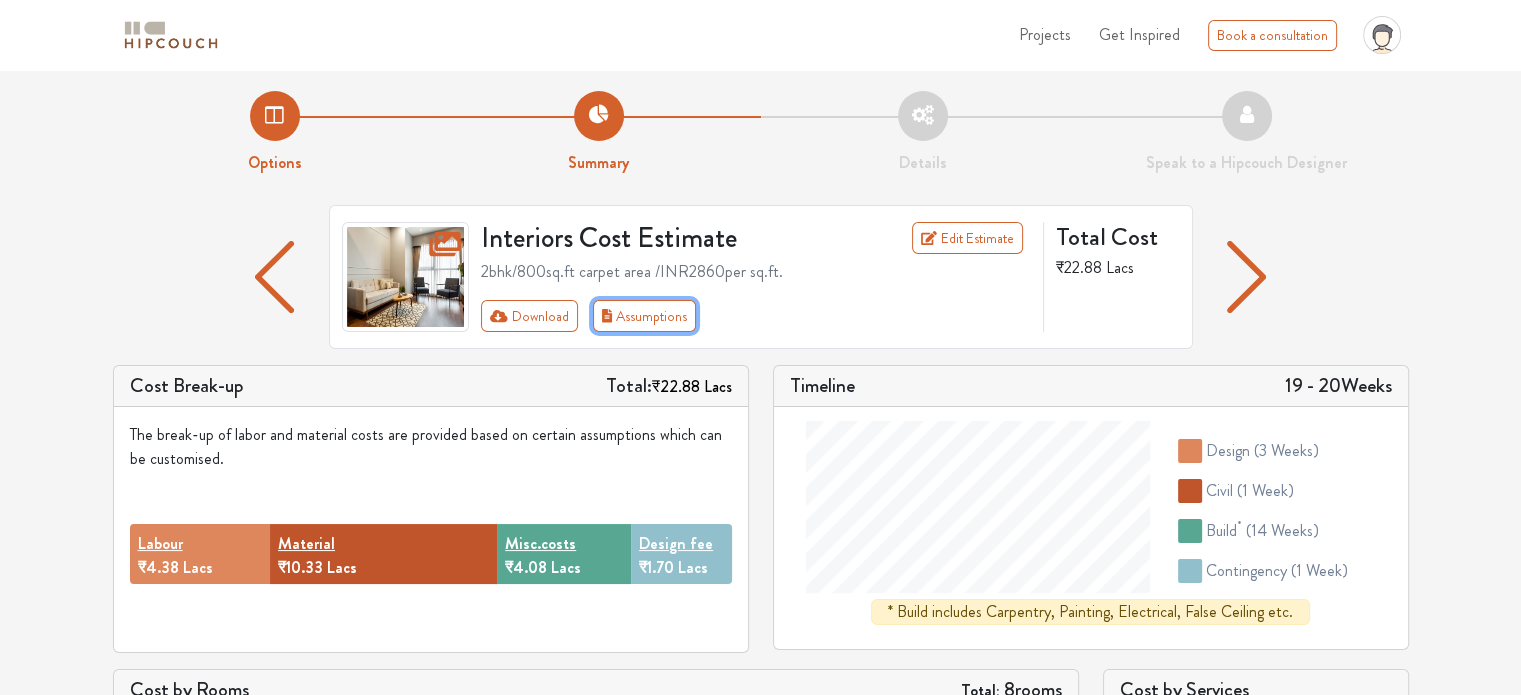 scroll, scrollTop: 0, scrollLeft: 0, axis: both 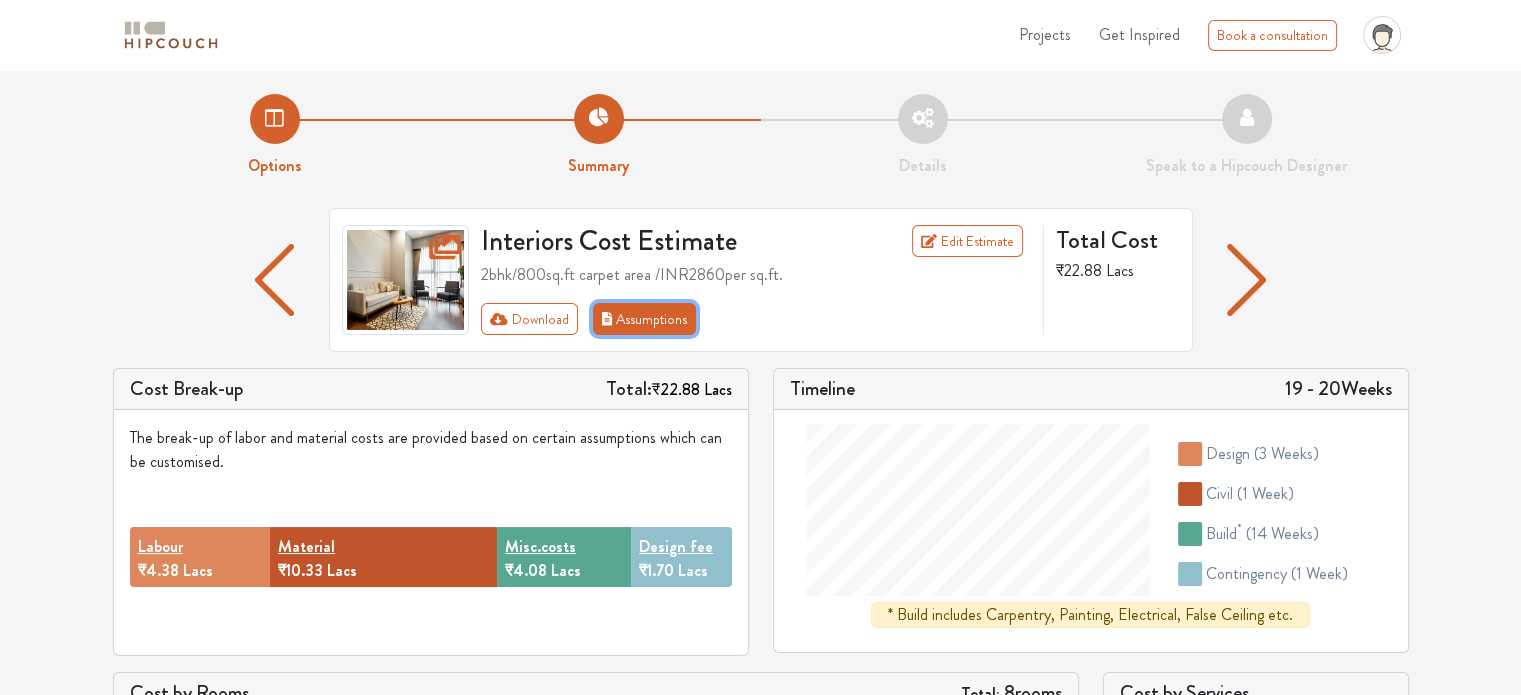 click on "Assumptions" at bounding box center [645, 319] 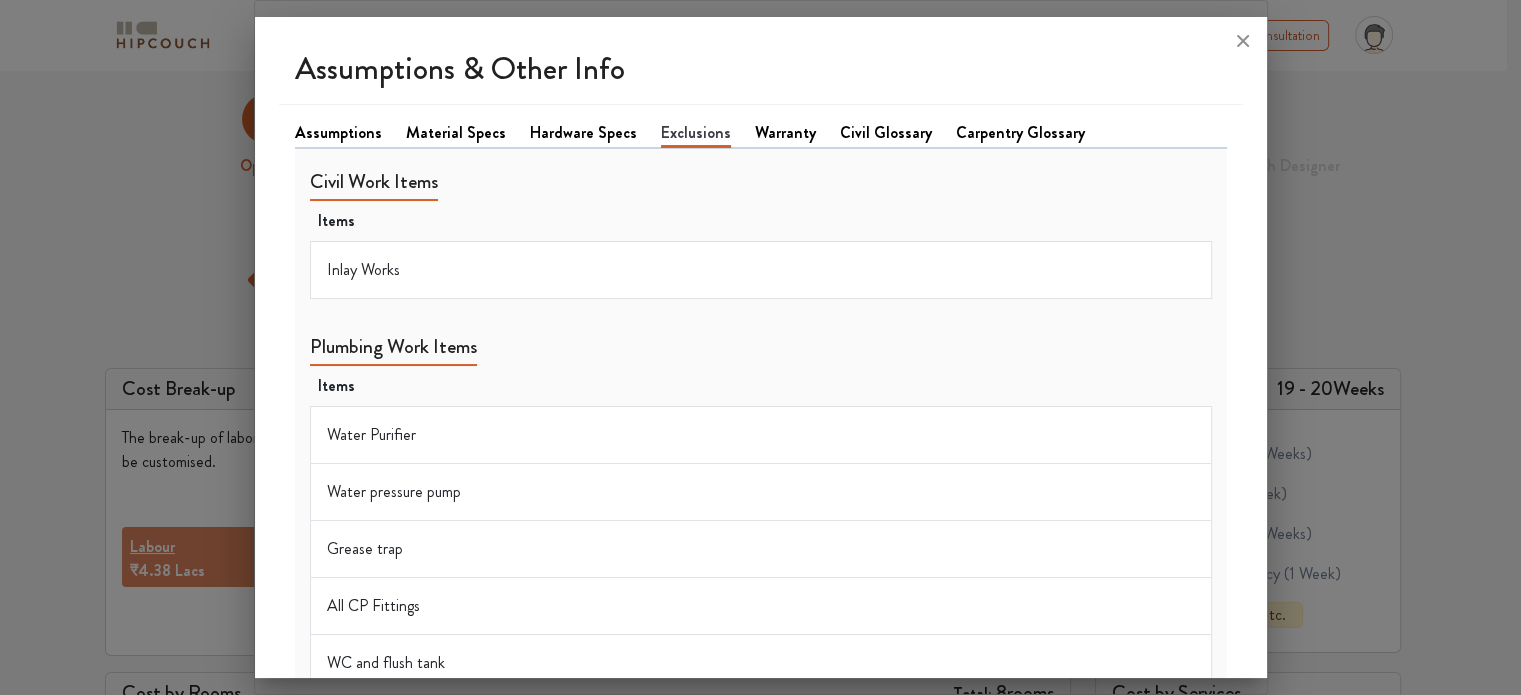 click on "Carpentry Glossary" at bounding box center (1020, 133) 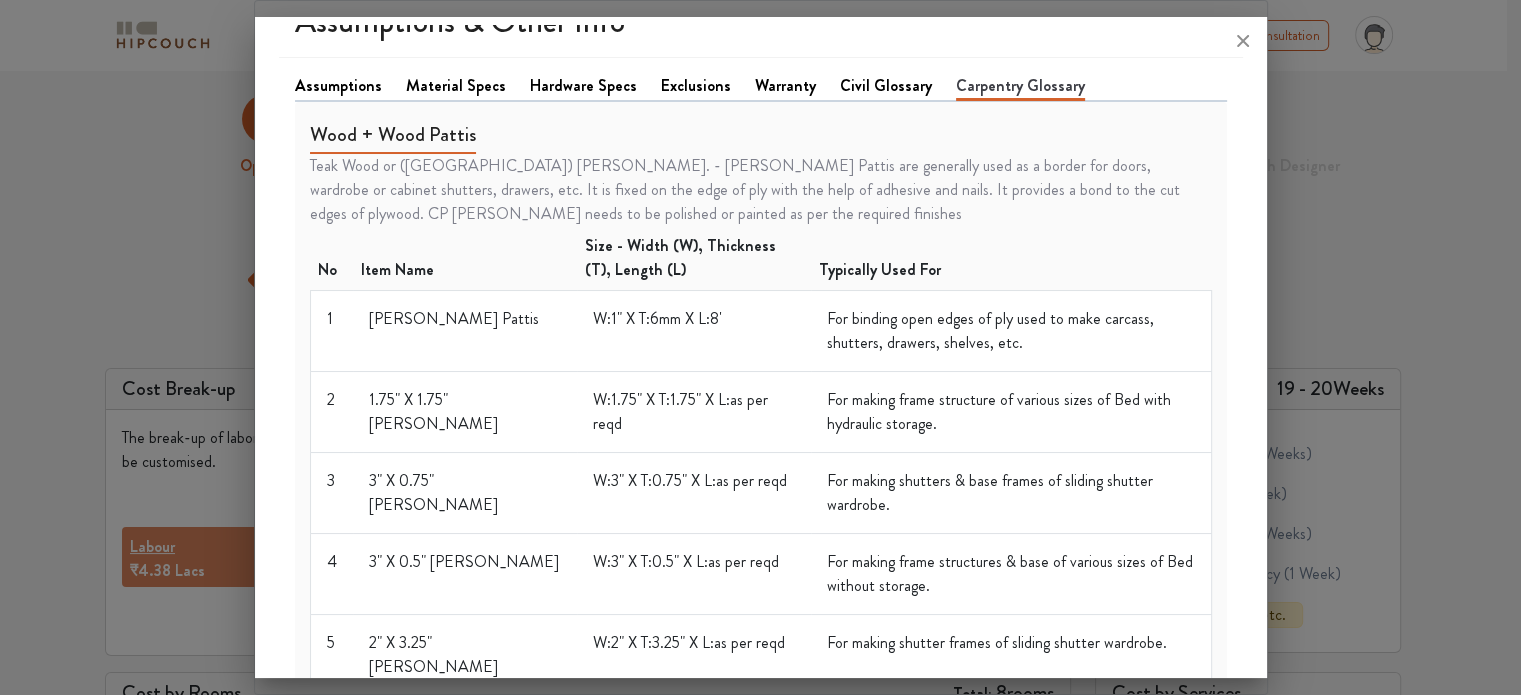 scroll, scrollTop: 0, scrollLeft: 0, axis: both 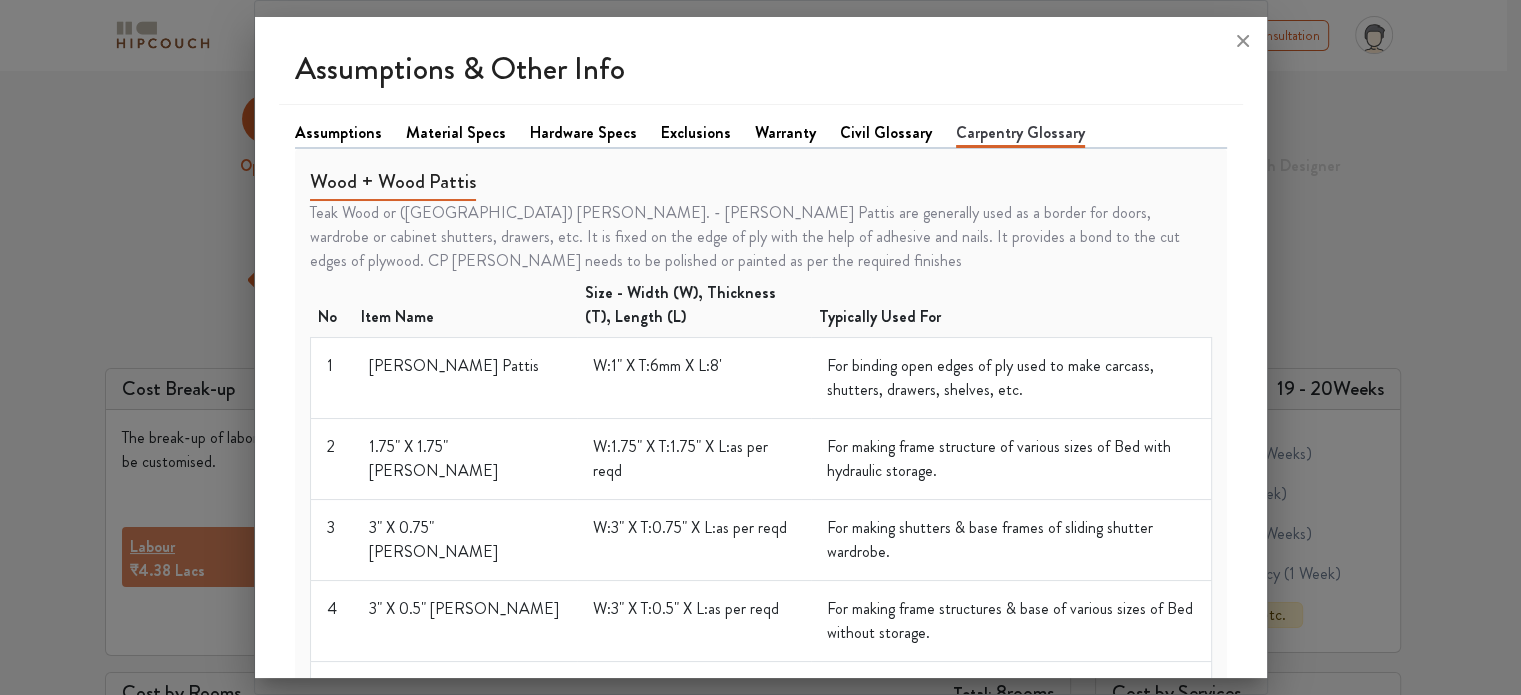 click on "Civil Glossary" at bounding box center (886, 133) 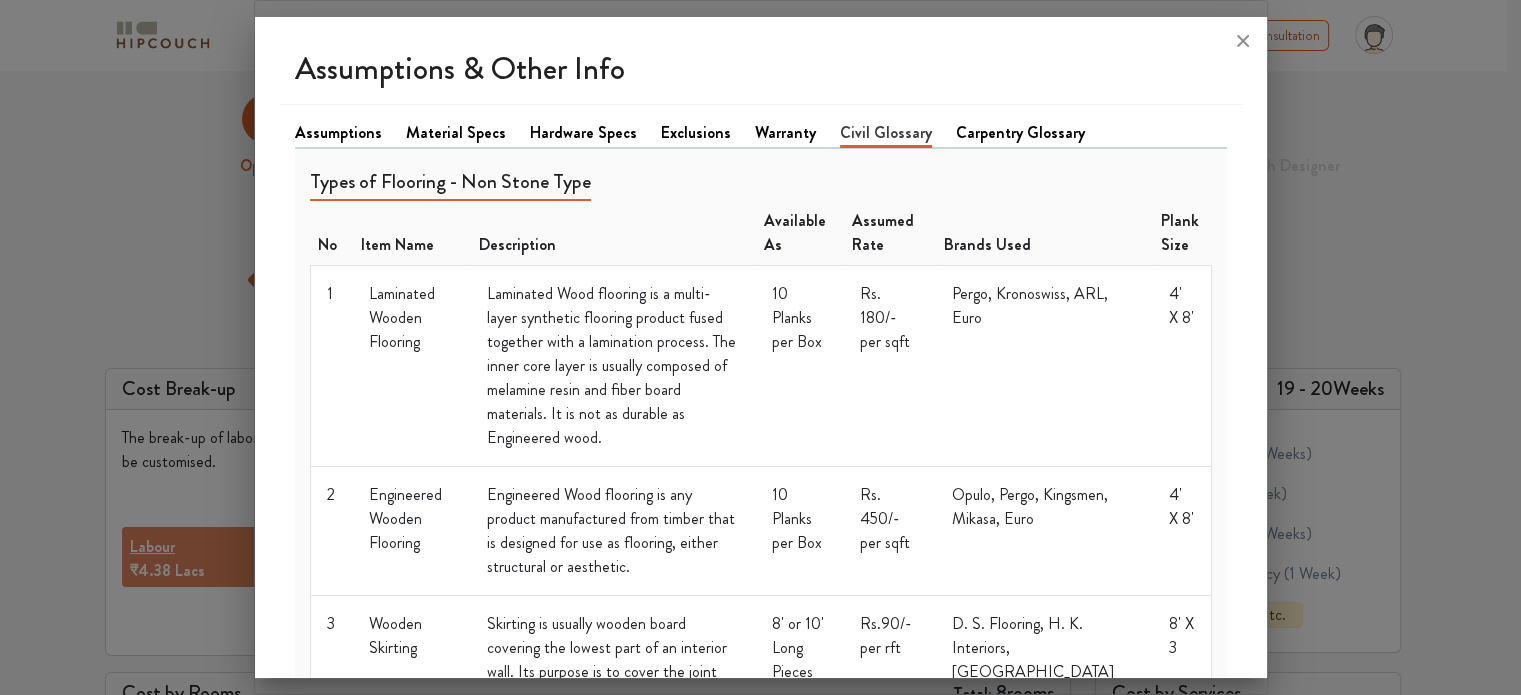 click on "Warranty" at bounding box center [785, 133] 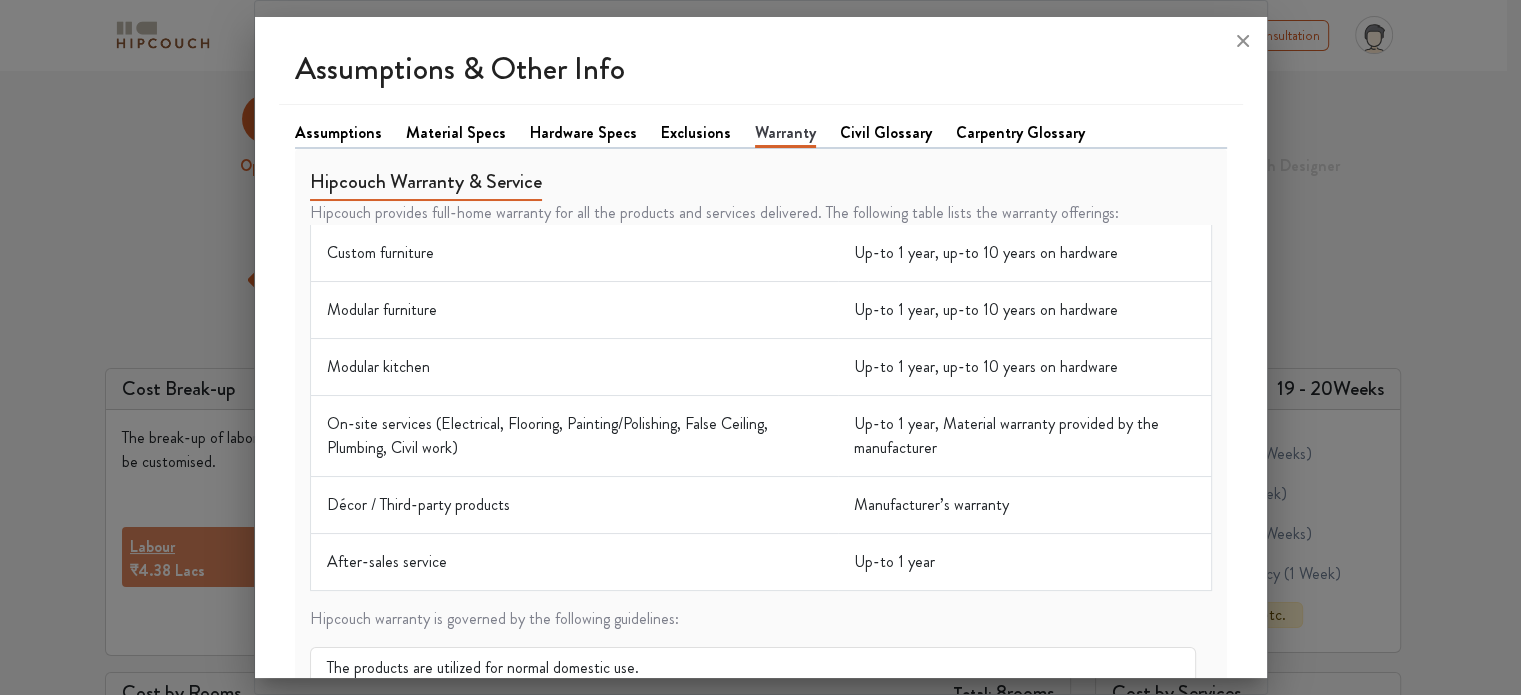 click on "Exclusions" at bounding box center (696, 133) 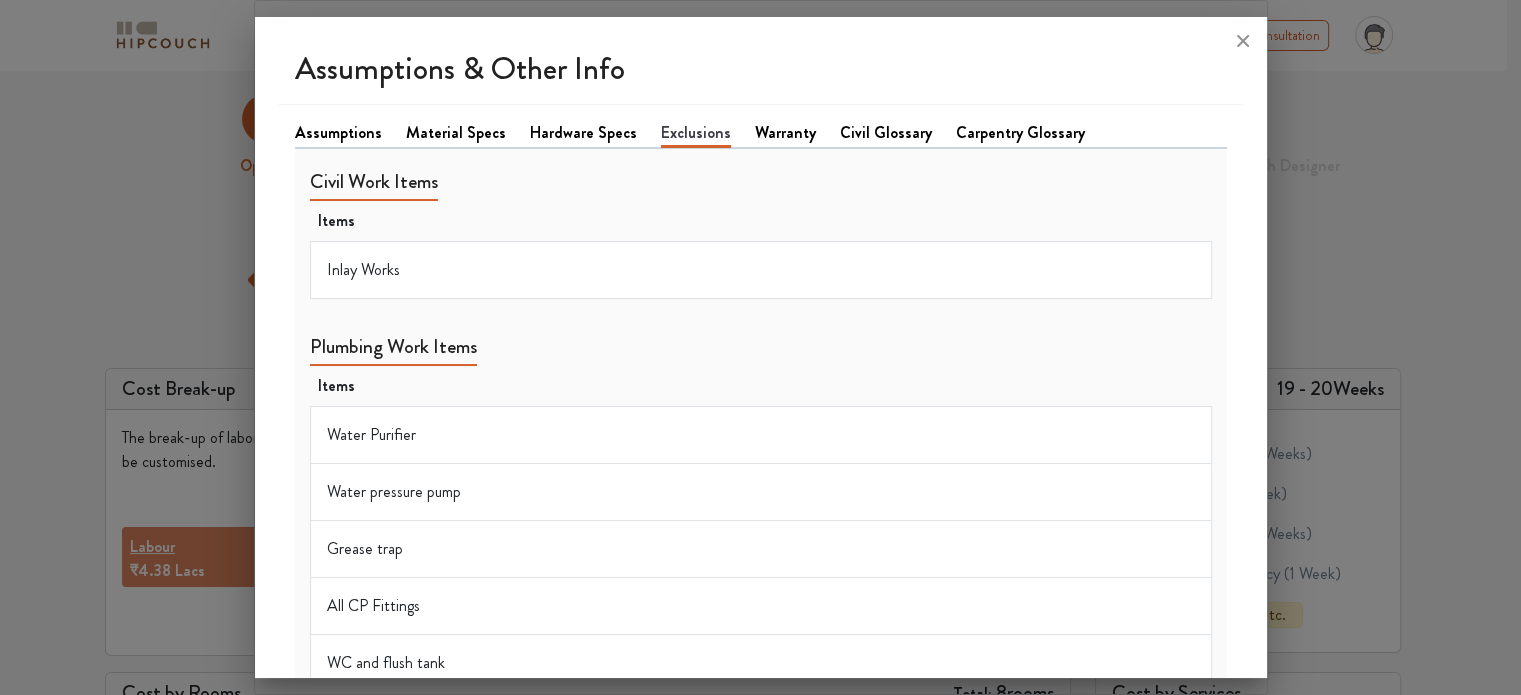 drag, startPoint x: 600, startPoint y: 128, endPoint x: 547, endPoint y: 142, distance: 54.81788 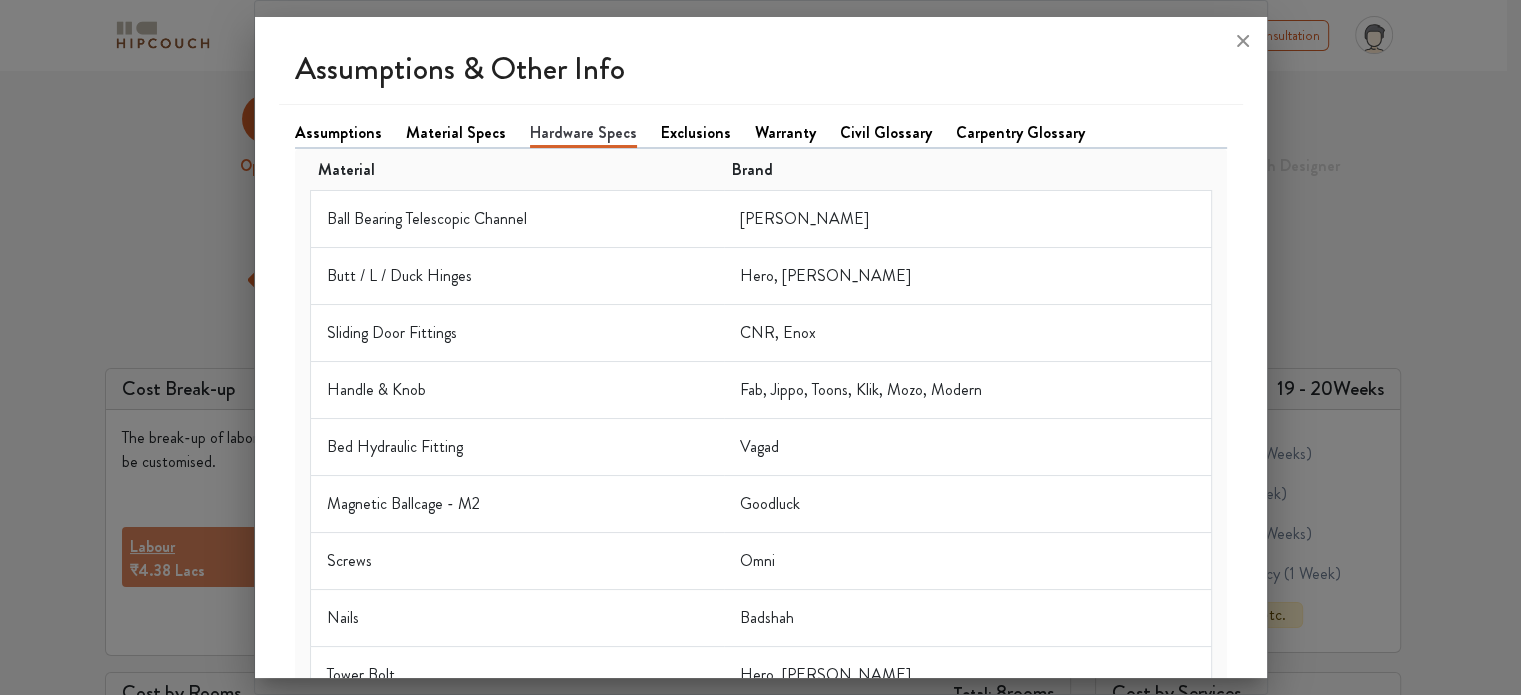 click on "Material Specs" at bounding box center [456, 133] 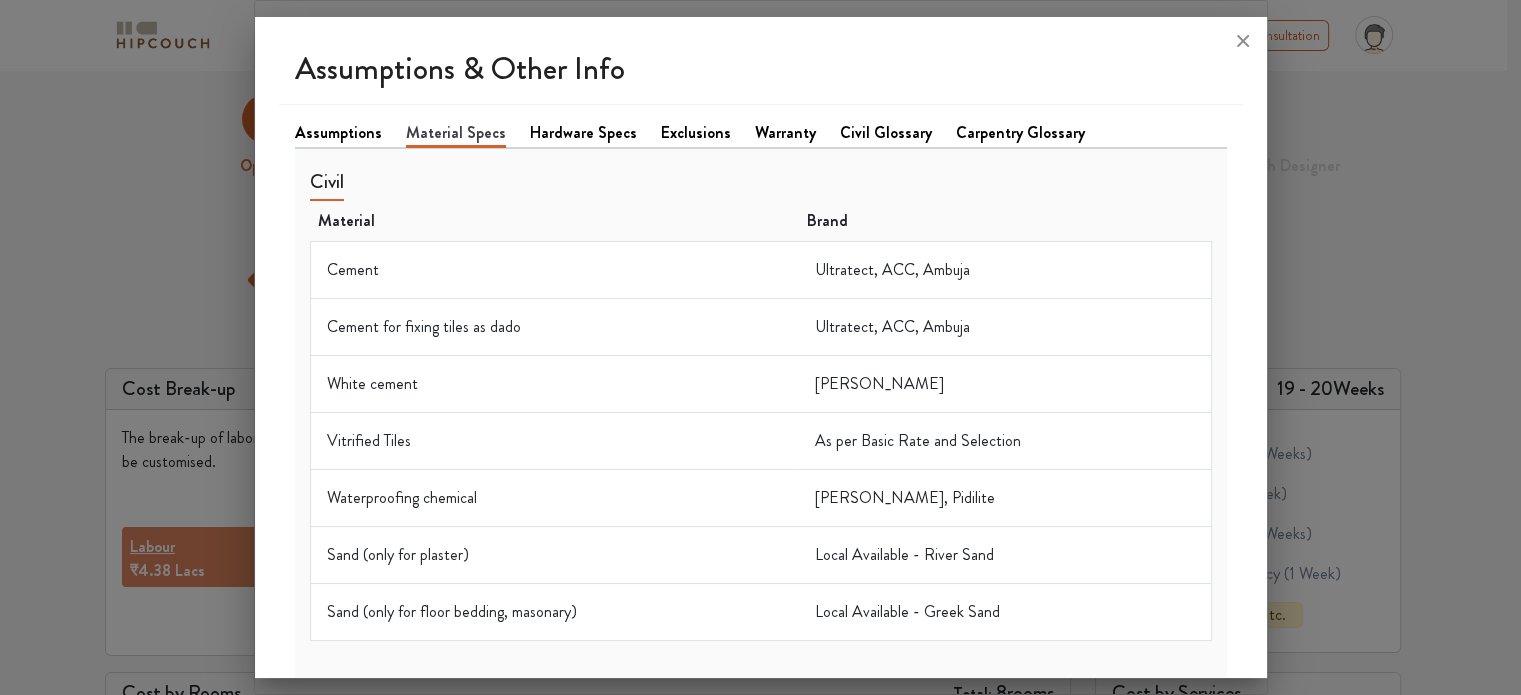 click on "Assumptions" at bounding box center (338, 133) 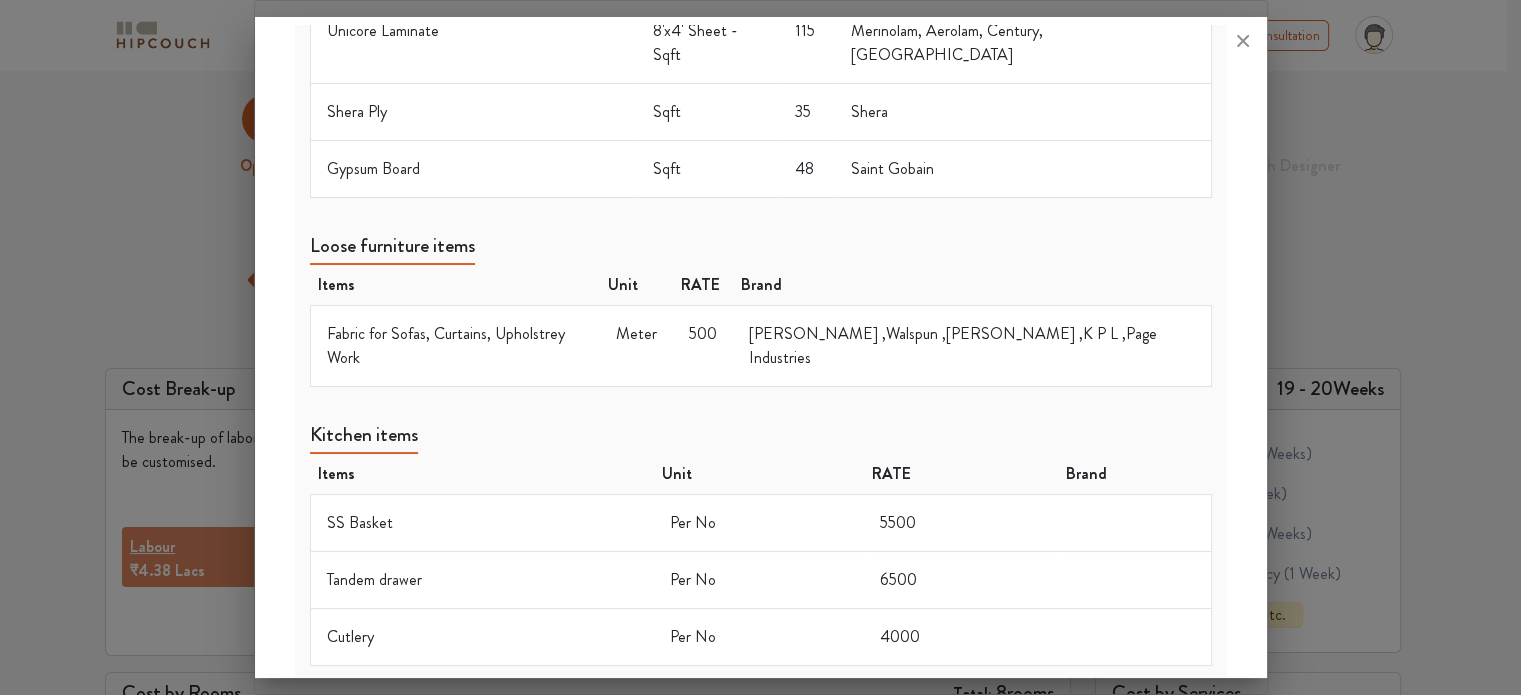 scroll, scrollTop: 1509, scrollLeft: 0, axis: vertical 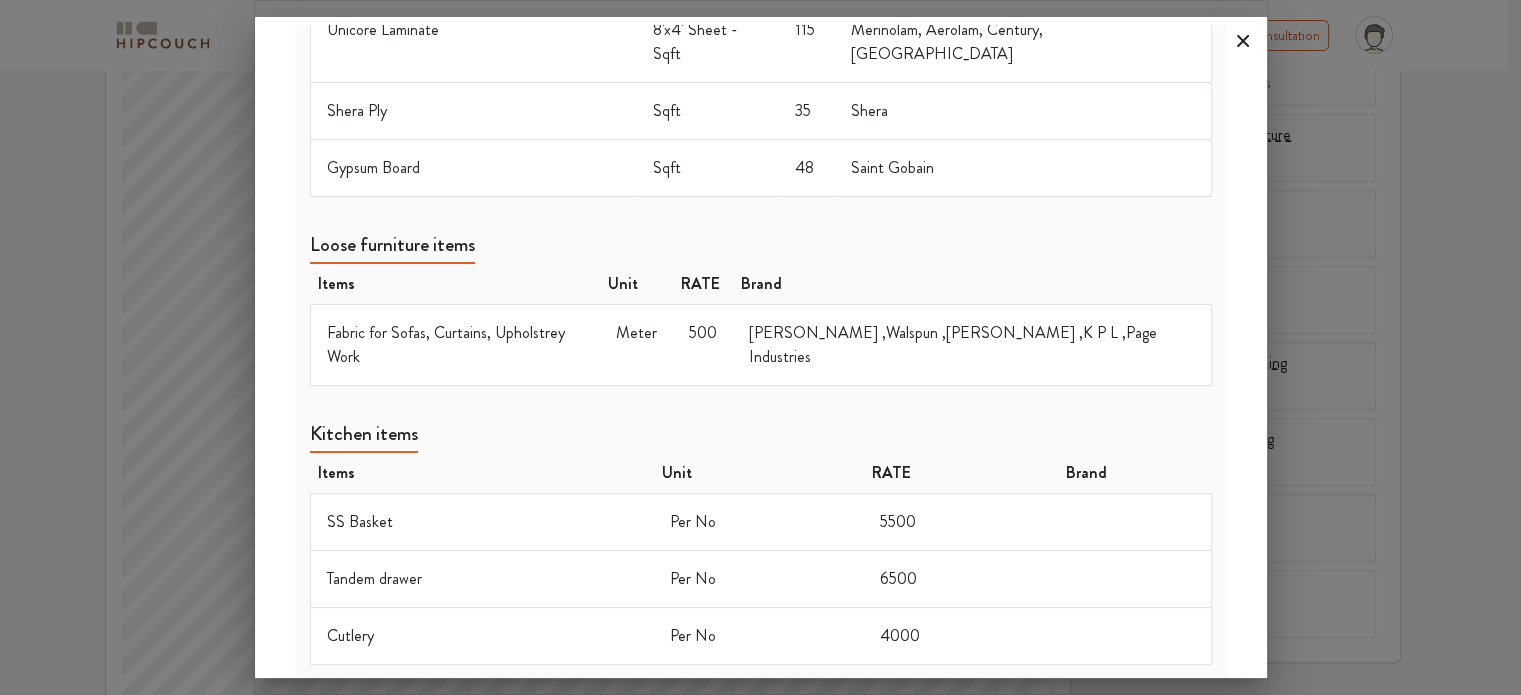 click 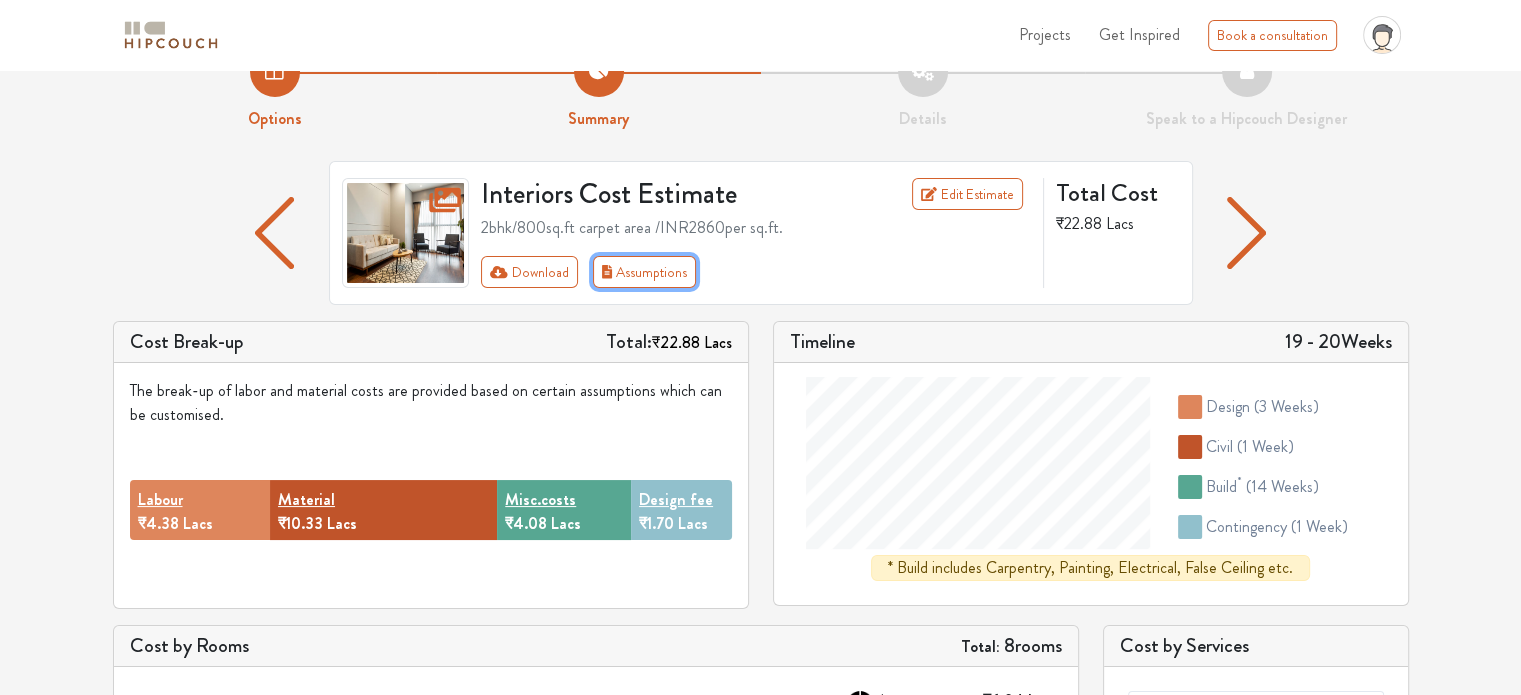 scroll, scrollTop: 0, scrollLeft: 0, axis: both 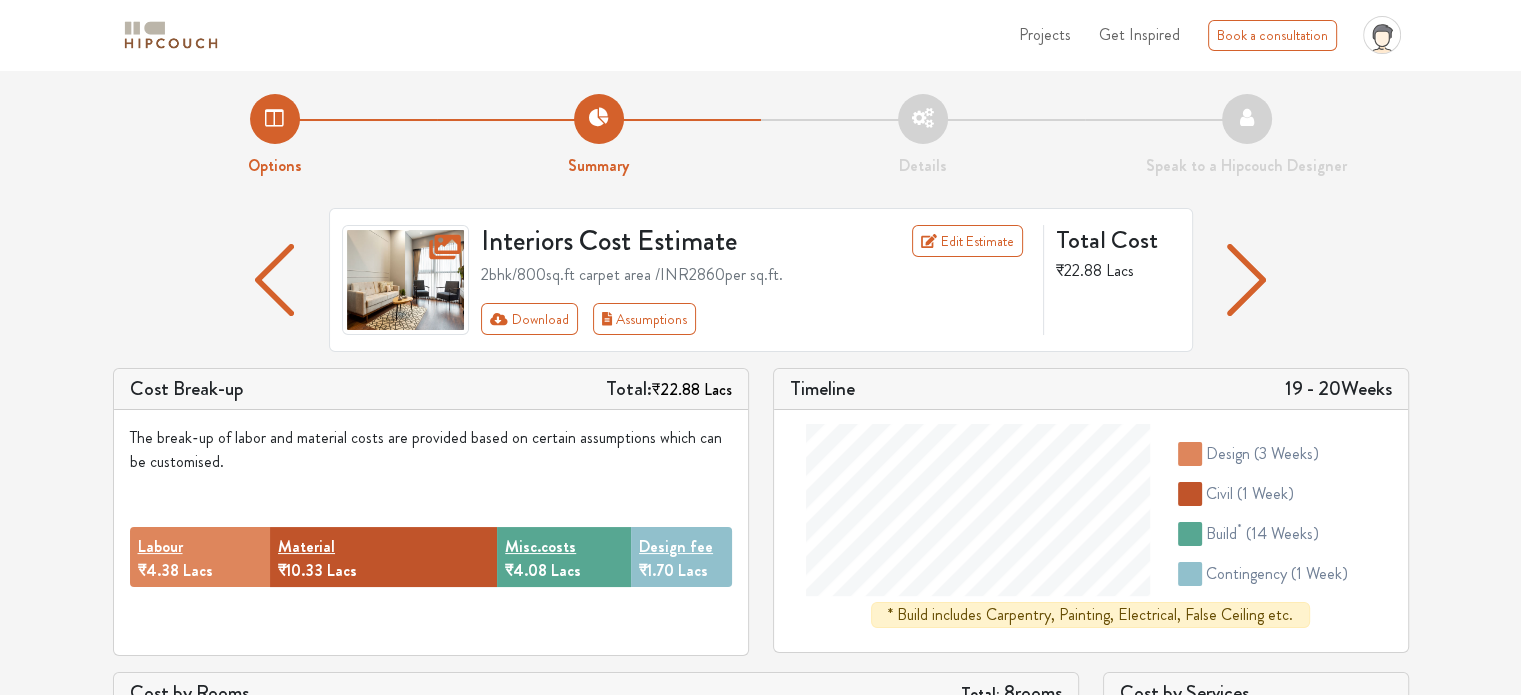 click at bounding box center [1246, 280] 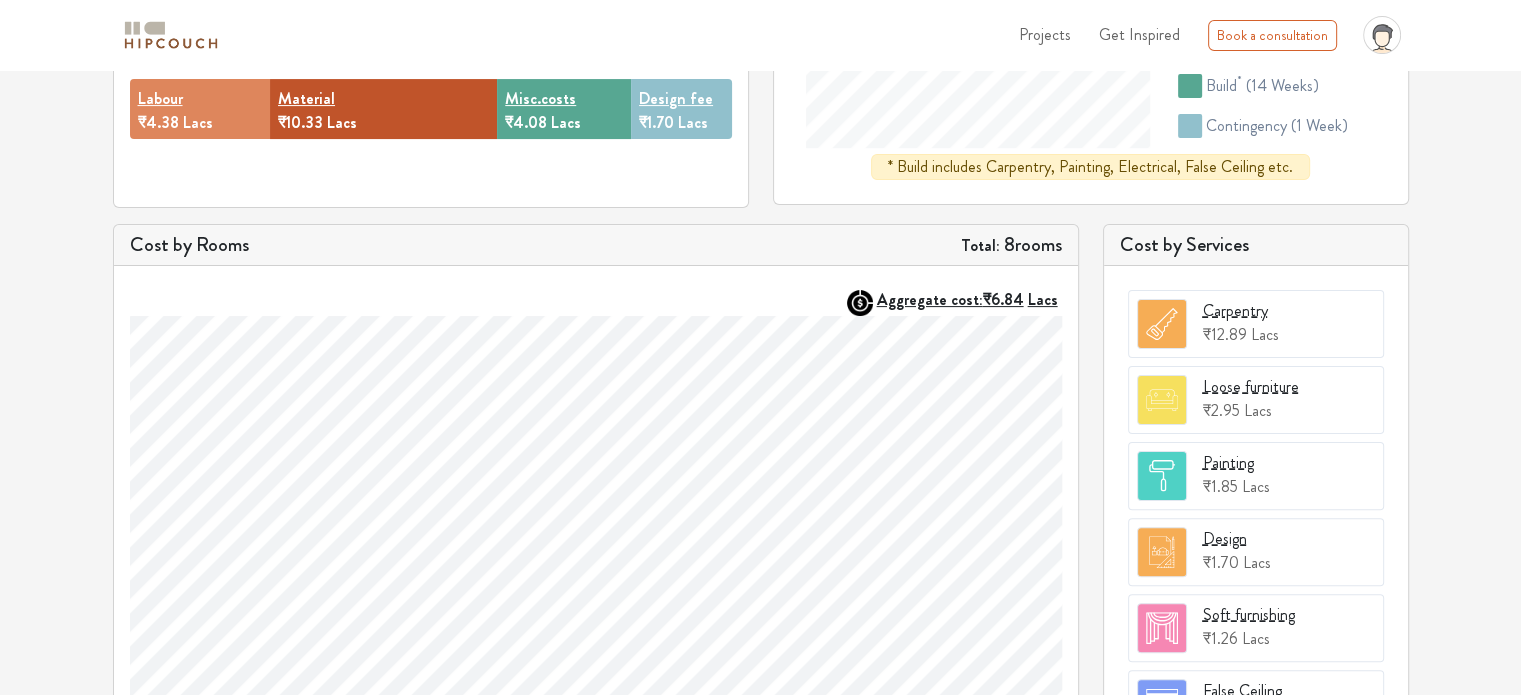 scroll, scrollTop: 392, scrollLeft: 0, axis: vertical 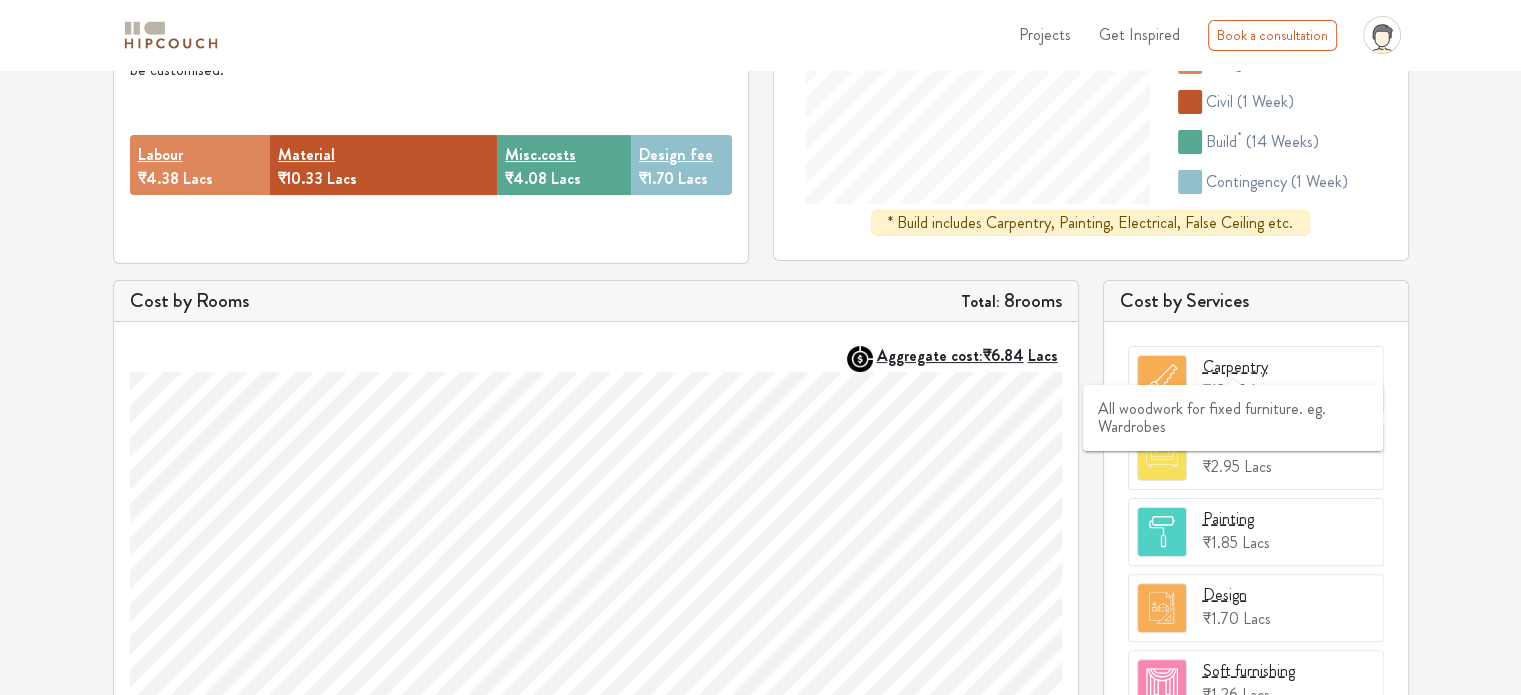 click on "Carpentry" at bounding box center (1235, 367) 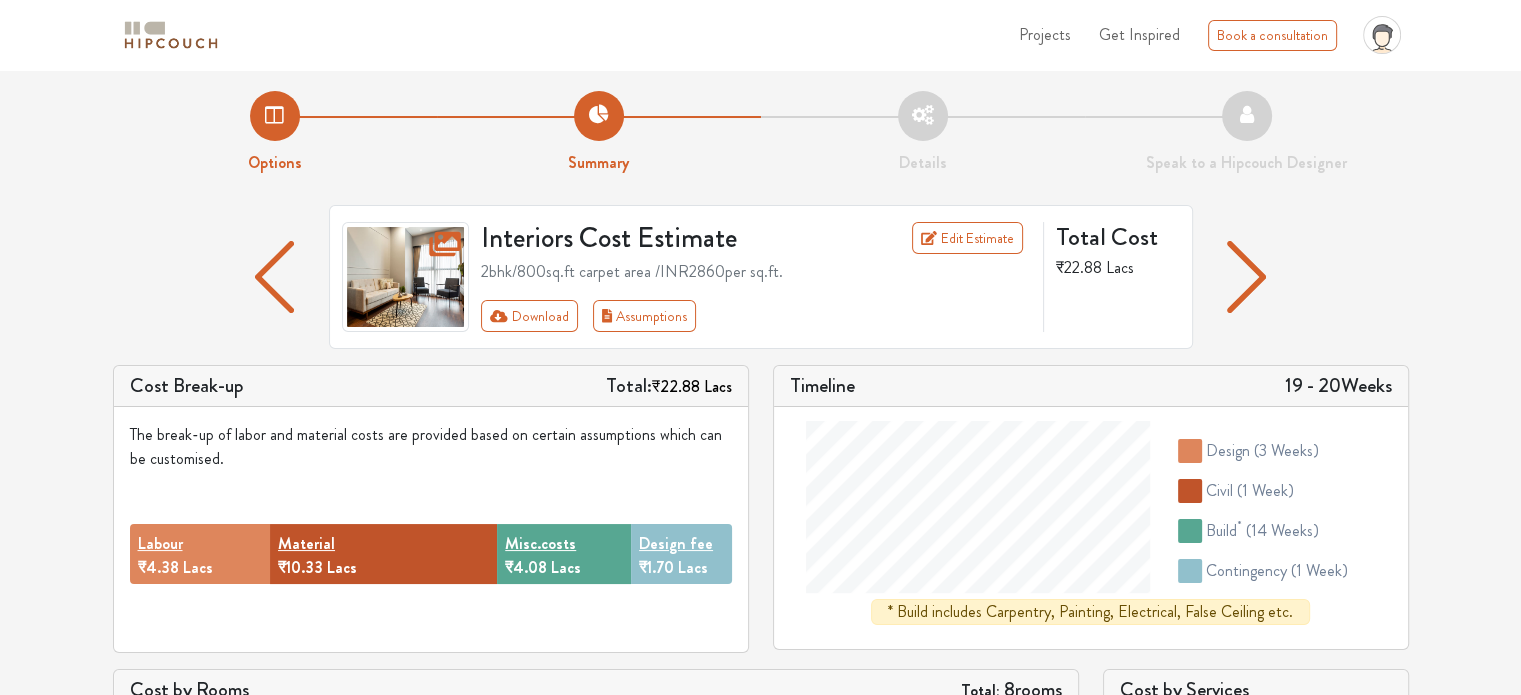 scroll, scrollTop: 0, scrollLeft: 0, axis: both 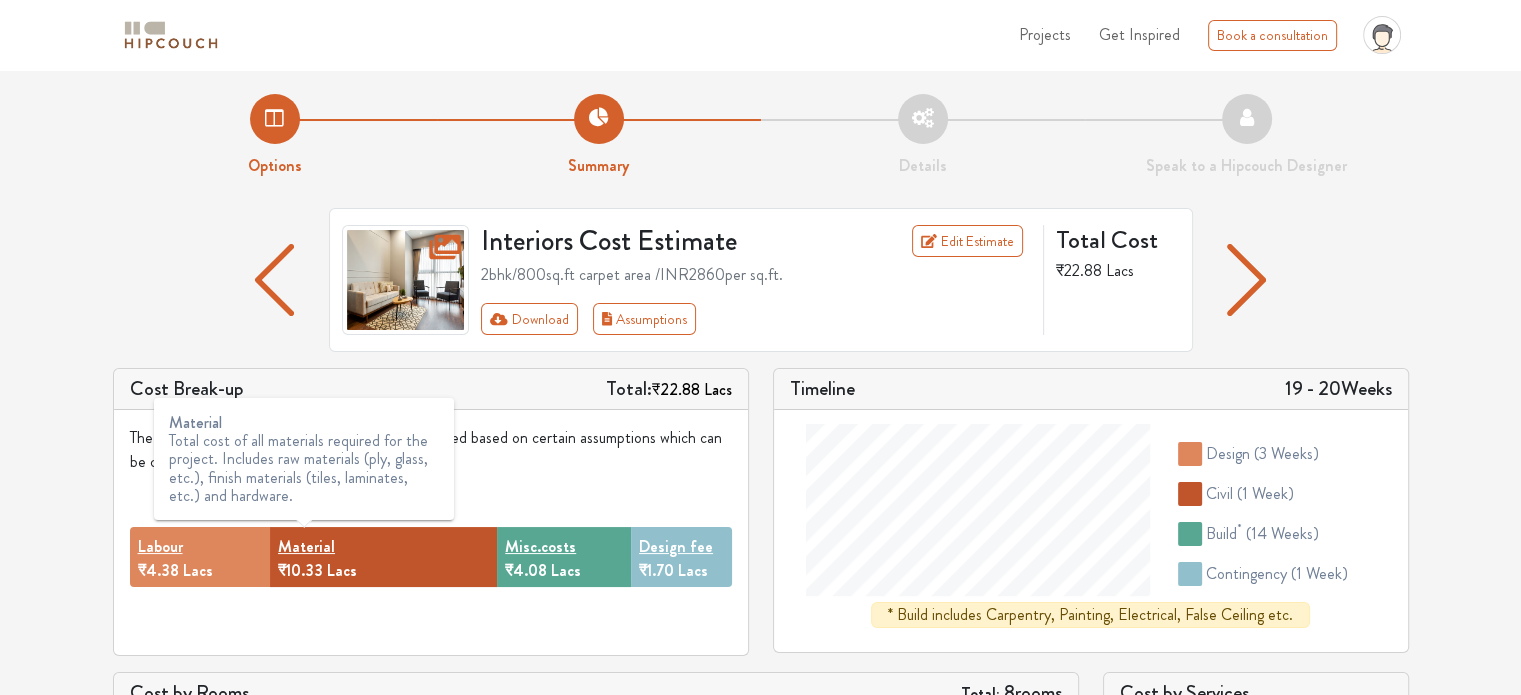 click on "Material" at bounding box center [306, 547] 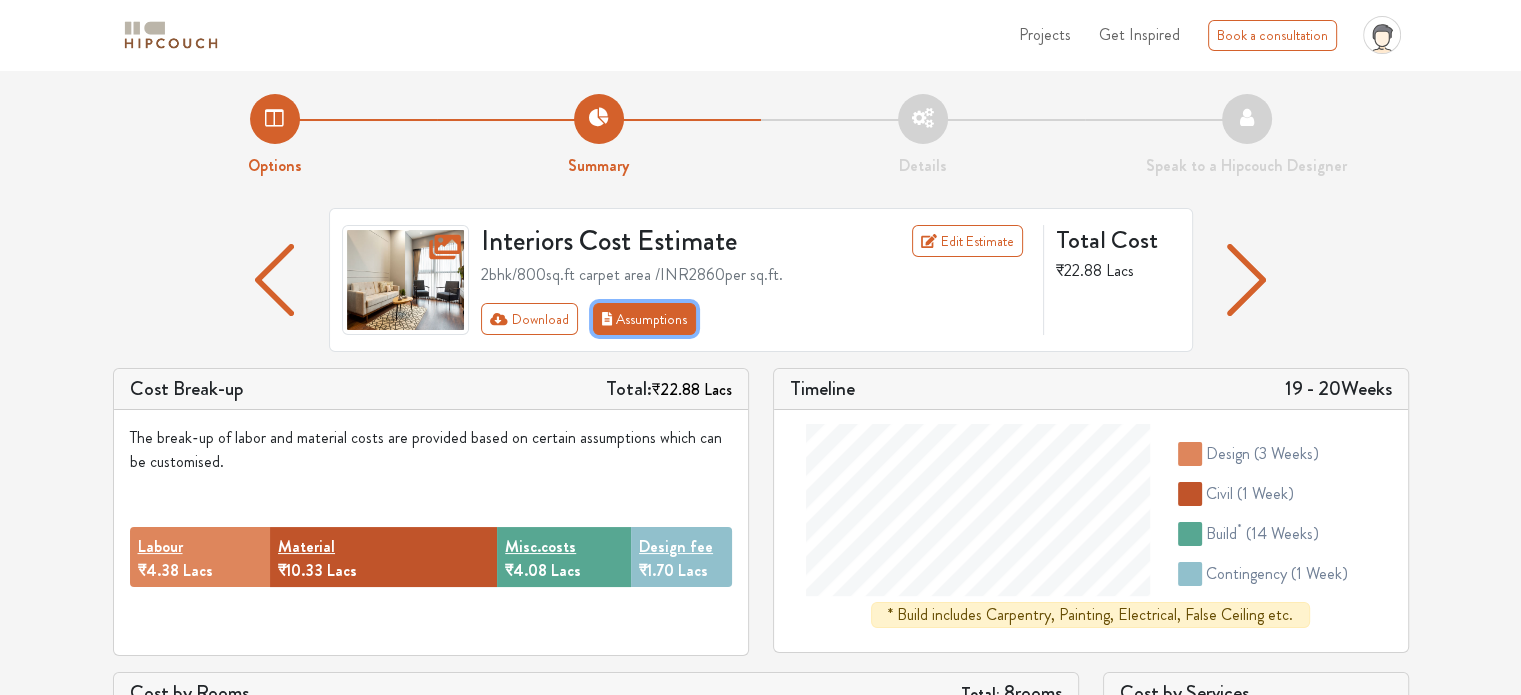 click on "Assumptions" at bounding box center (645, 319) 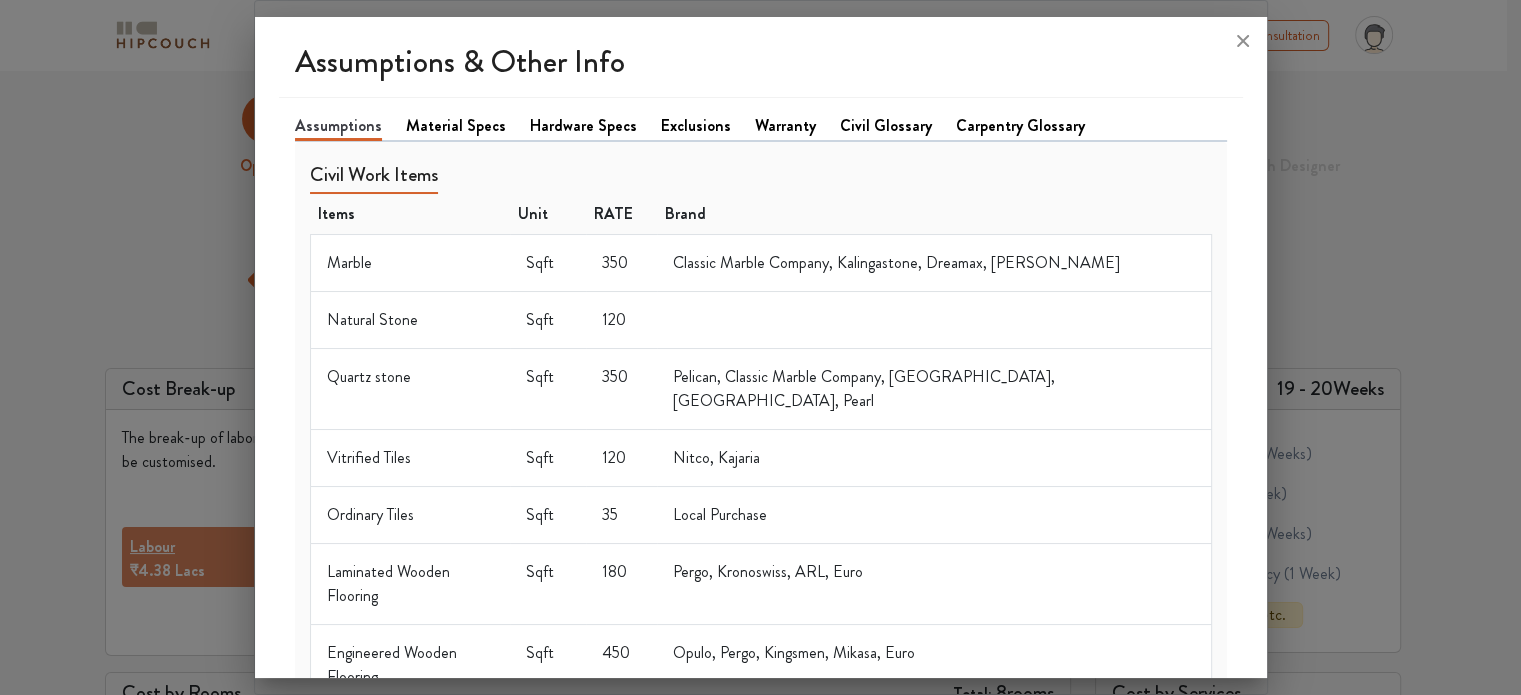 scroll, scrollTop: 0, scrollLeft: 0, axis: both 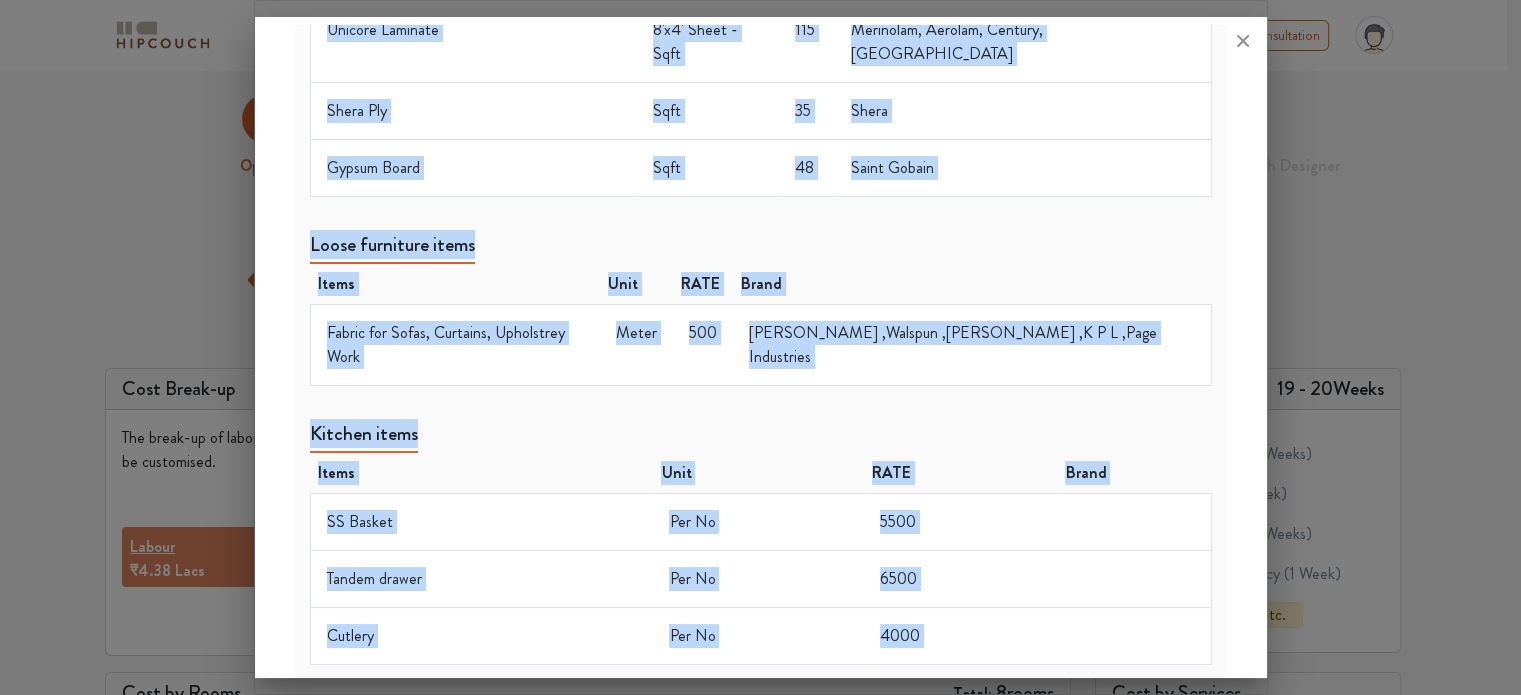 drag, startPoint x: 304, startPoint y: 167, endPoint x: 1100, endPoint y: 658, distance: 935.2524 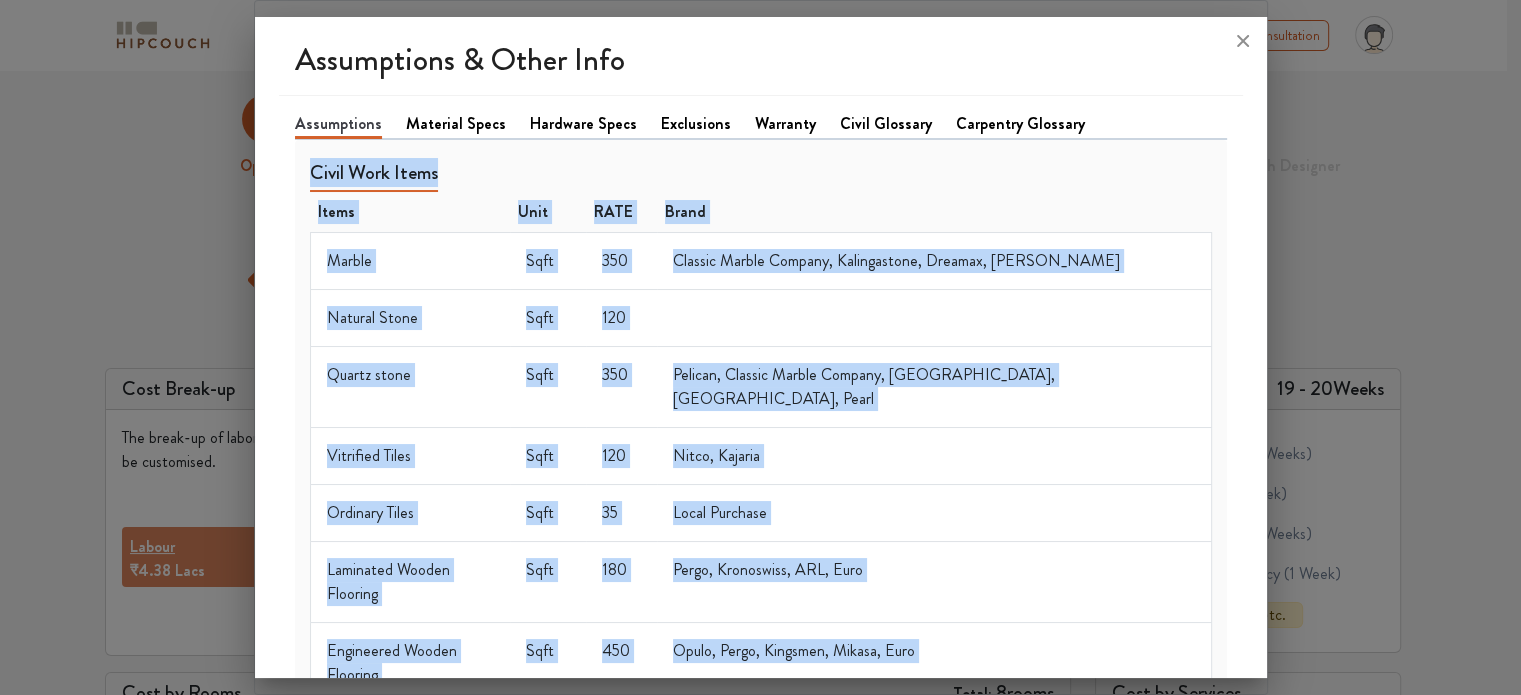 scroll, scrollTop: 0, scrollLeft: 0, axis: both 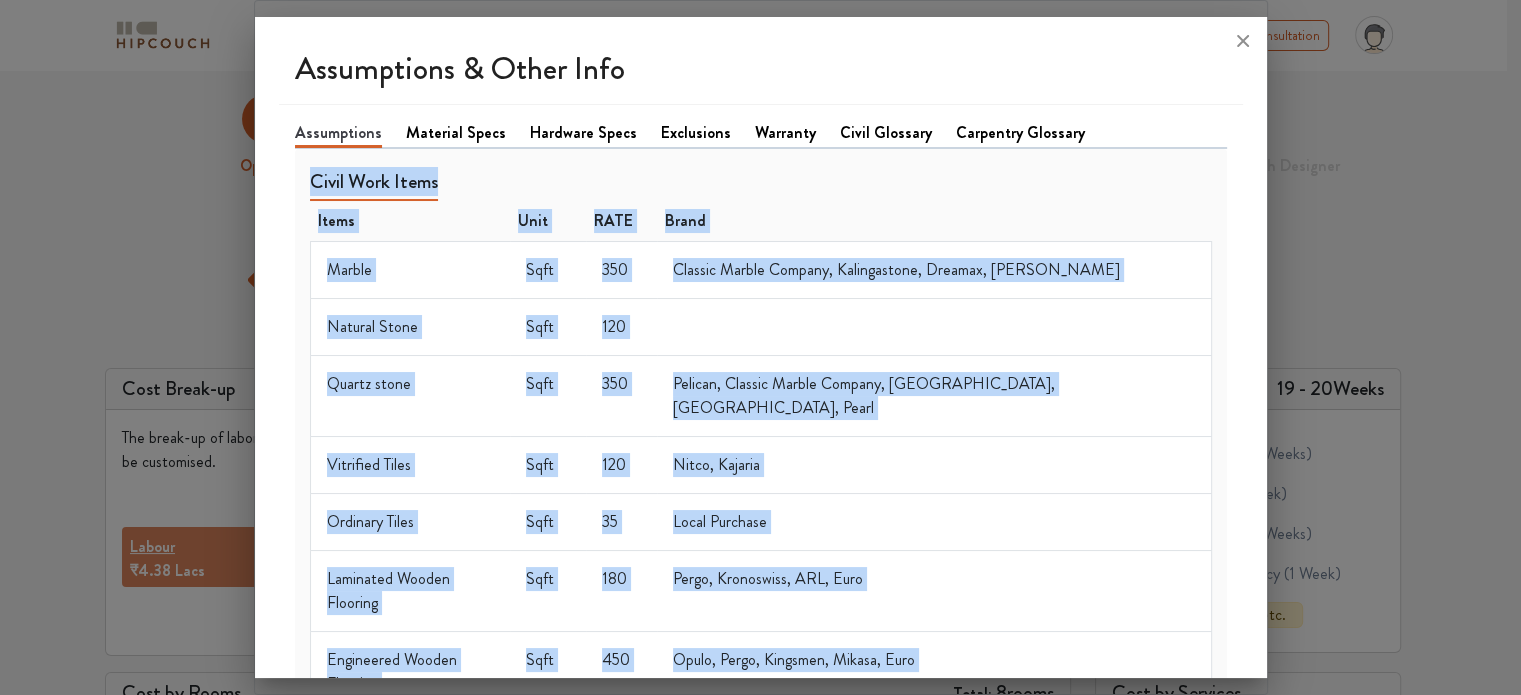 copy on "Civil Work Items Items Unit RATE Brand Marble Sqft 350 Classic Marble Company, Kalingastone, Dreamax, Aditya Stonex Natural Stone Sqft 120 Quartz stone Sqft 350 Pelican, Classic Marble Company, Kalingastone, Alicante, Pearl Vitrified Tiles Sqft 120 Nitco, Kajaria Ordinary Tiles Sqft 35 Local Purchase Laminated Wooden Flooring Sqft 180 Pergo, Kronoswiss, ARL, Euro Engineered Wooden Flooring Sqft 450 Opulo, Pergo, Kingsmen, Mikasa, Euro Wooden skirting Rft 90 D. S. Flooring, H. K. Interiors, Mahanta Granite Sqft 180 RK Marble, Aravali, ELANZA, BVL Granites Deck Flooring Sqft 250 Sundeck, SS Décor, Surfaces Vinyl Flooring Sqft 105 Wonderfloor, Poly Floor, Premier Polyfilms, Ajantha Debris Per Trip 6000 Carpentry Work Items Items Unit RATE Brand MR grade Commerical Ply - 19mm 8'x4' Sheet - Sqft - Glory, Excel, Ronak Marine / BWR ply - 19mm 8'x4' Sheet - Sqft - Gunja, Donyi Veneer Sqft 150 Century, Greenlam External/Finished Laminates 8'x4' Sheet - Sqft 65 Merinolam , Aerolam, Century, Greenlam Internal grey la..." 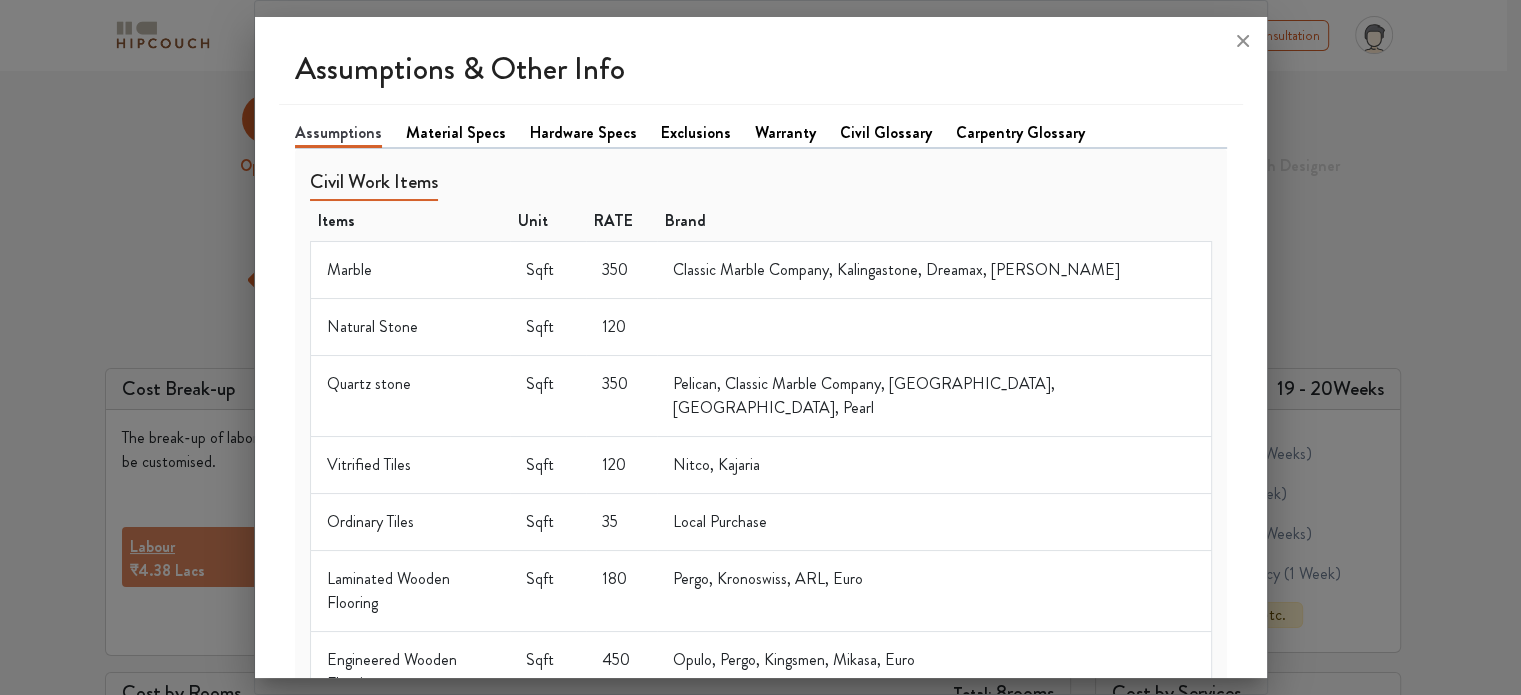 click on "Material Specs" at bounding box center (456, 133) 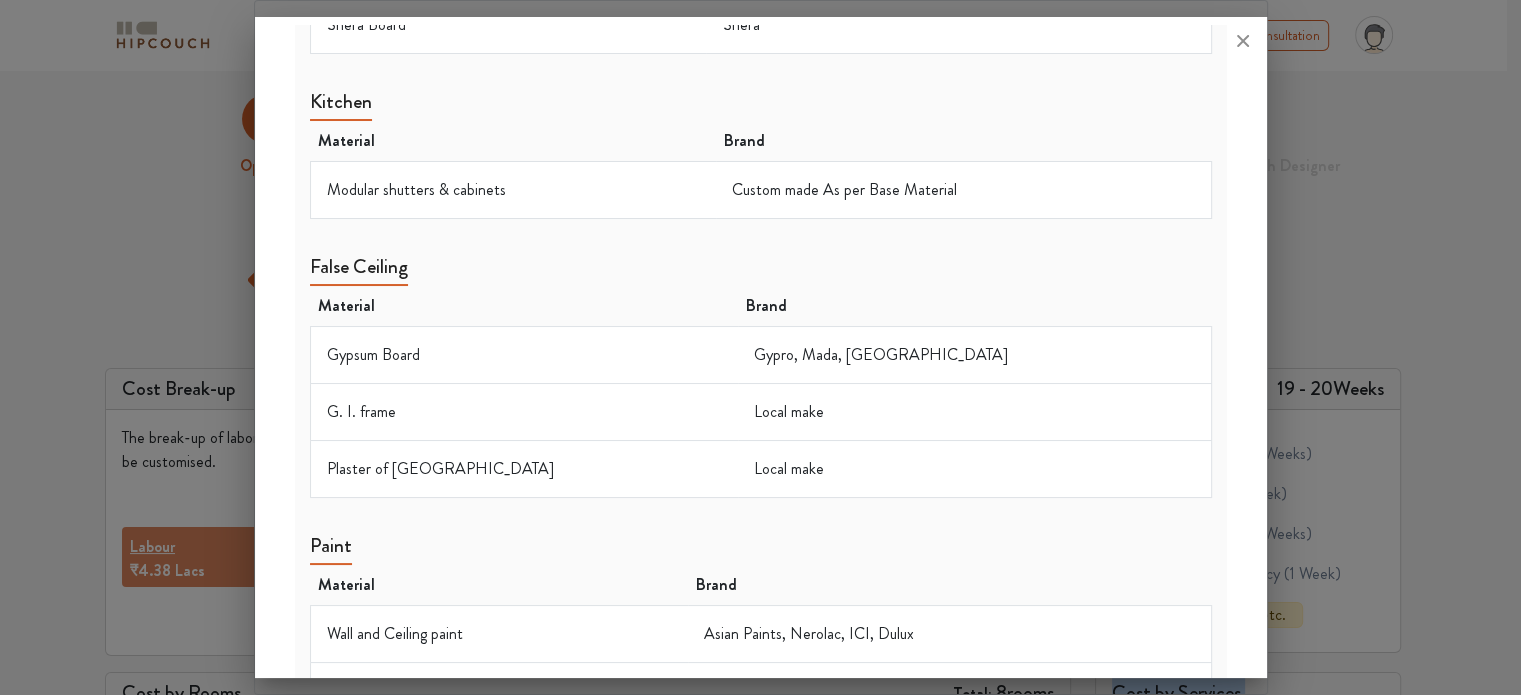 scroll, scrollTop: 2008, scrollLeft: 0, axis: vertical 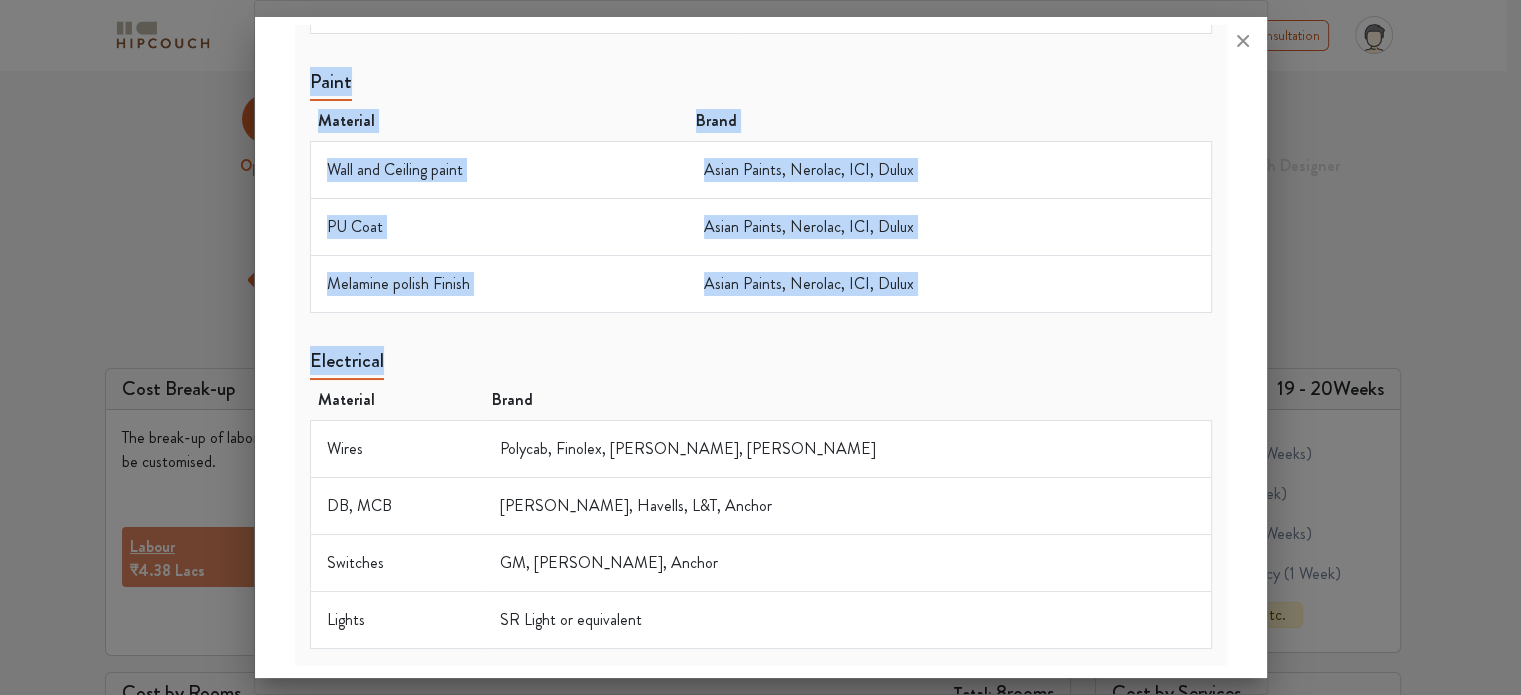 drag, startPoint x: 312, startPoint y: 178, endPoint x: 998, endPoint y: 655, distance: 835.53876 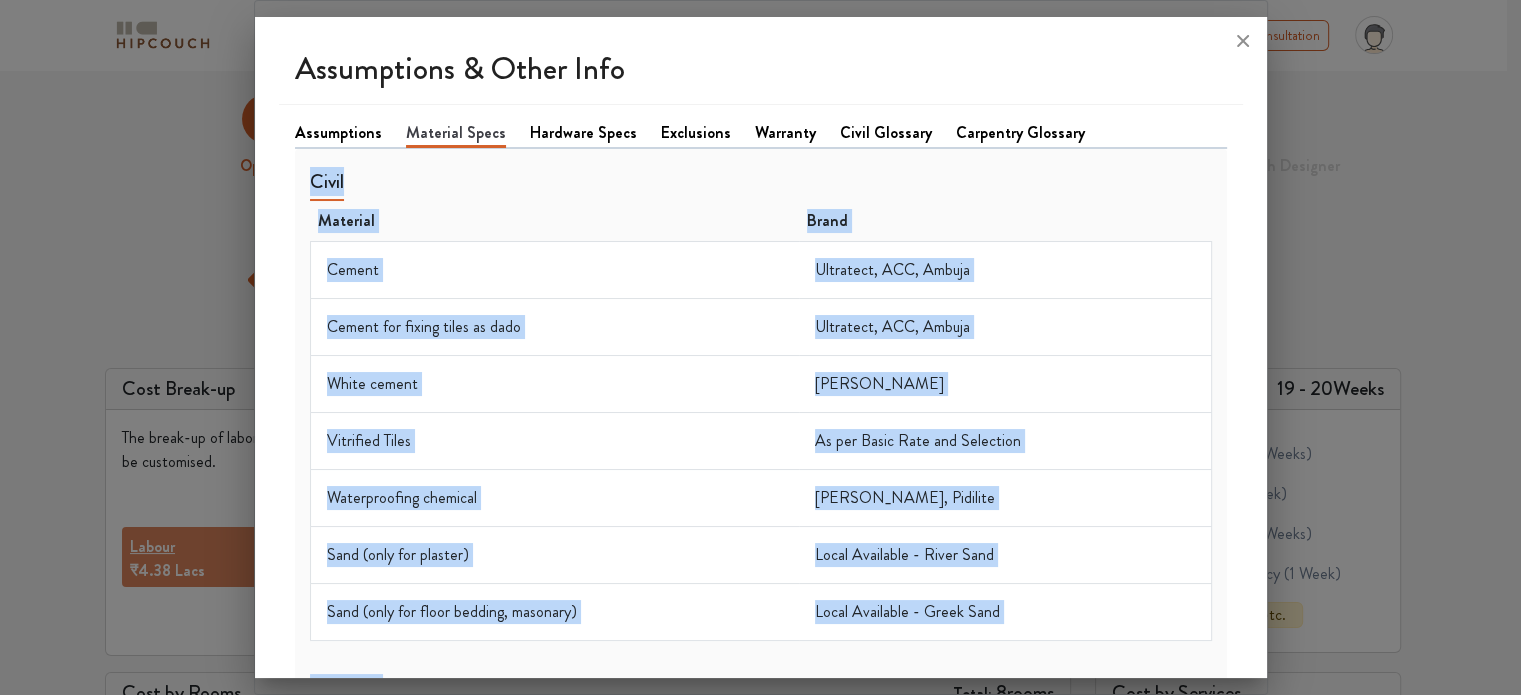 scroll, scrollTop: 0, scrollLeft: 0, axis: both 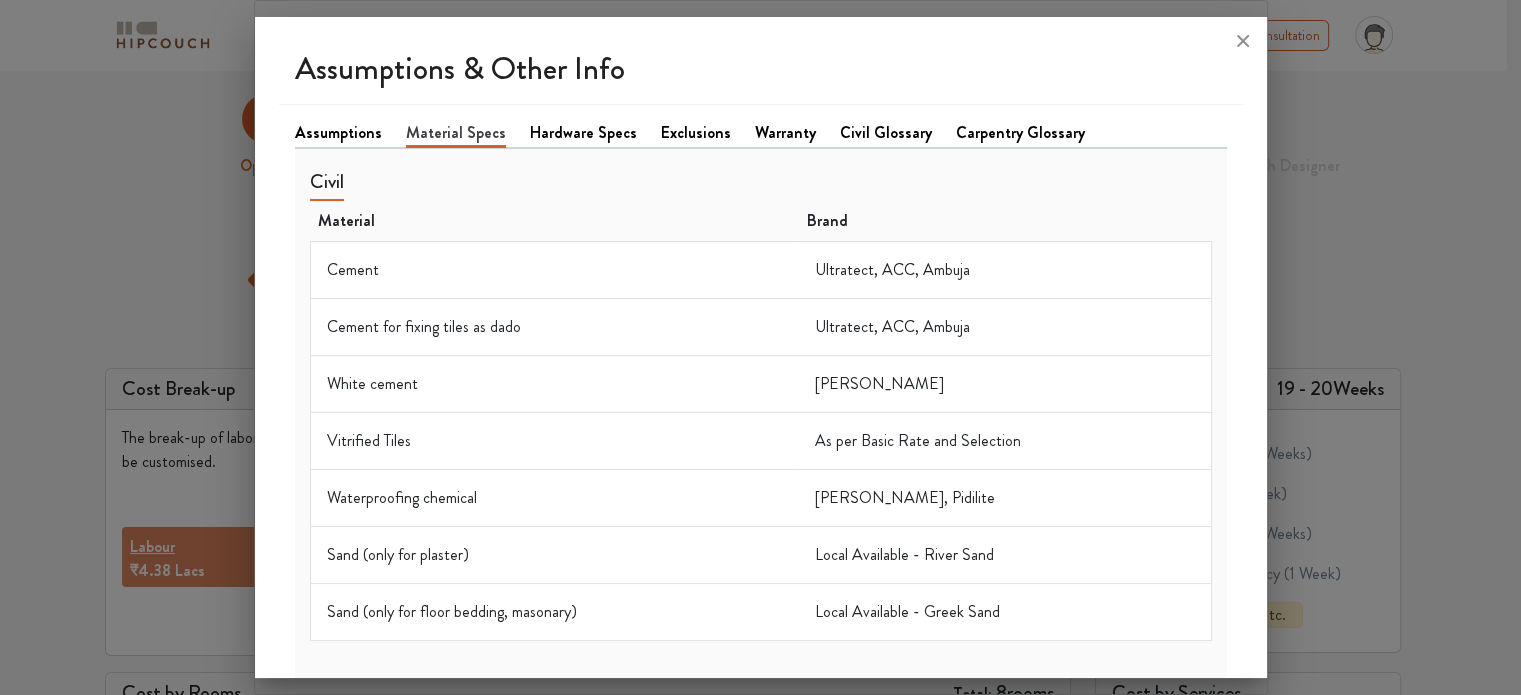 click on "Hardware Specs" at bounding box center (583, 133) 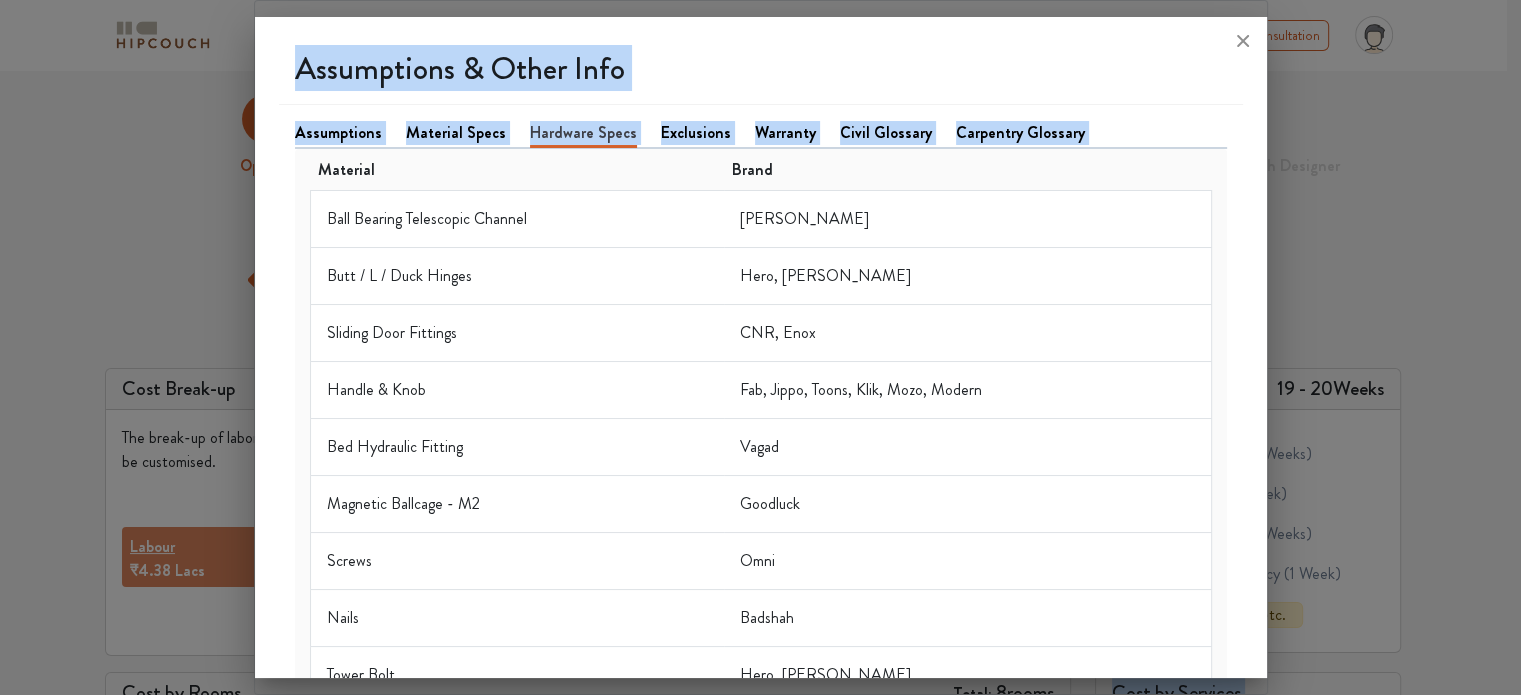 scroll, scrollTop: 574, scrollLeft: 0, axis: vertical 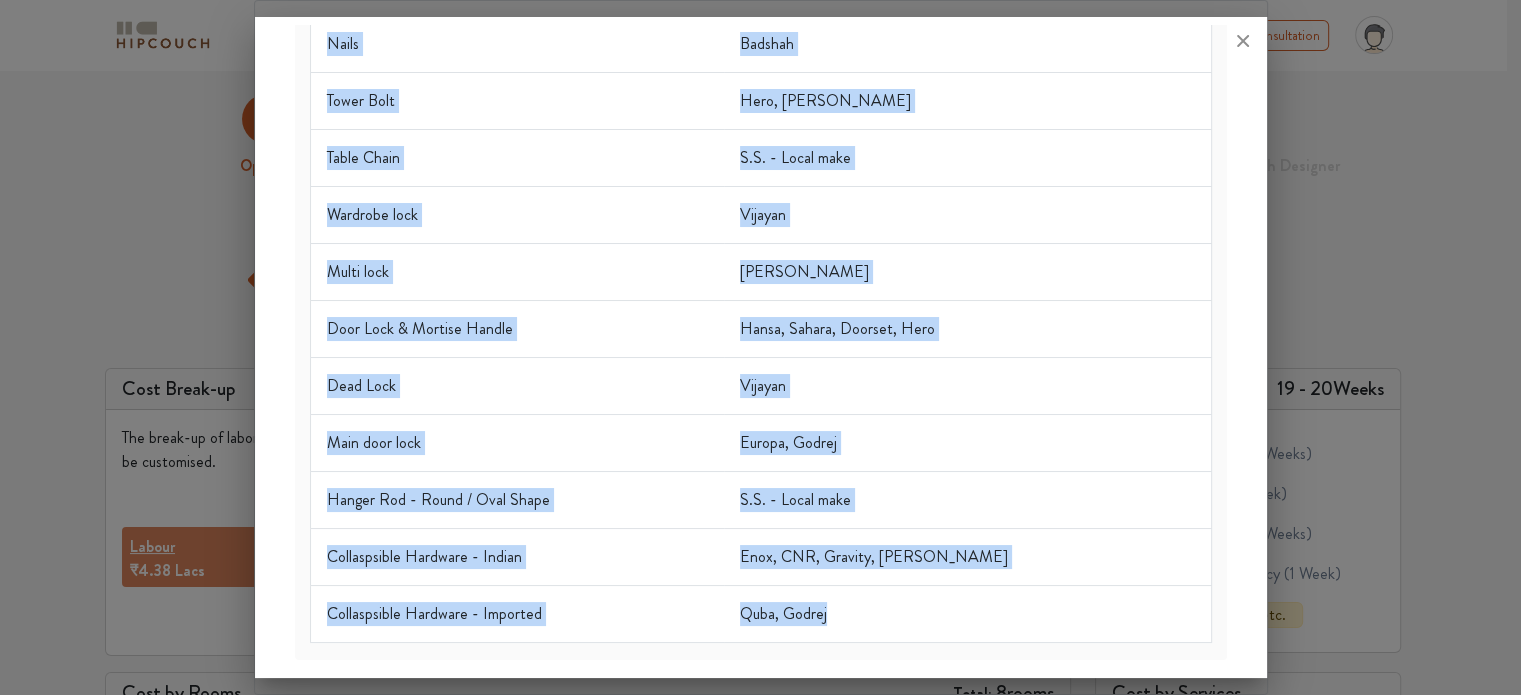 drag, startPoint x: 311, startPoint y: 165, endPoint x: 914, endPoint y: 635, distance: 764.53186 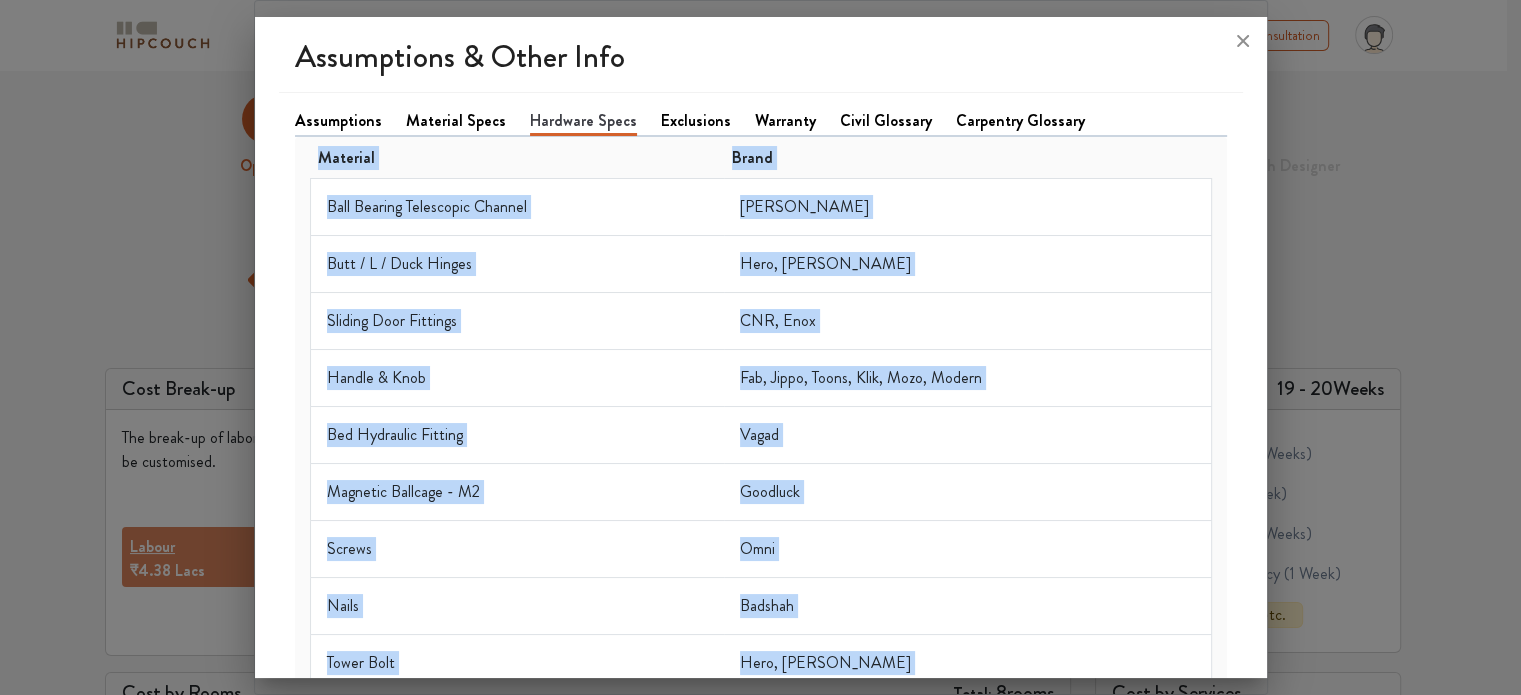 scroll, scrollTop: 0, scrollLeft: 0, axis: both 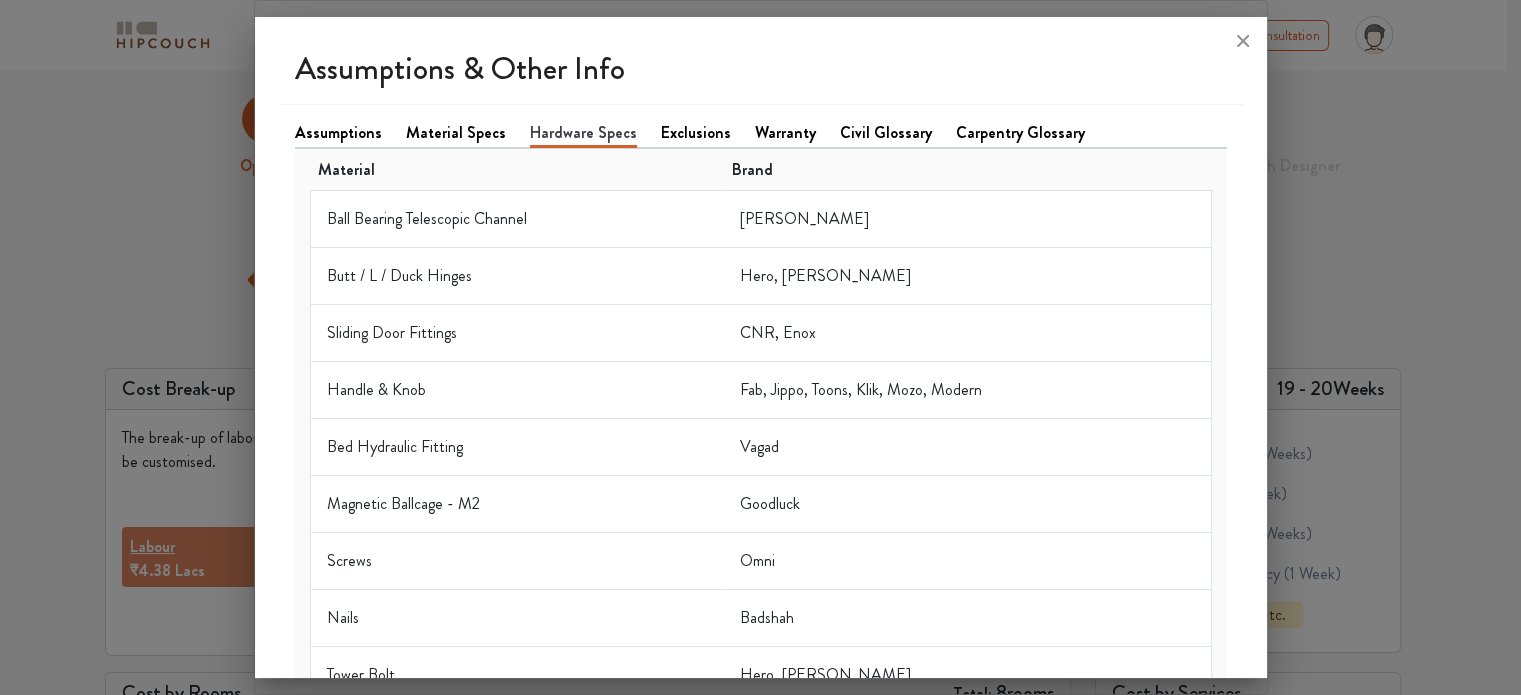 click on "Exclusions" at bounding box center (696, 133) 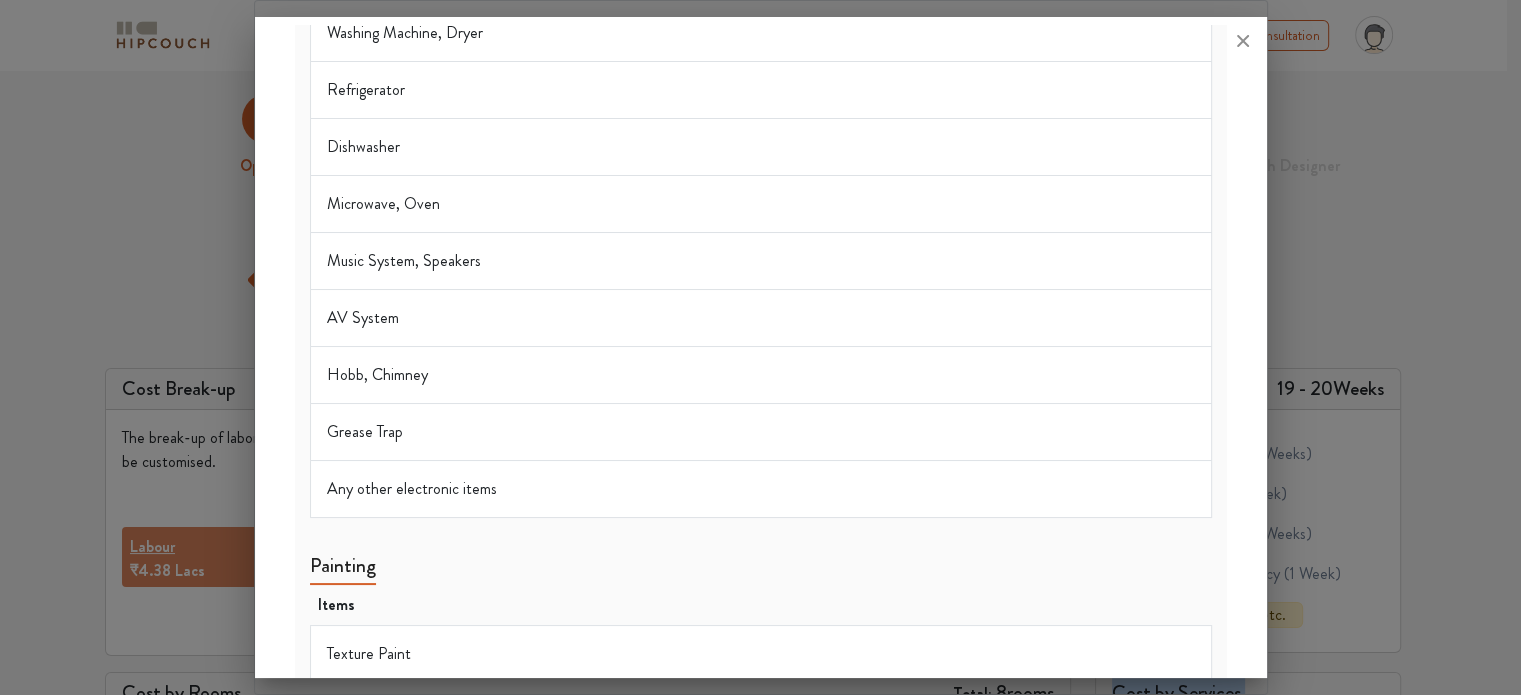 scroll, scrollTop: 2677, scrollLeft: 0, axis: vertical 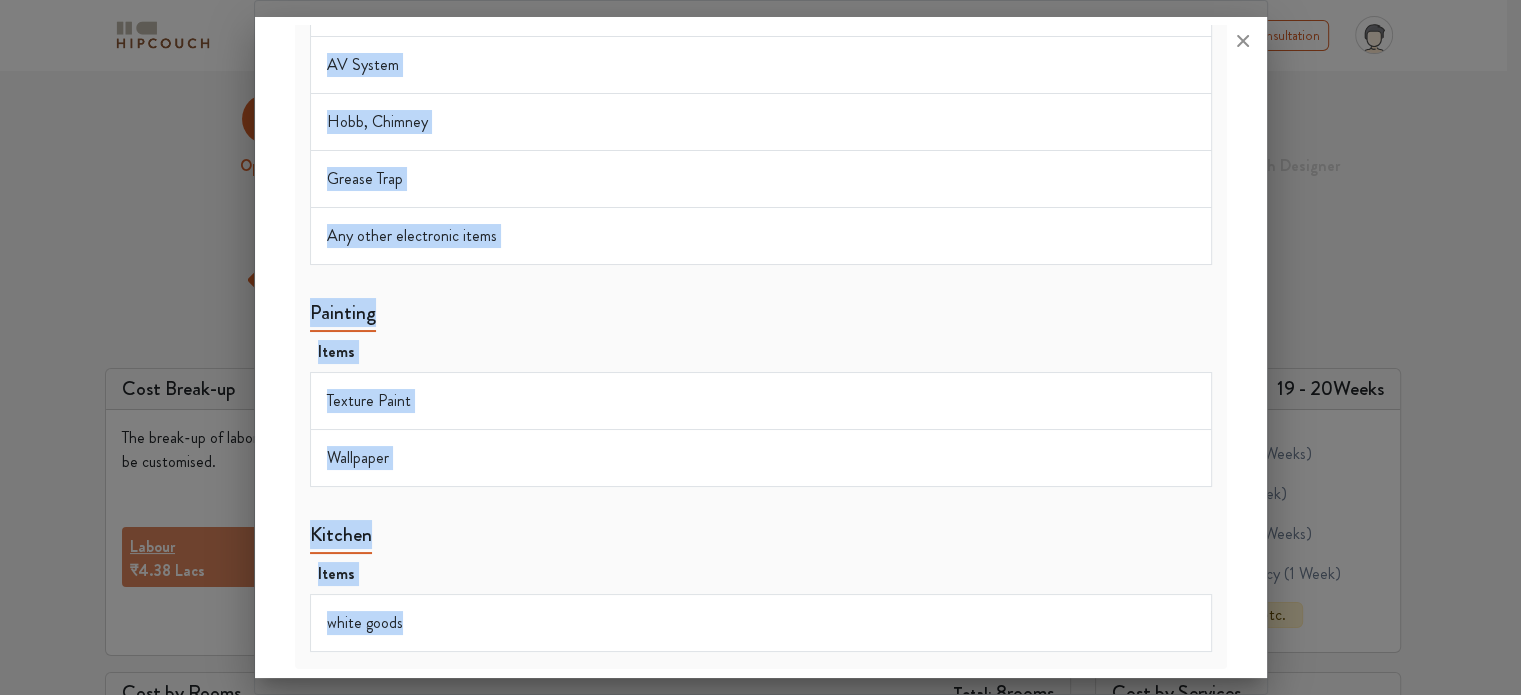 drag, startPoint x: 312, startPoint y: 183, endPoint x: 629, endPoint y: 611, distance: 532.6096 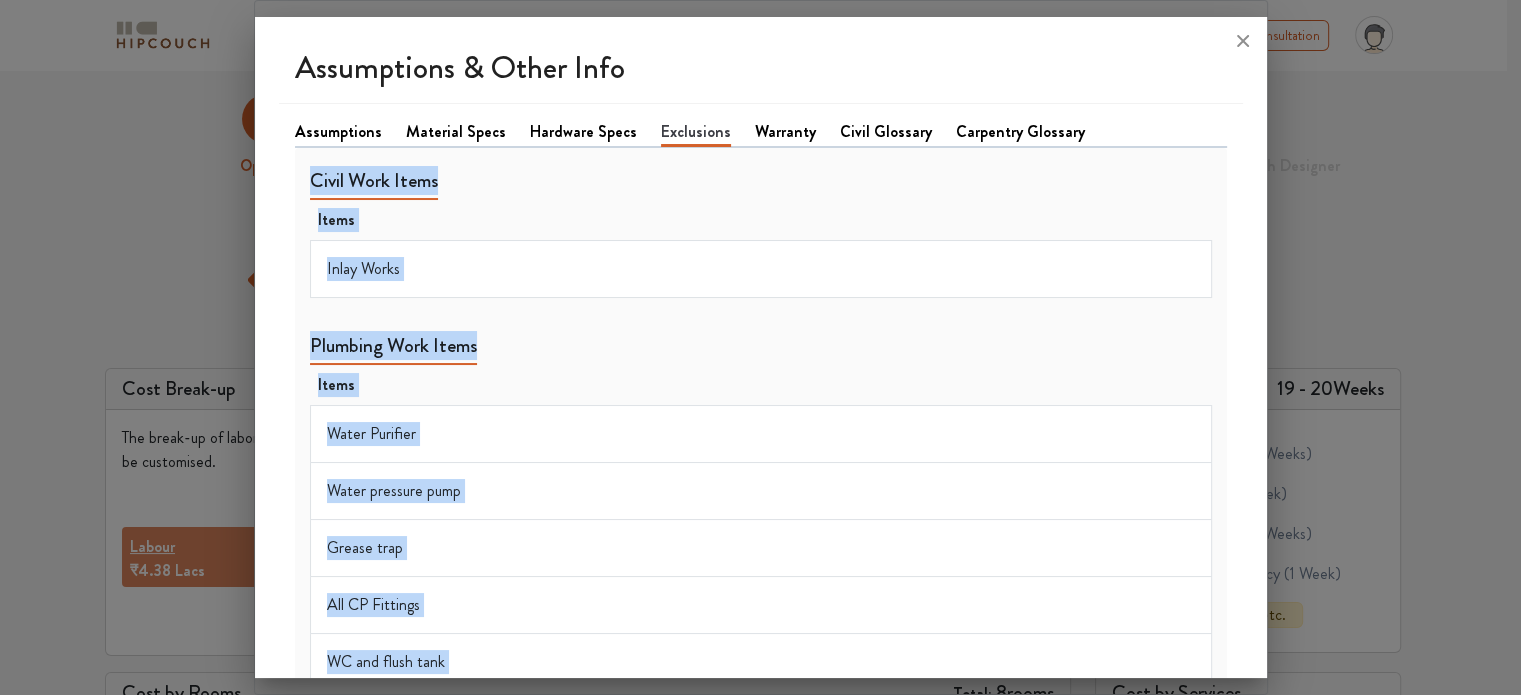 scroll, scrollTop: 0, scrollLeft: 0, axis: both 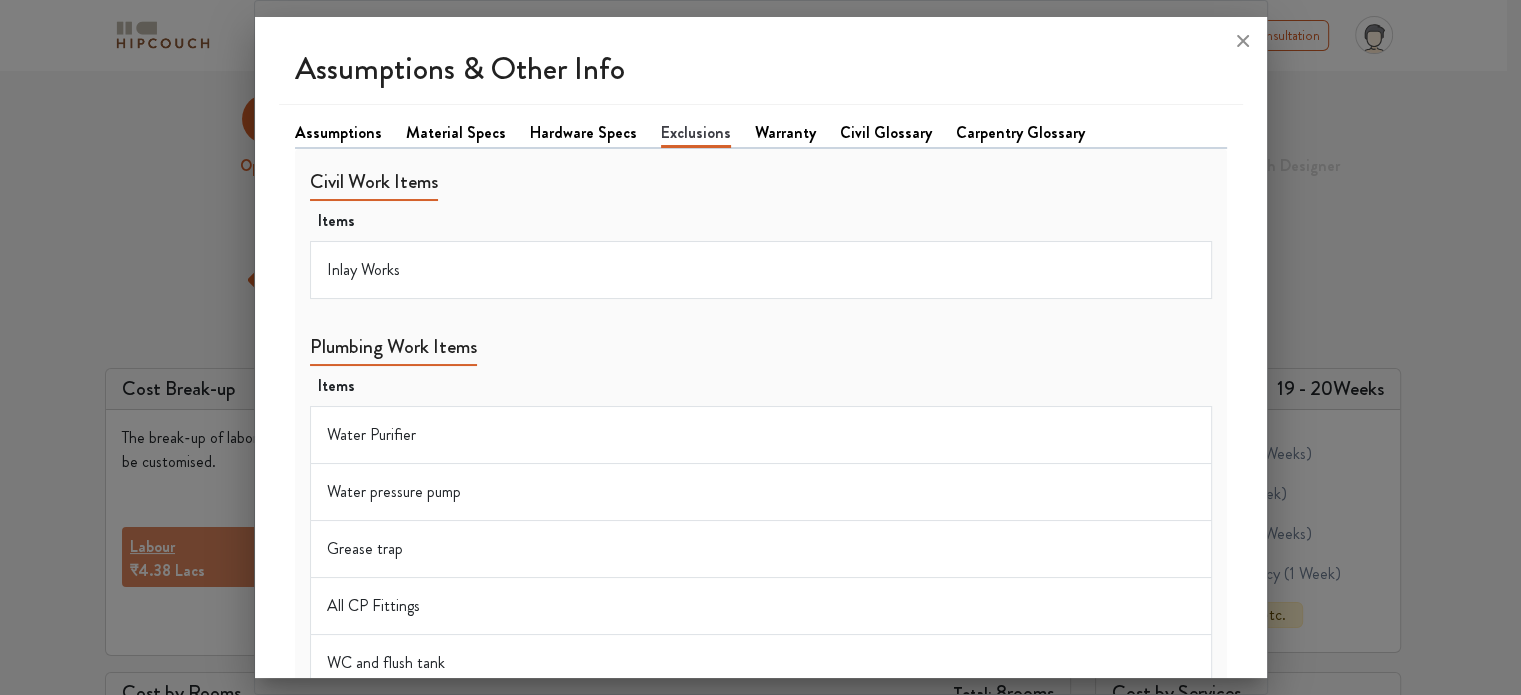 click on "Warranty" at bounding box center [785, 133] 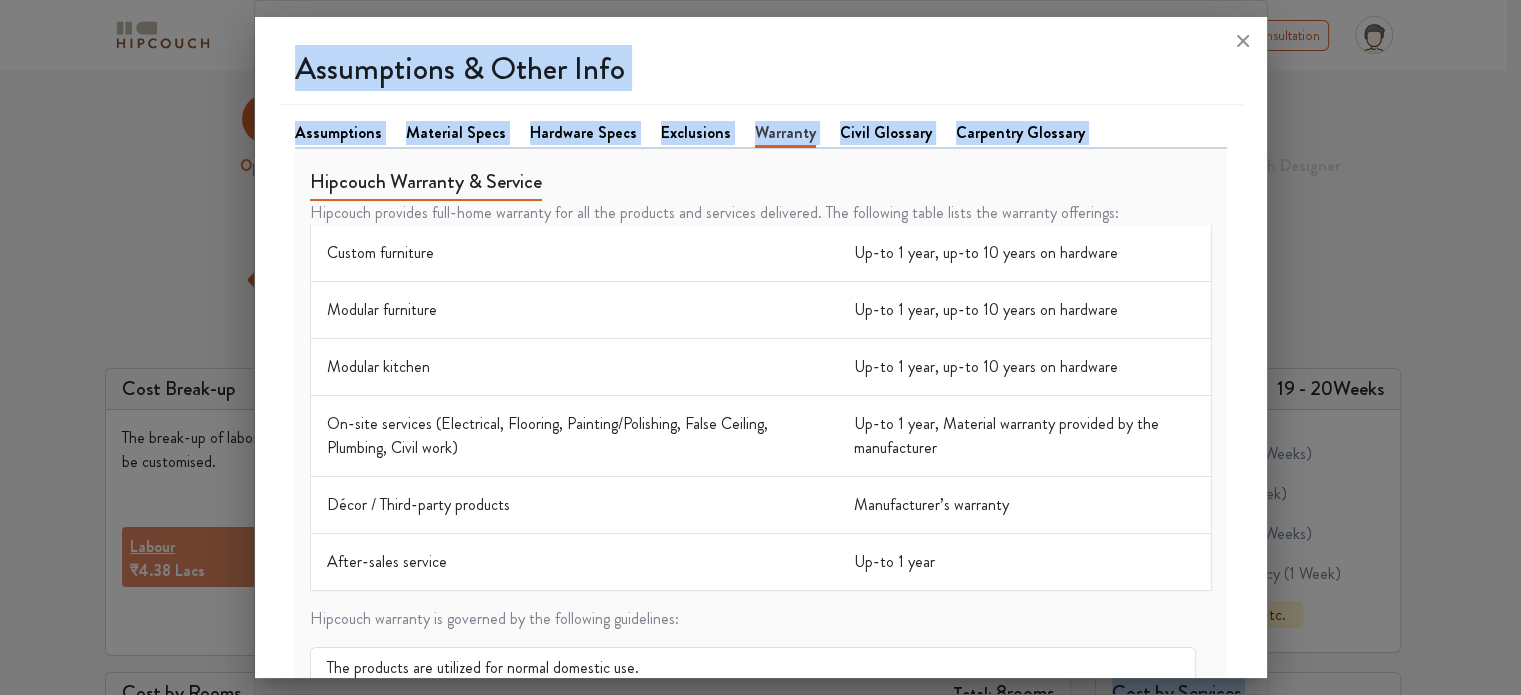 scroll, scrollTop: 440, scrollLeft: 0, axis: vertical 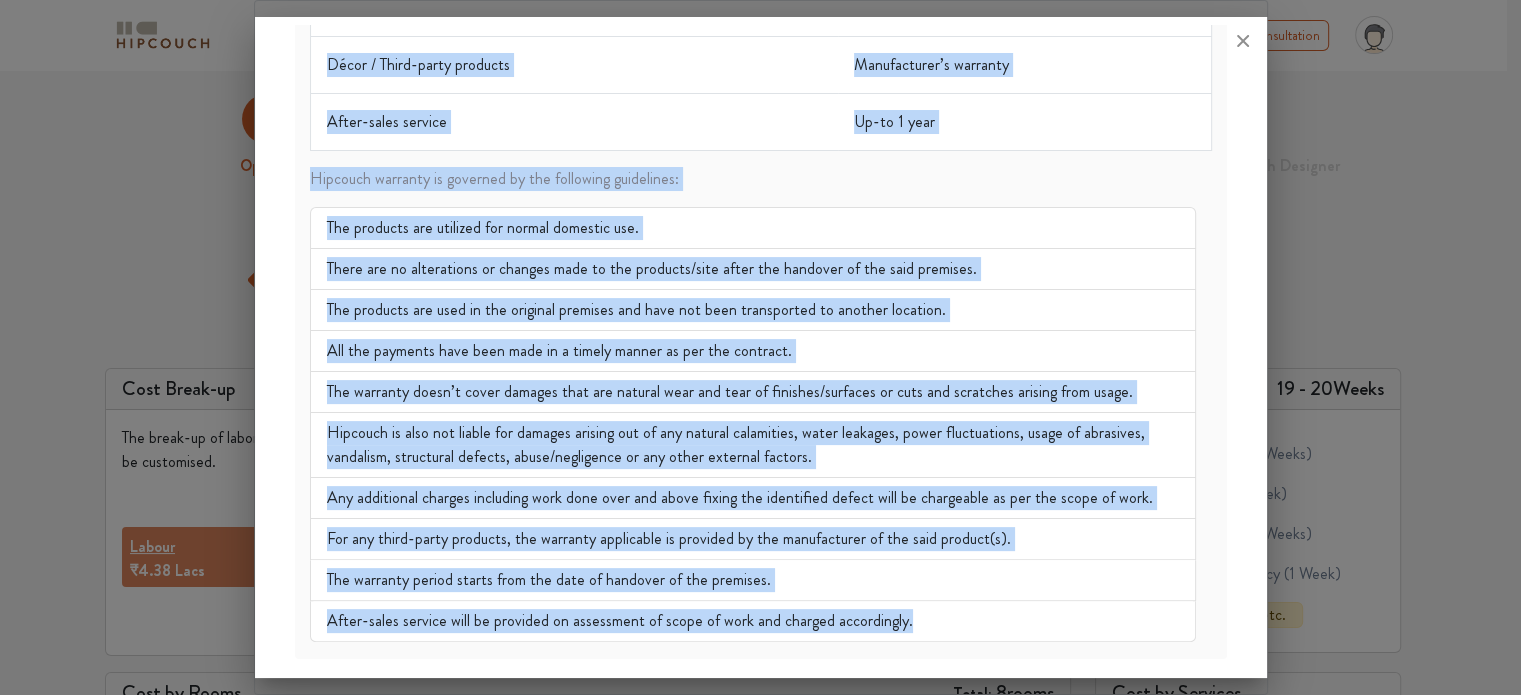 drag, startPoint x: 311, startPoint y: 176, endPoint x: 952, endPoint y: 640, distance: 791.3135 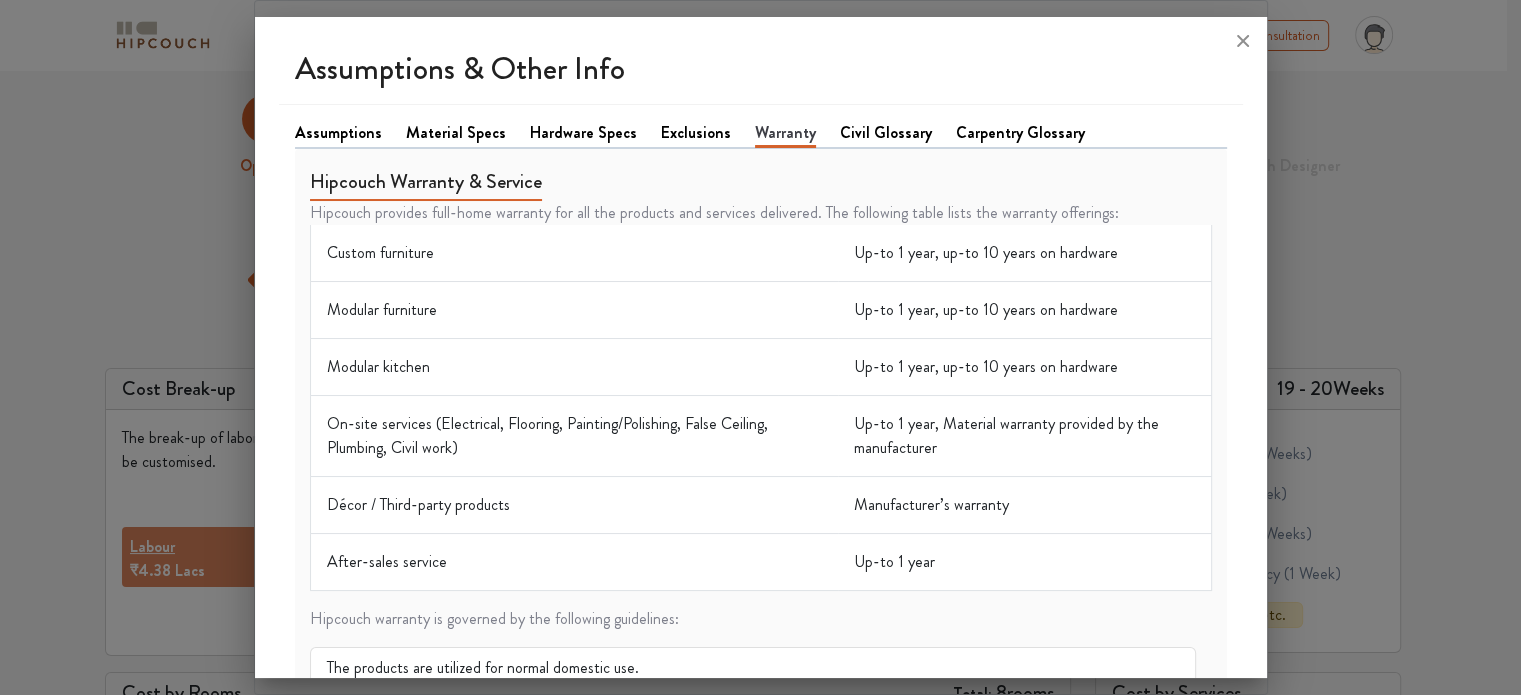 click on "Civil Glossary" at bounding box center [886, 133] 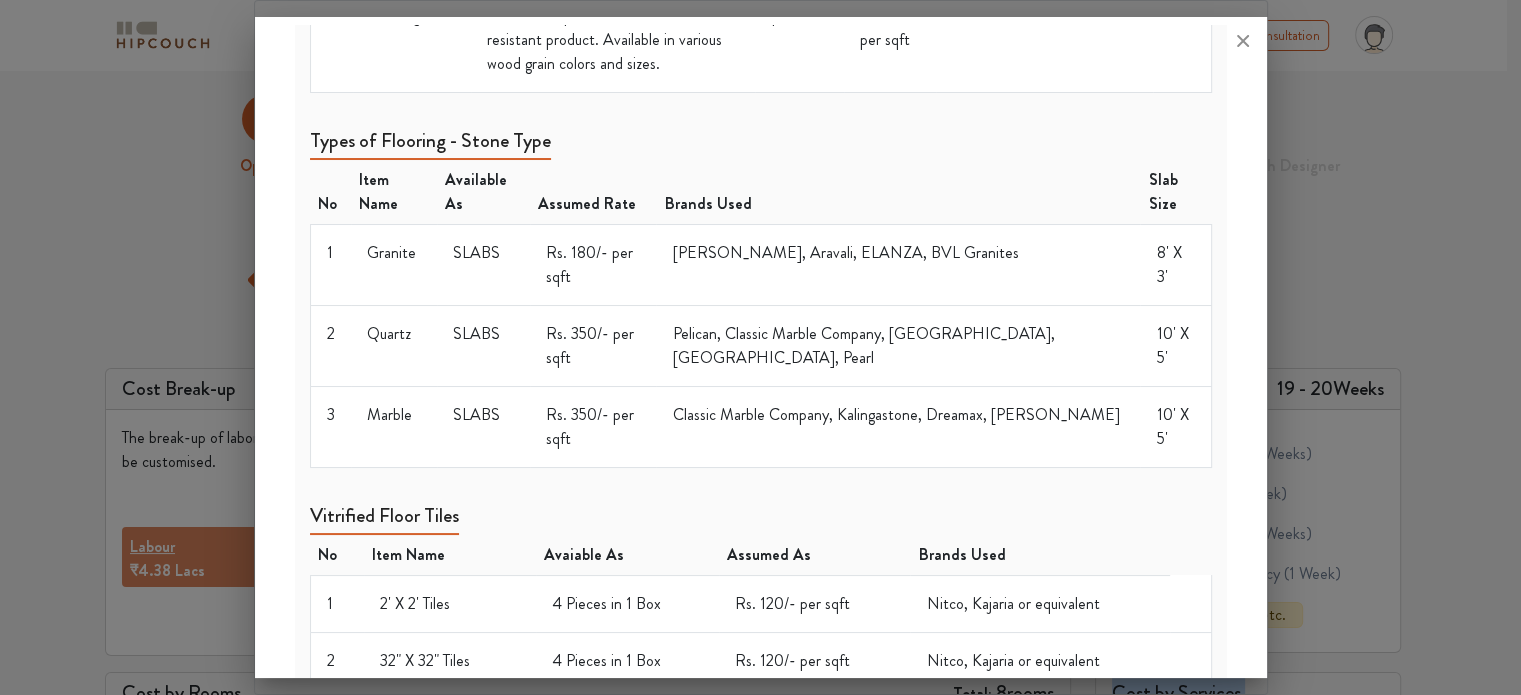 scroll, scrollTop: 2083, scrollLeft: 0, axis: vertical 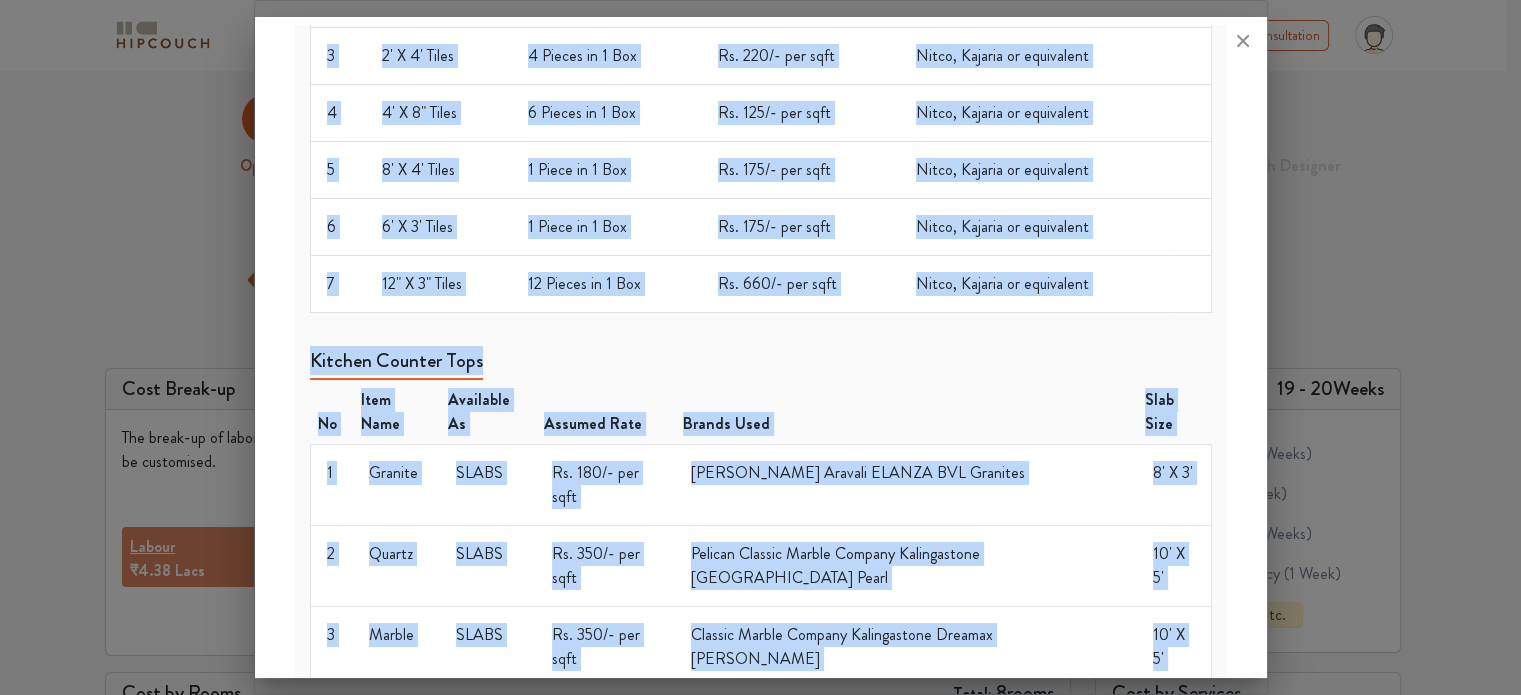 drag, startPoint x: 293, startPoint y: 167, endPoint x: 992, endPoint y: 661, distance: 855.9422 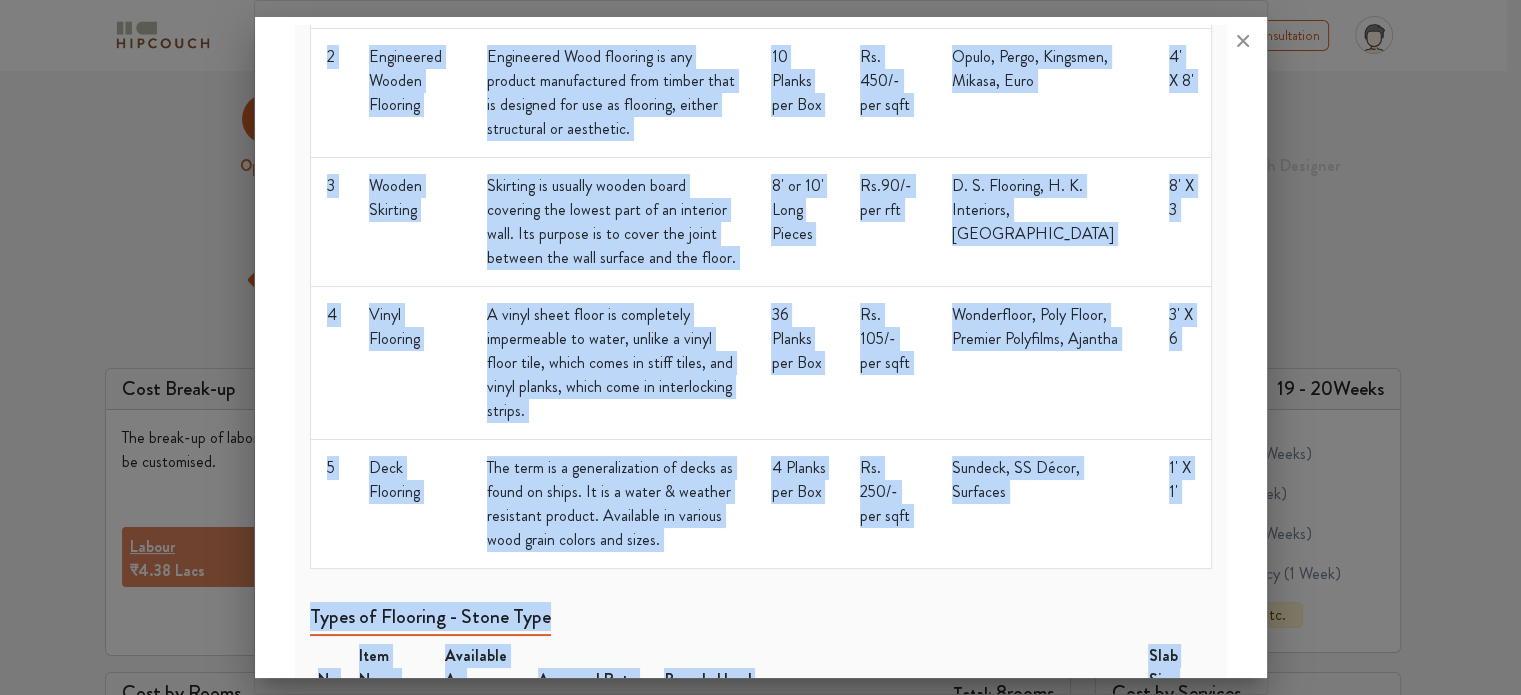 scroll, scrollTop: 0, scrollLeft: 0, axis: both 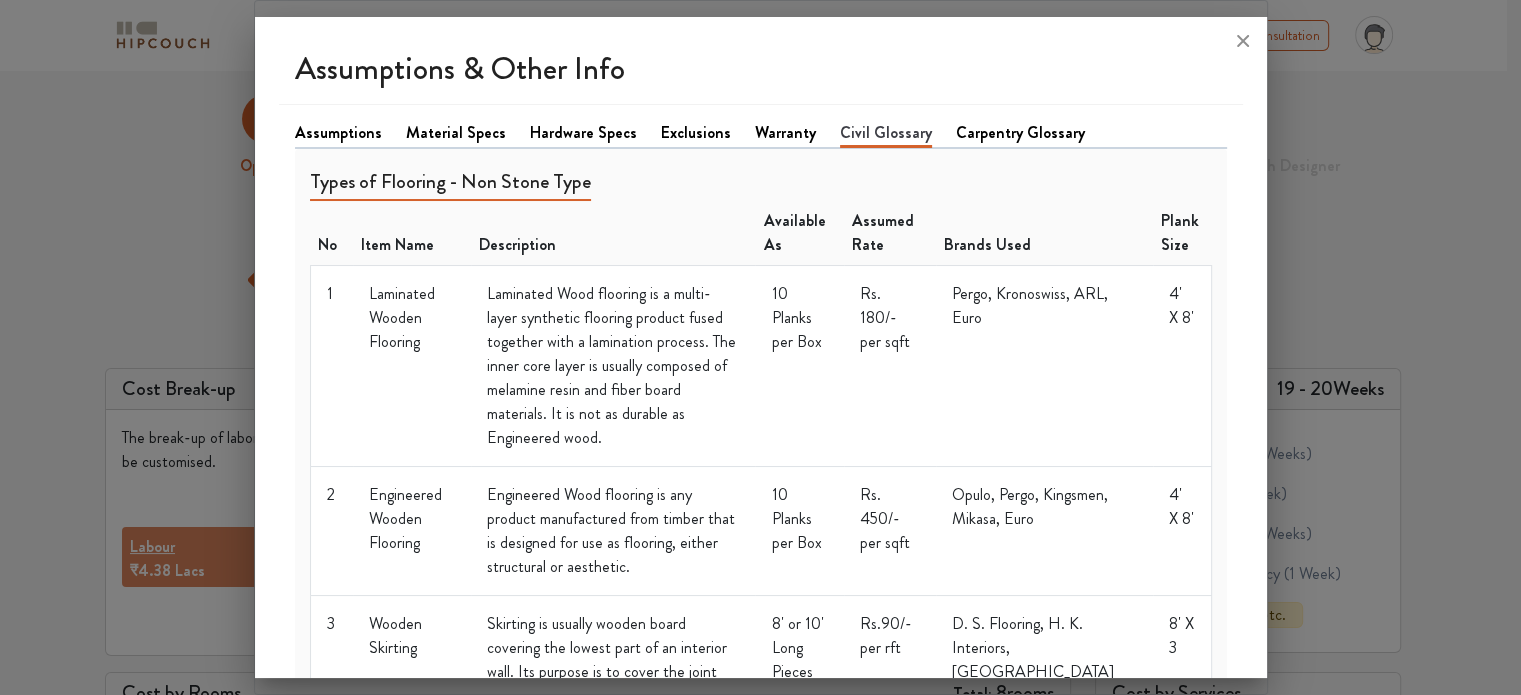 click on "Carpentry Glossary" at bounding box center [1020, 133] 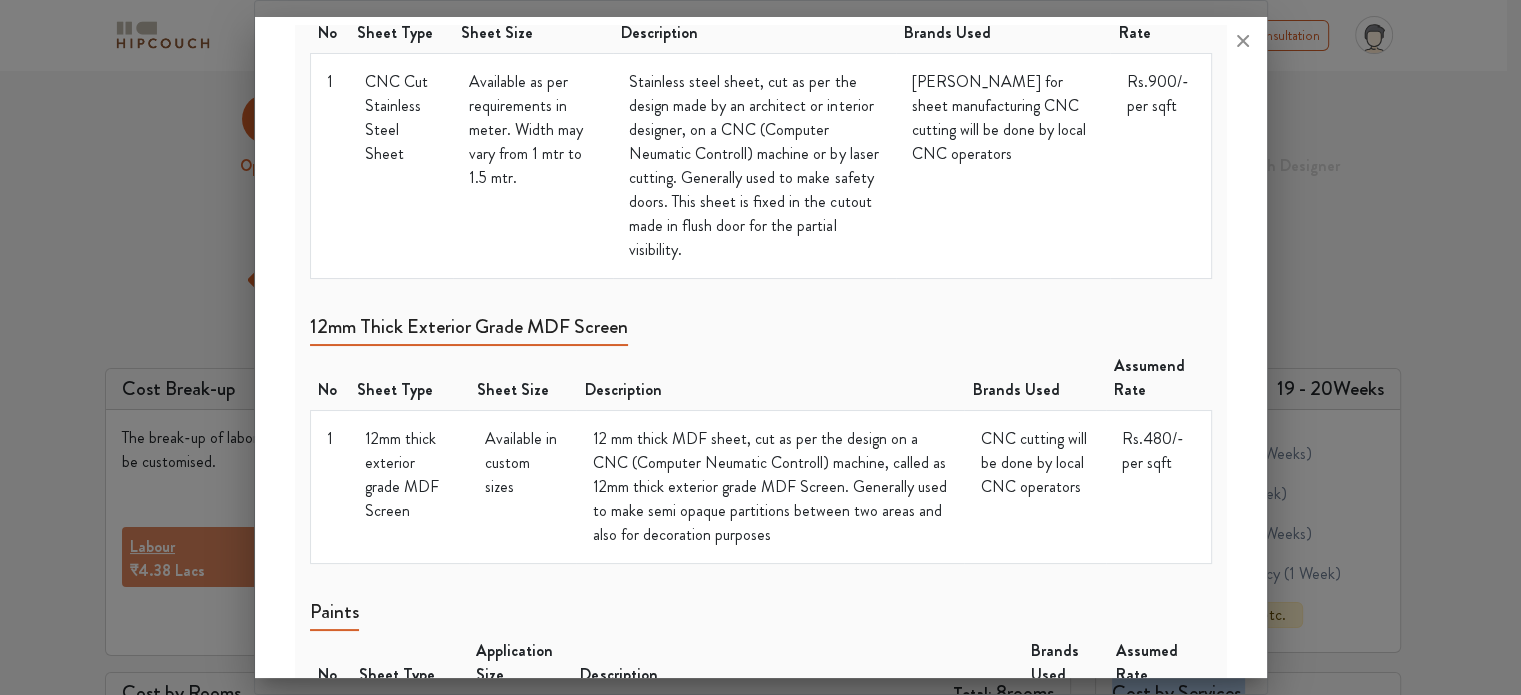 scroll, scrollTop: 2983, scrollLeft: 0, axis: vertical 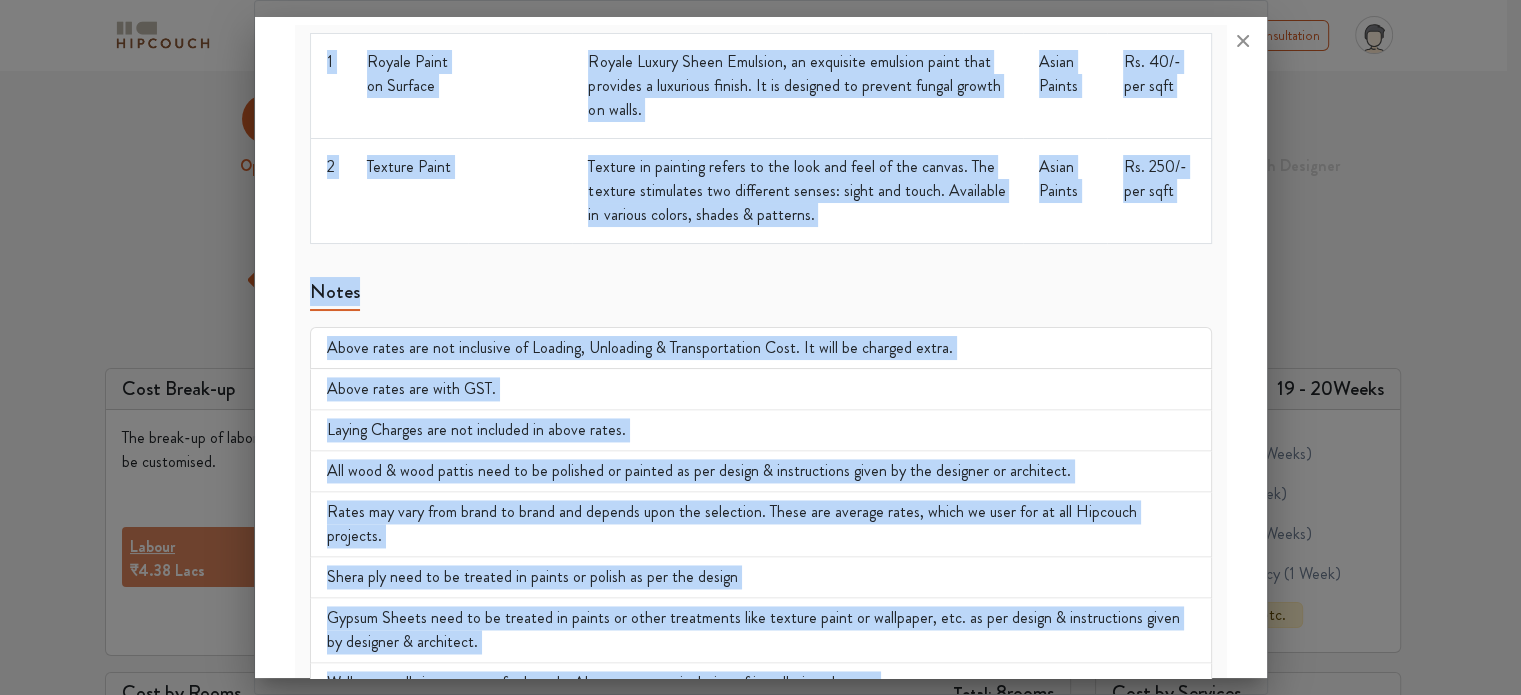 drag, startPoint x: 304, startPoint y: 178, endPoint x: 940, endPoint y: 638, distance: 784.91785 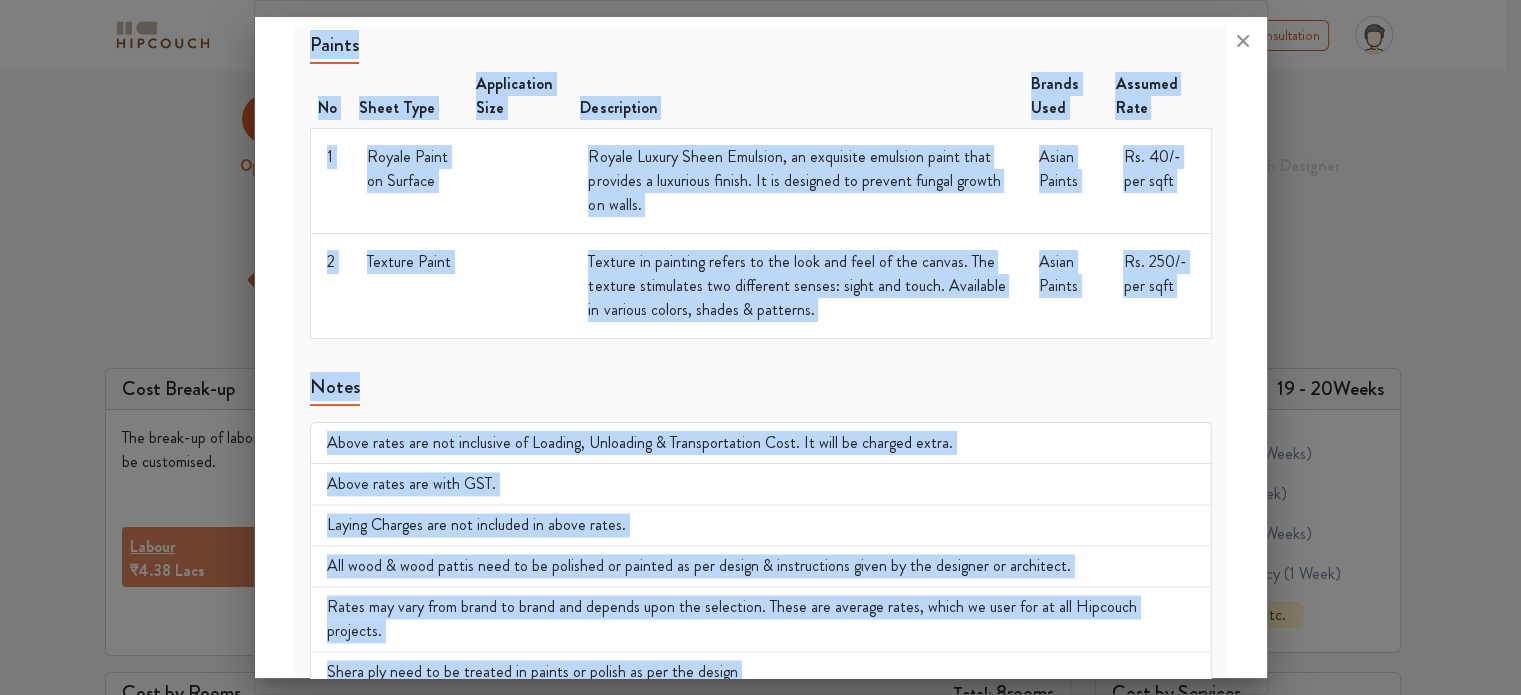 scroll, scrollTop: 2883, scrollLeft: 0, axis: vertical 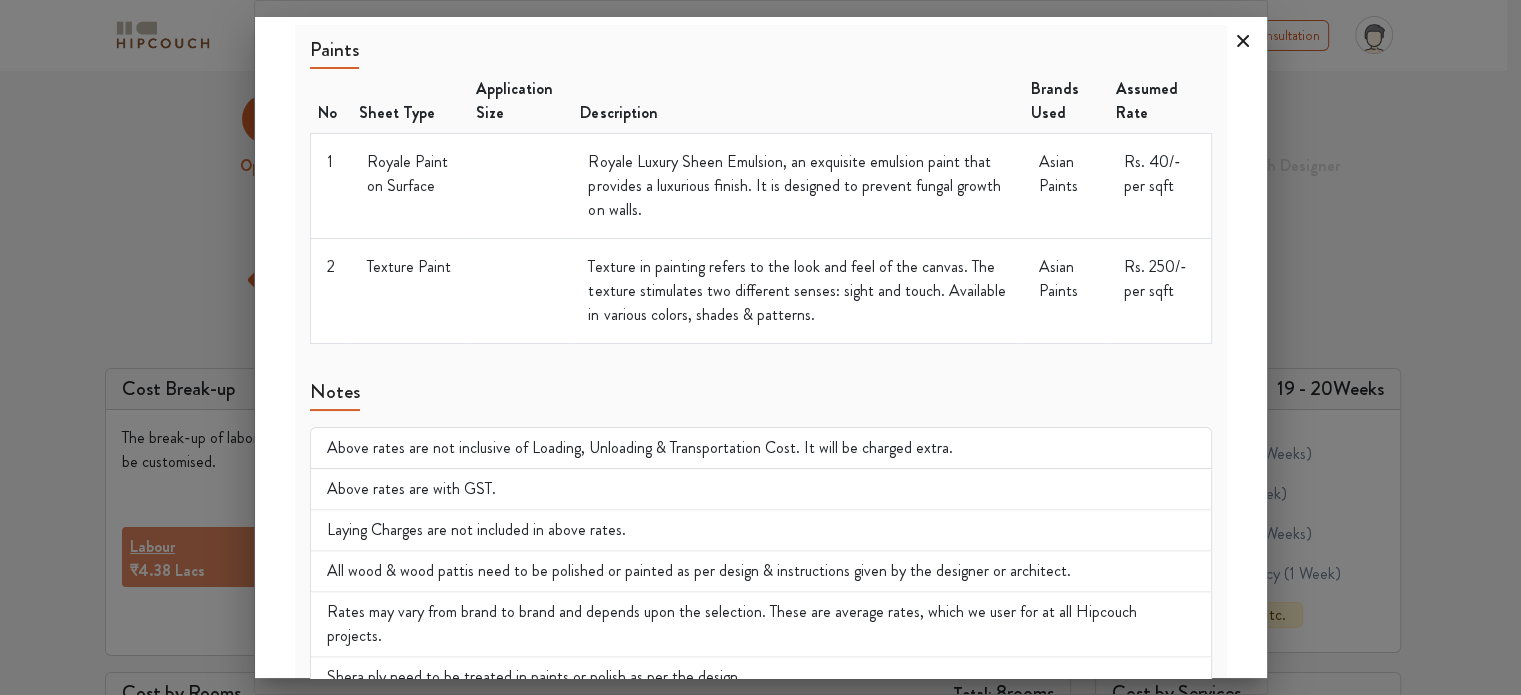 click 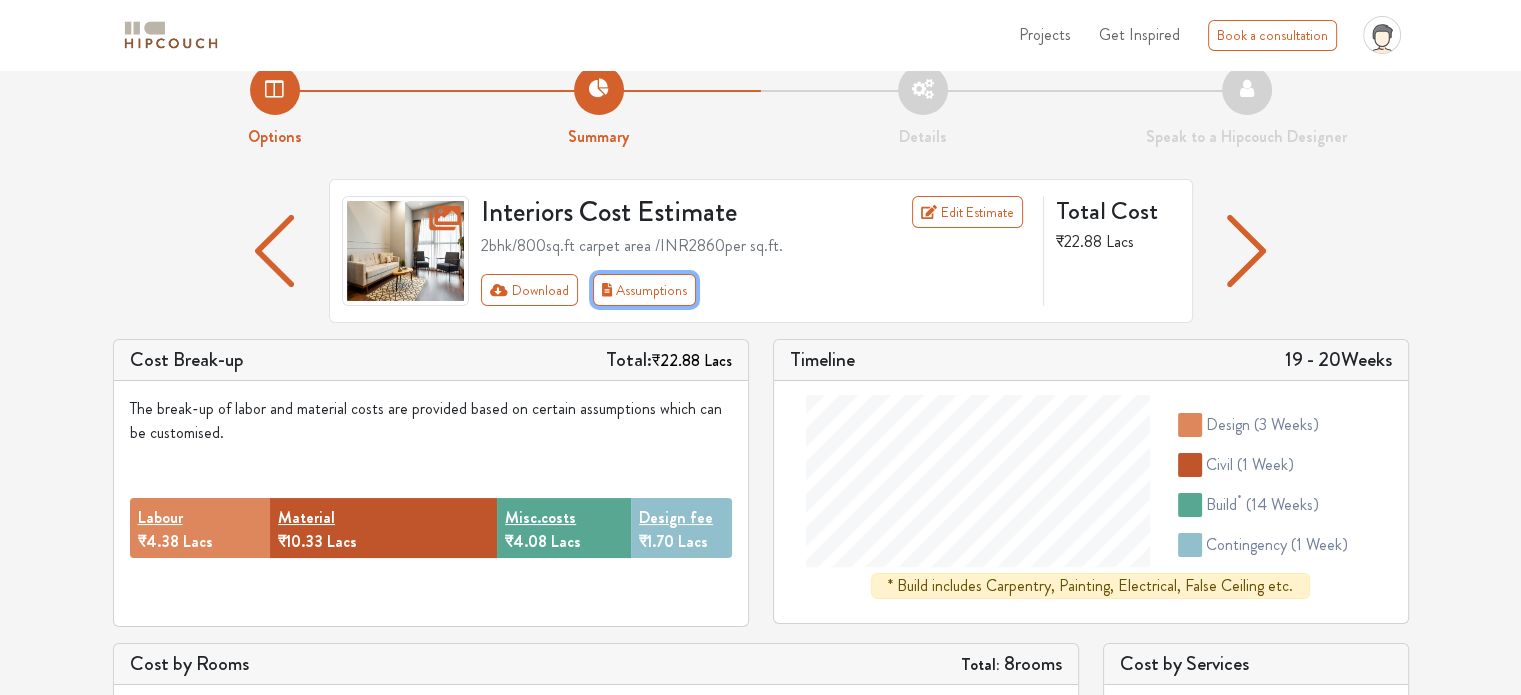 scroll, scrollTop: 0, scrollLeft: 0, axis: both 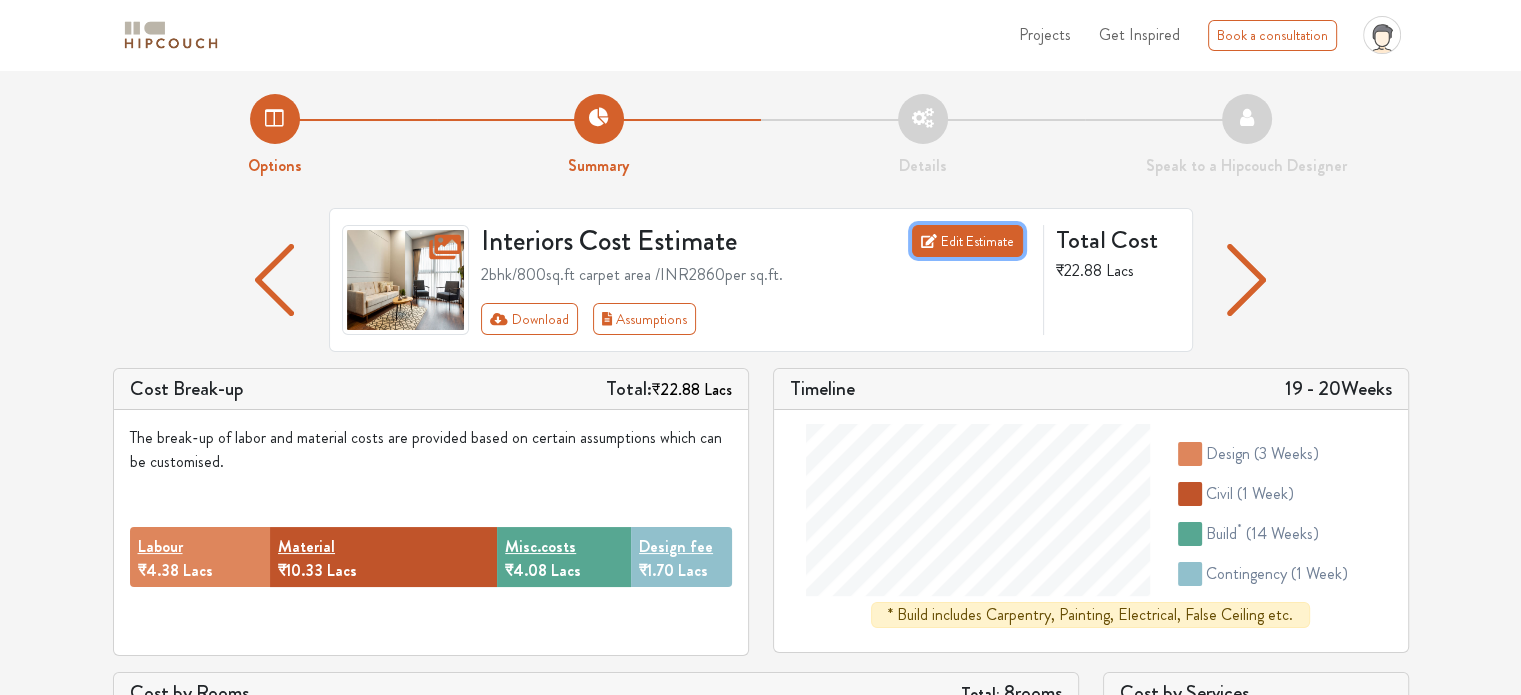 click on "Edit Estimate" at bounding box center [967, 241] 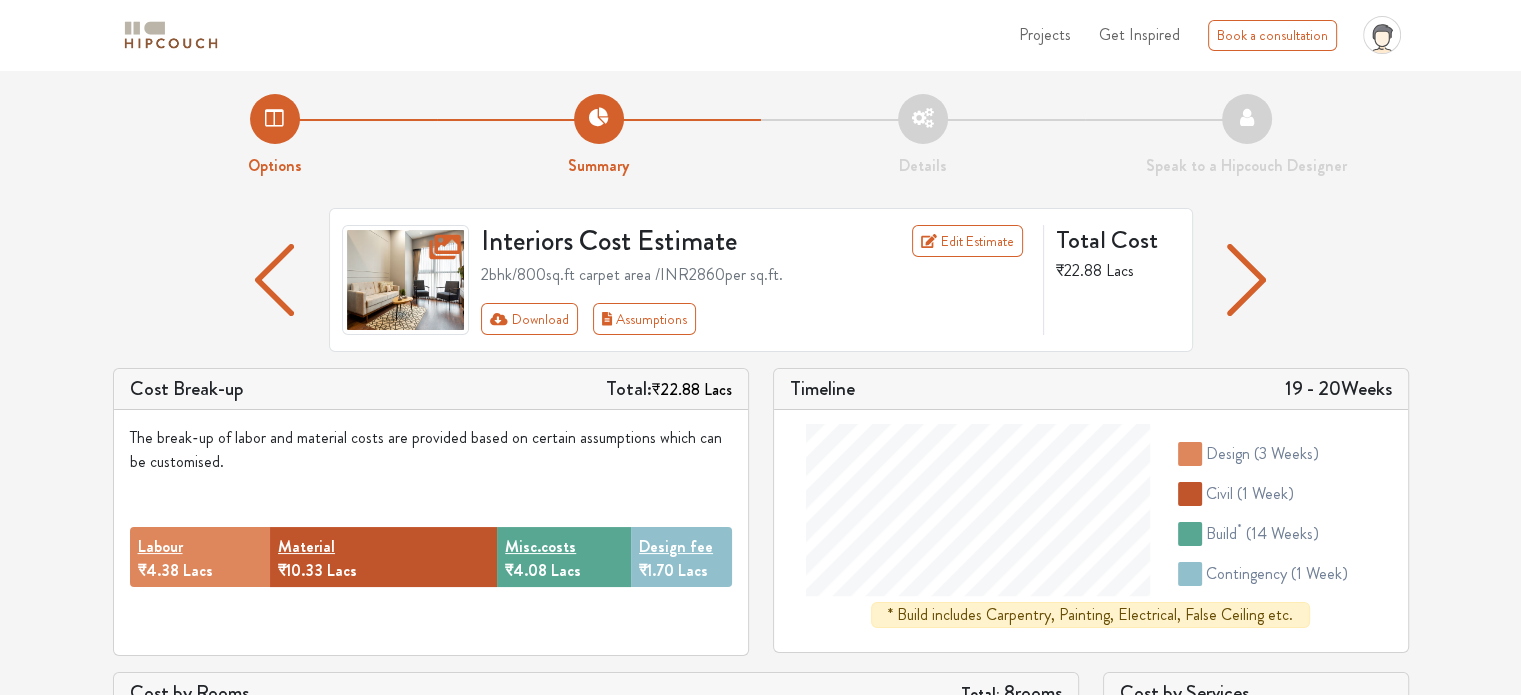 click at bounding box center (274, 280) 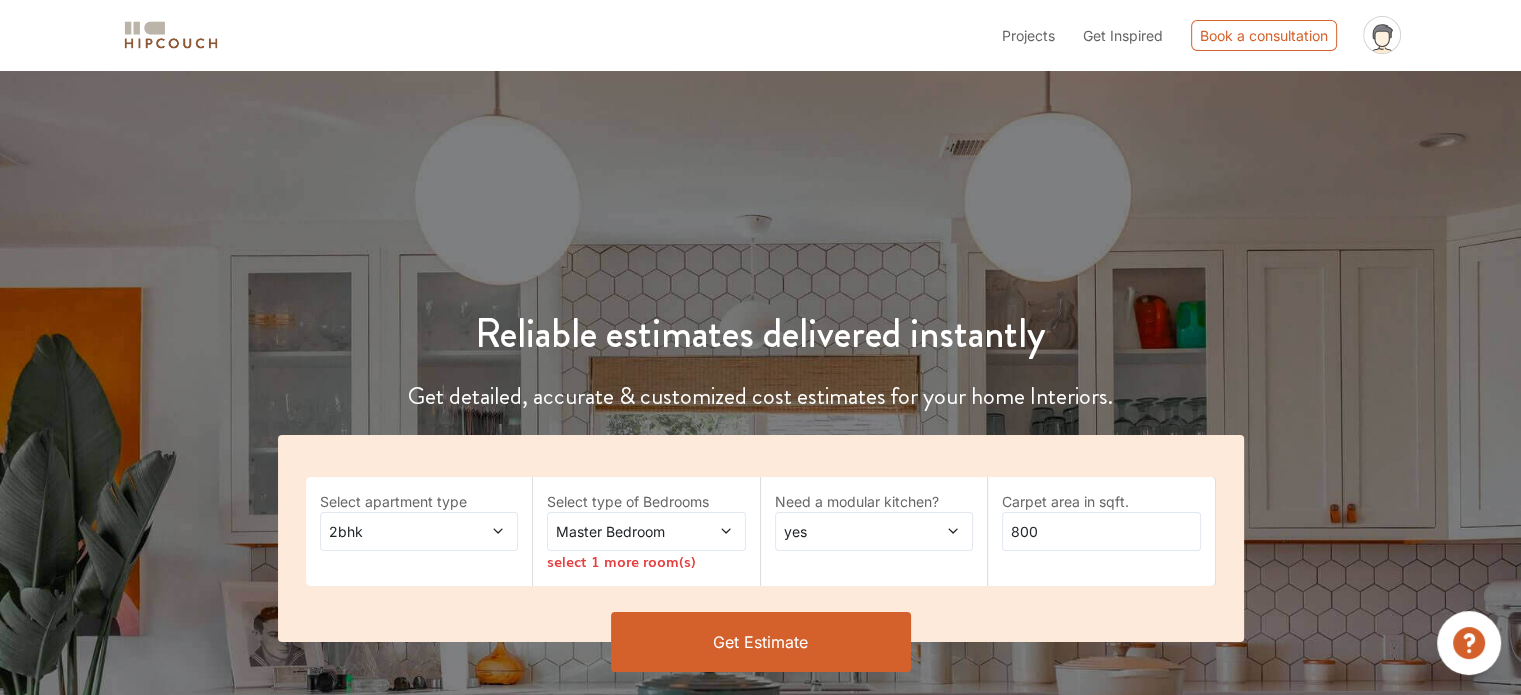 scroll, scrollTop: 400, scrollLeft: 0, axis: vertical 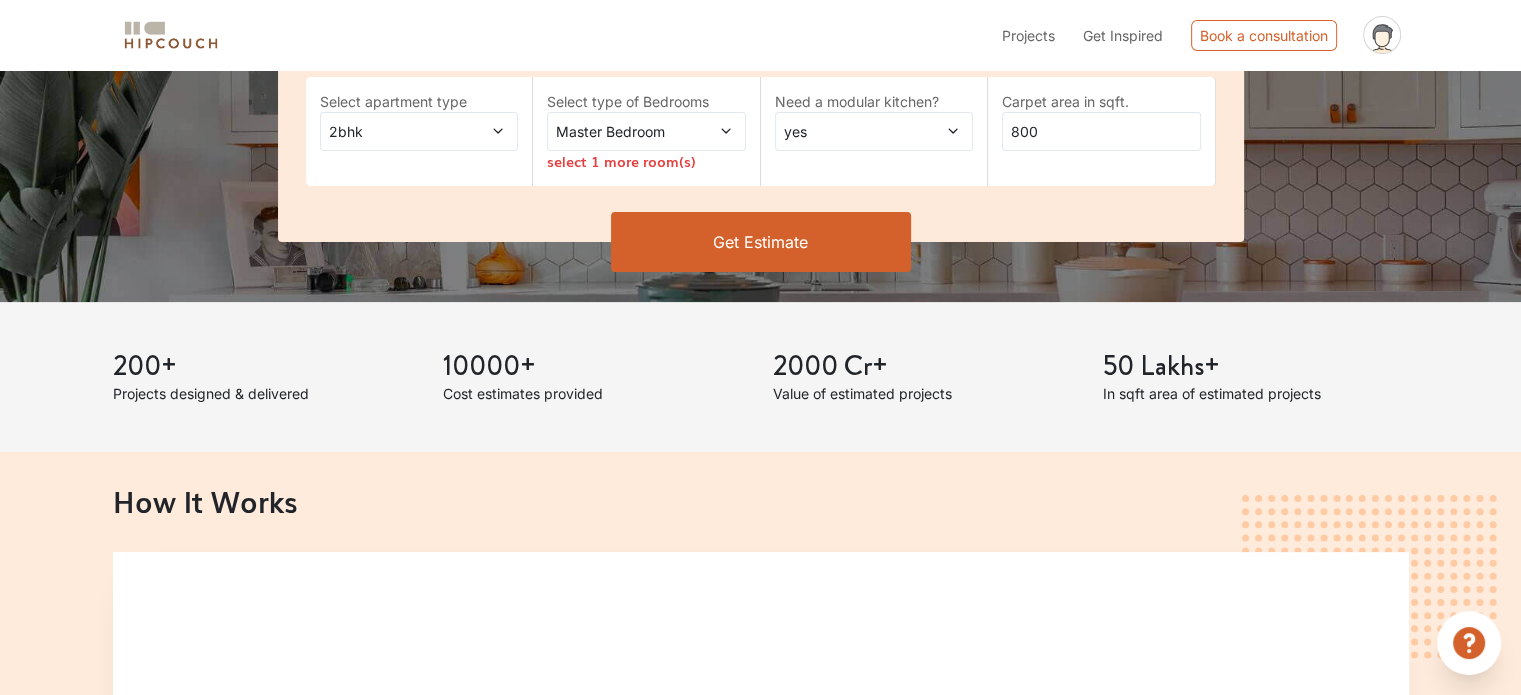click on "Get Estimate" at bounding box center (761, 242) 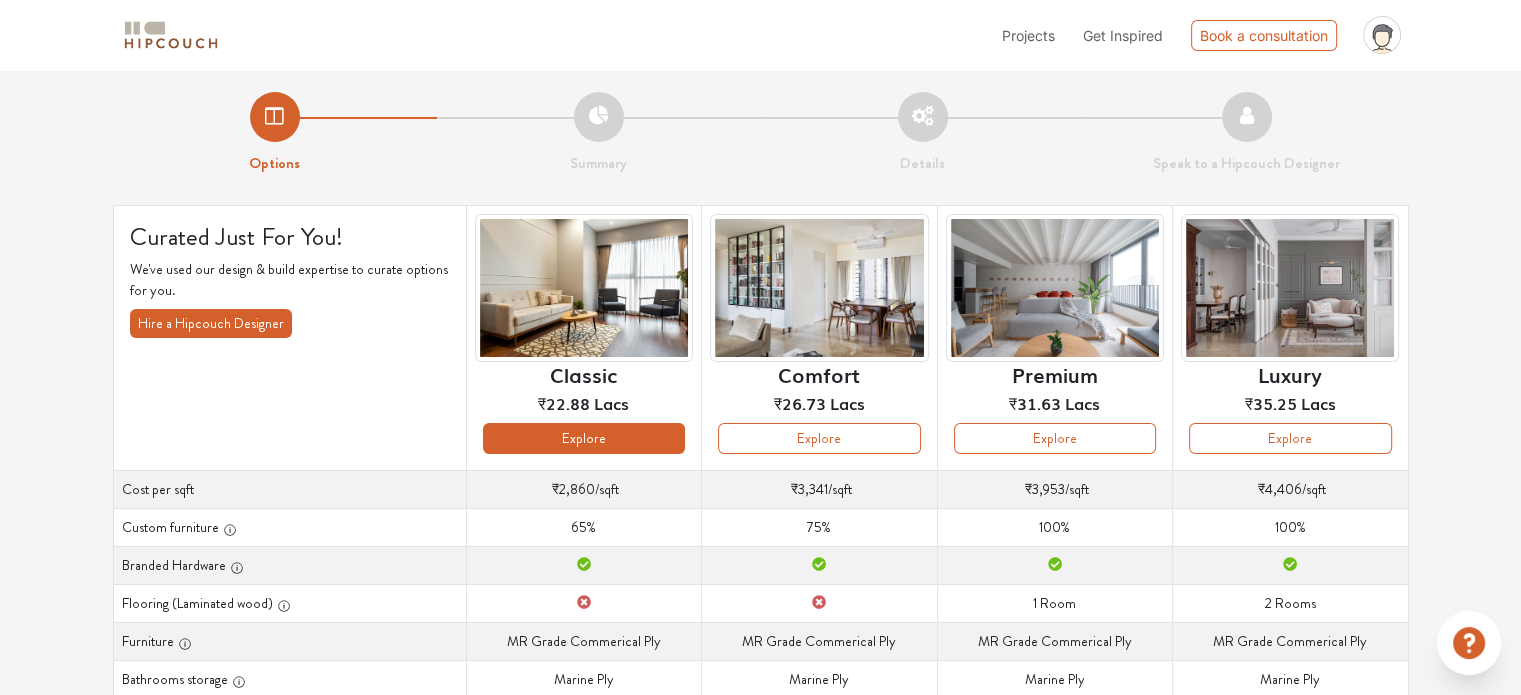 scroll, scrollTop: 0, scrollLeft: 0, axis: both 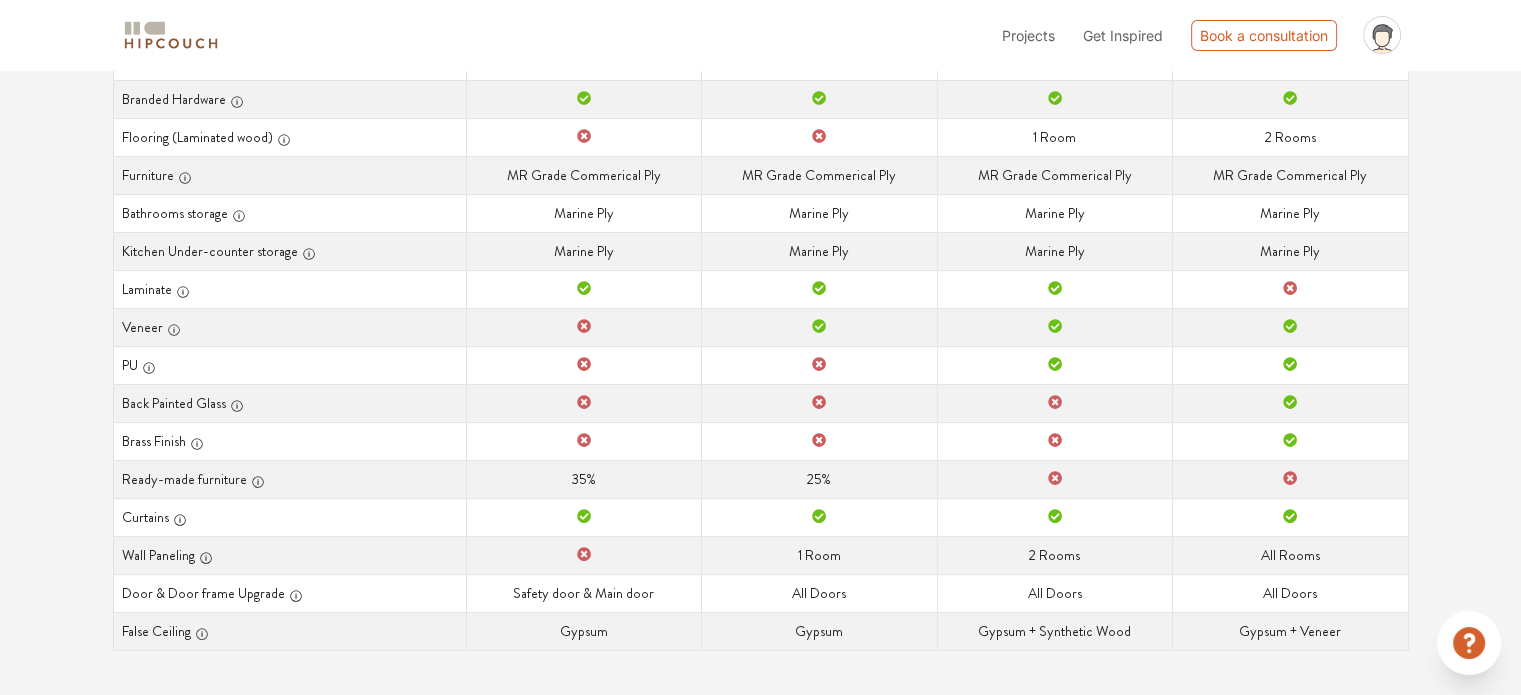 drag, startPoint x: 88, startPoint y: 179, endPoint x: 1353, endPoint y: 666, distance: 1355.5051 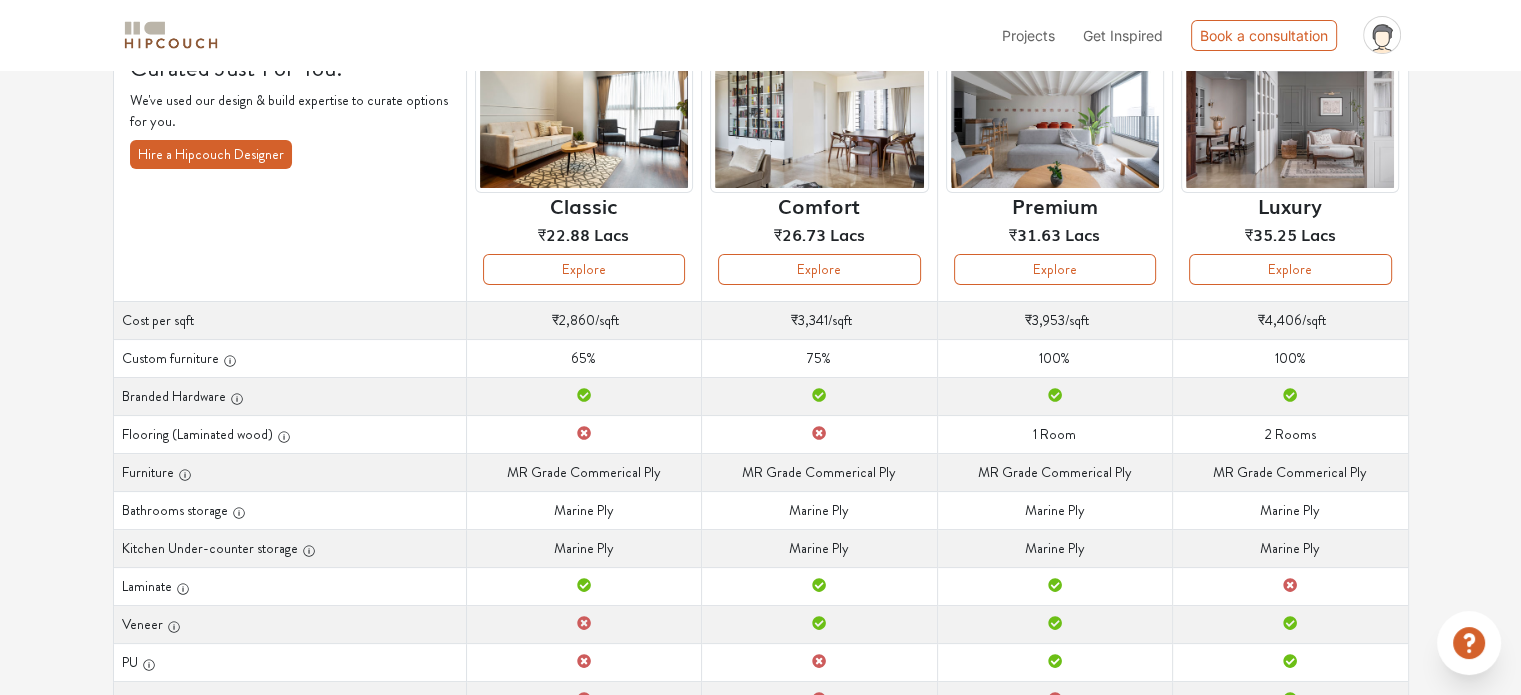 scroll, scrollTop: 200, scrollLeft: 0, axis: vertical 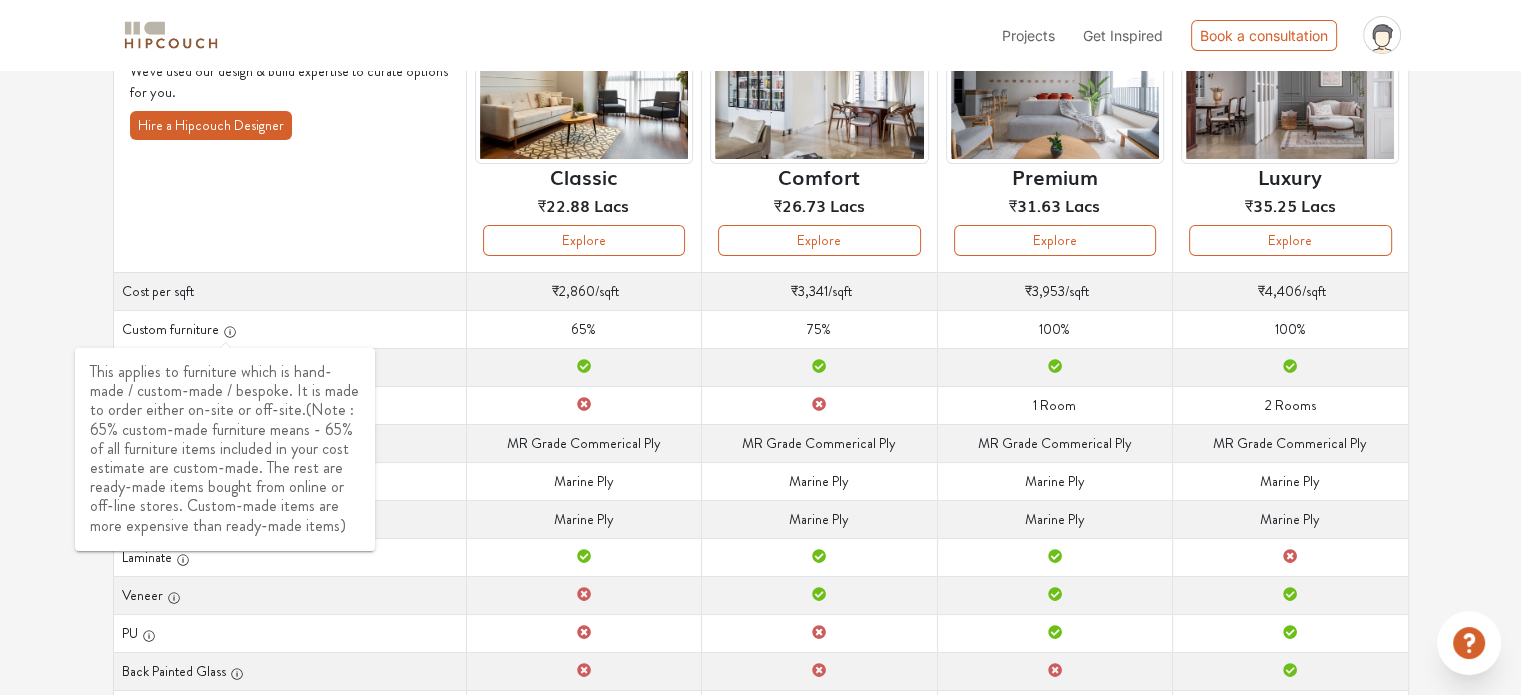 click 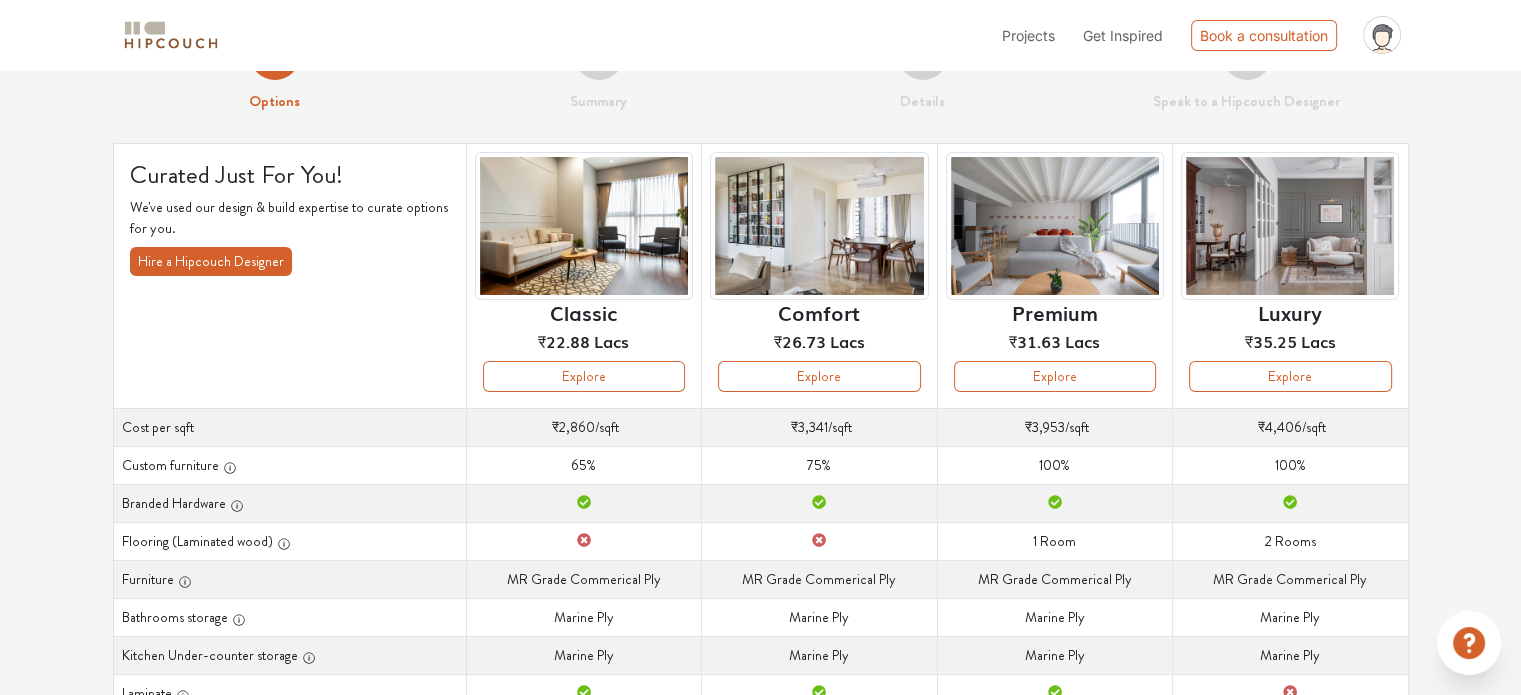 scroll, scrollTop: 0, scrollLeft: 0, axis: both 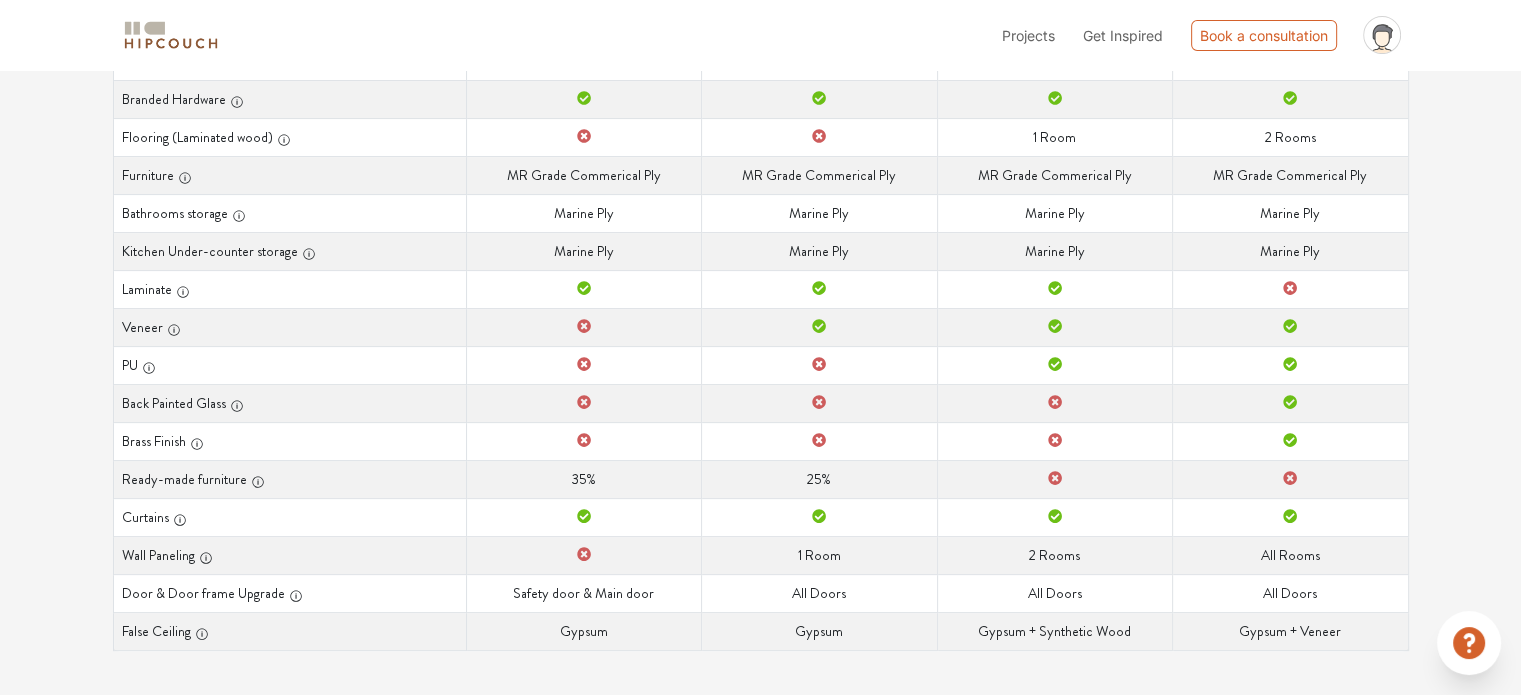 drag, startPoint x: 399, startPoint y: 323, endPoint x: 1400, endPoint y: 716, distance: 1075.3837 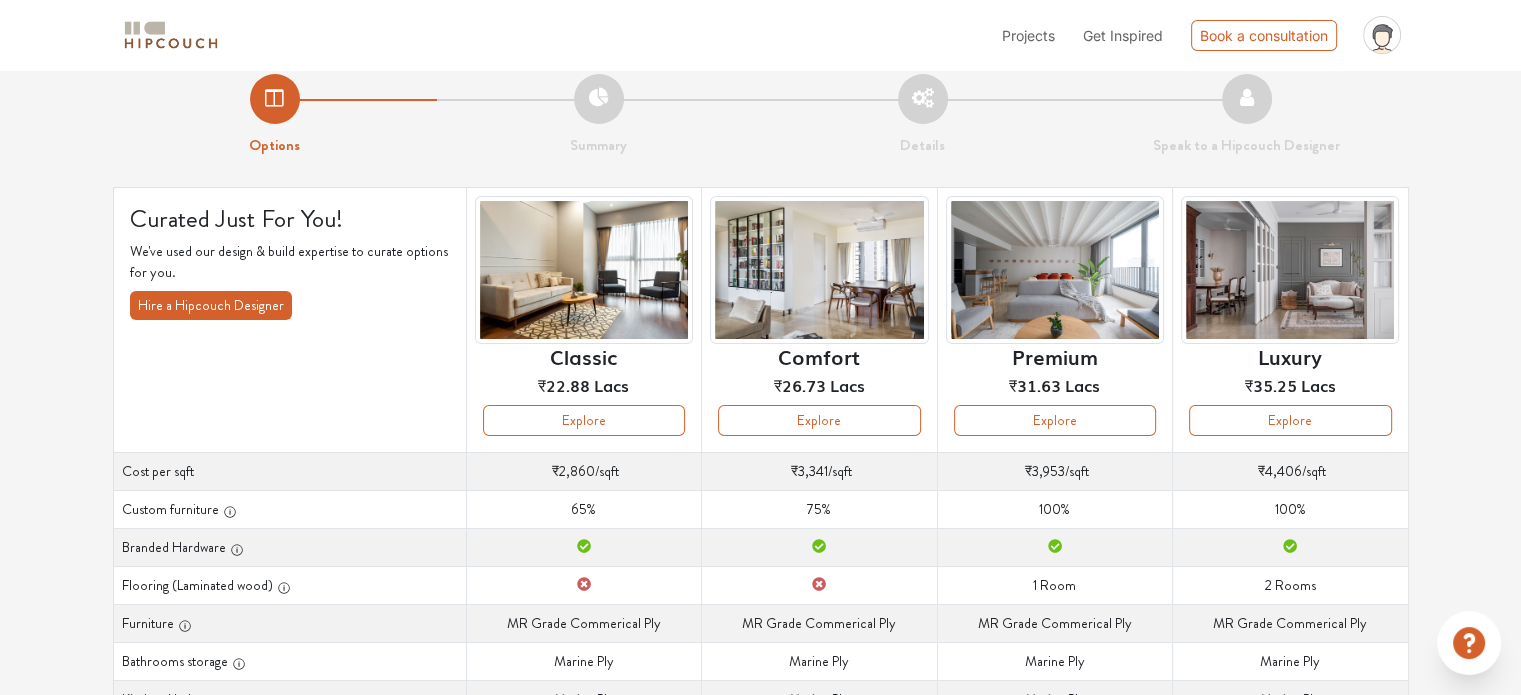 scroll, scrollTop: 0, scrollLeft: 0, axis: both 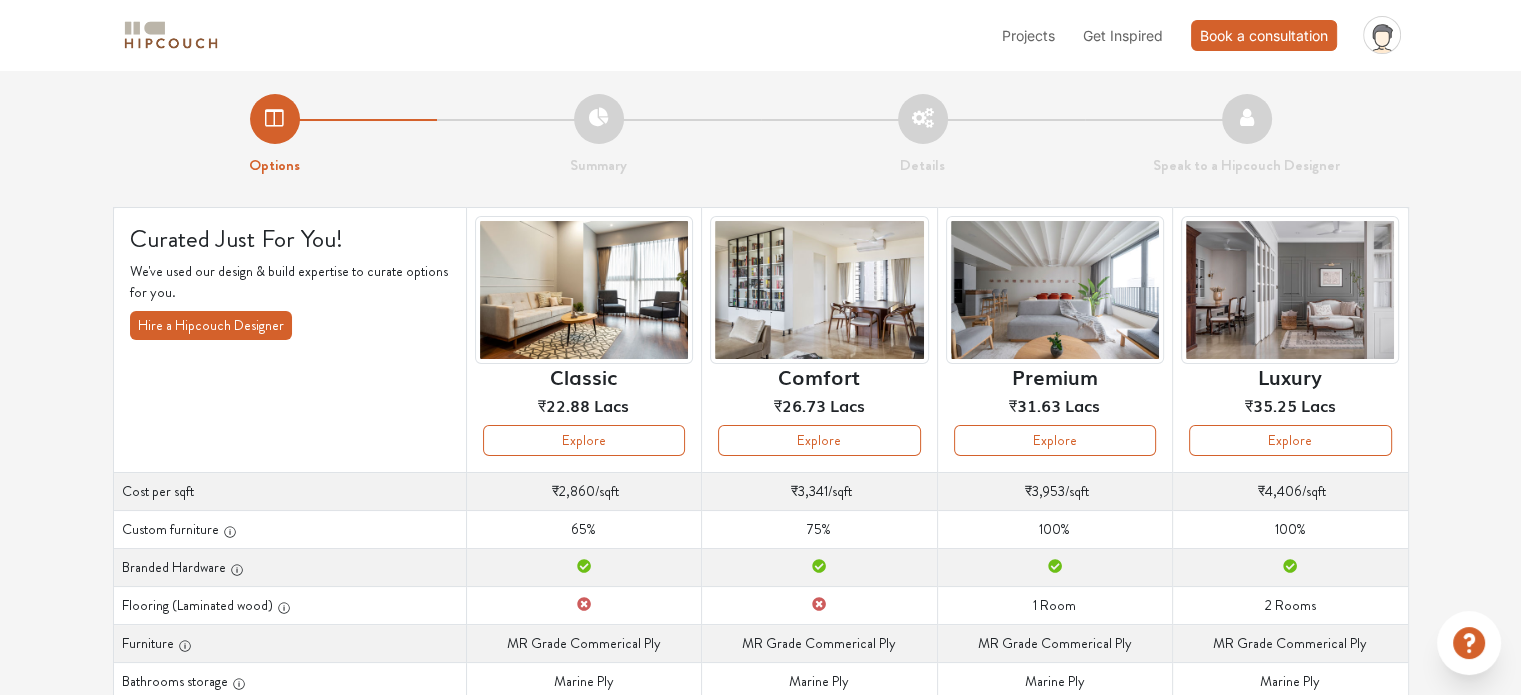 click on "Book a consultation" at bounding box center [1264, 35] 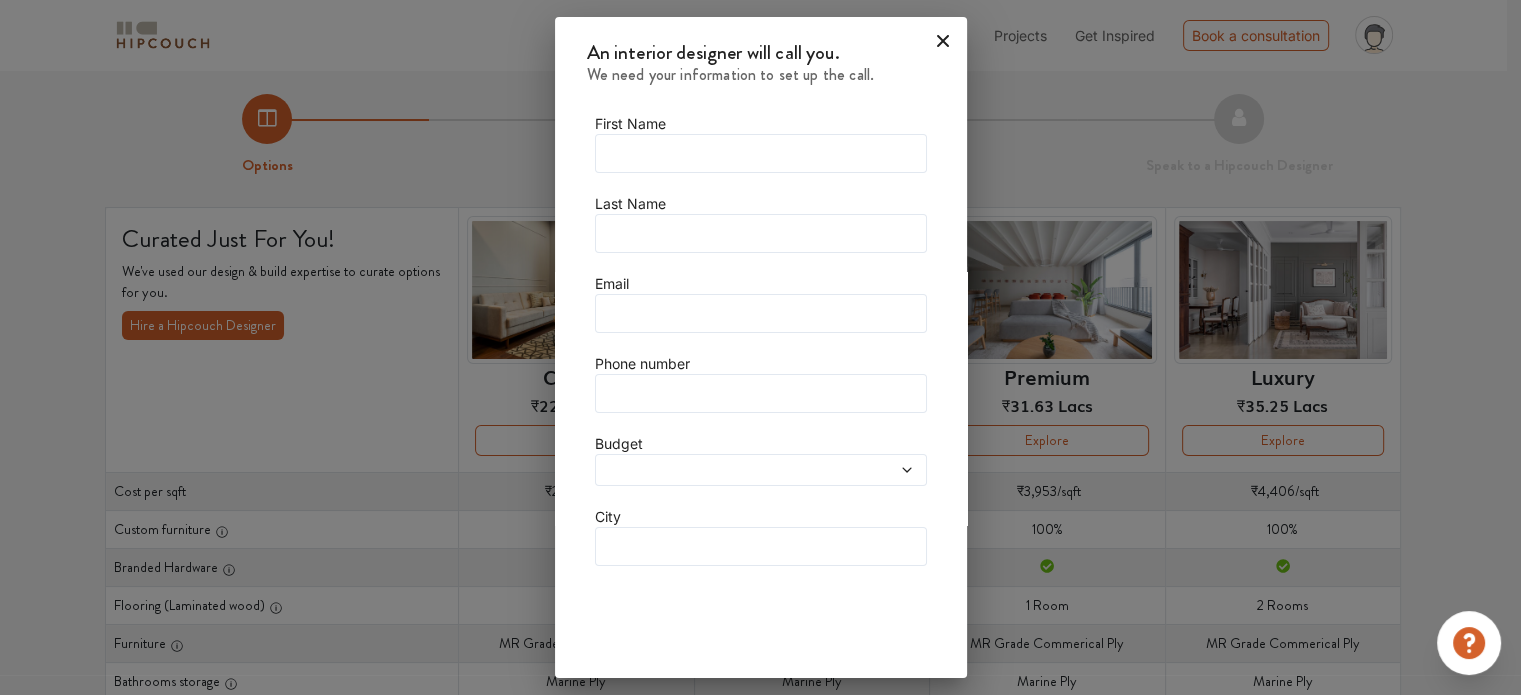 click at bounding box center (874, 470) 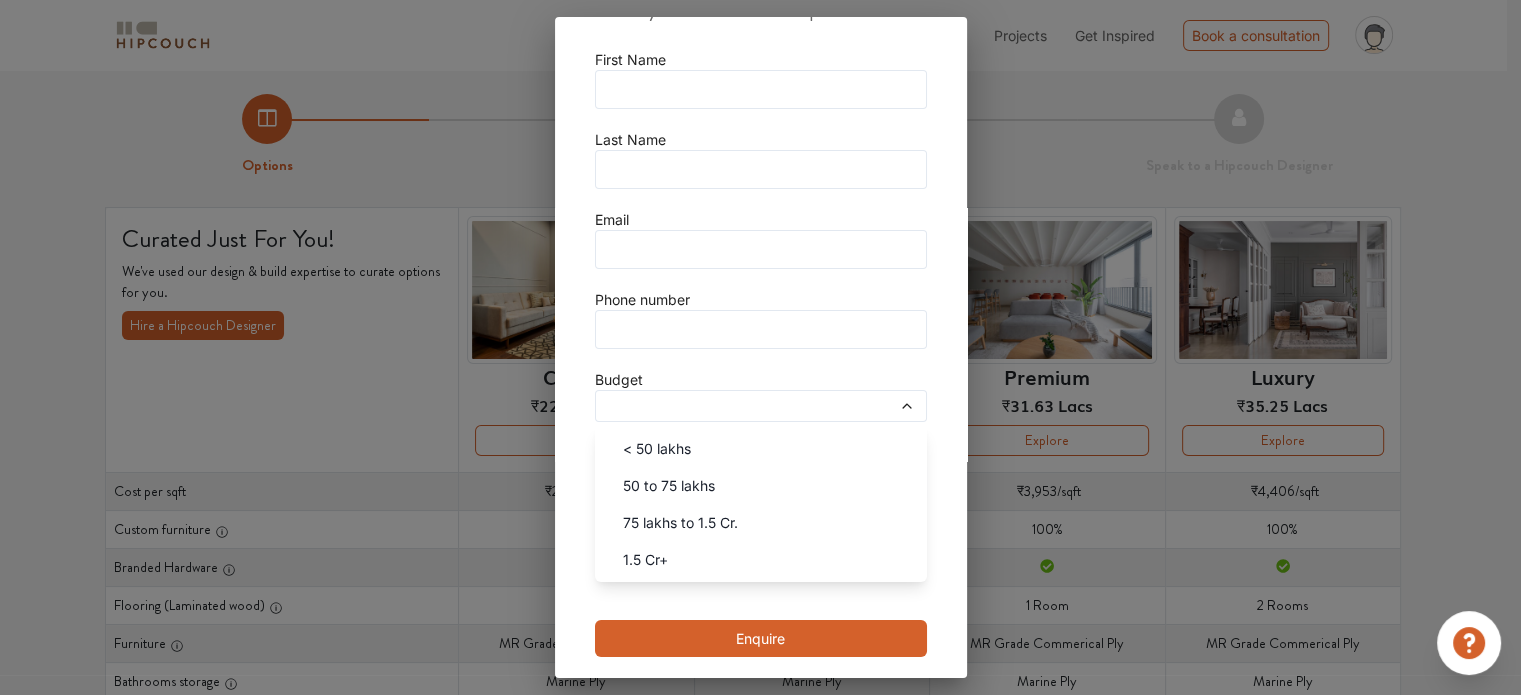 scroll, scrollTop: 64, scrollLeft: 0, axis: vertical 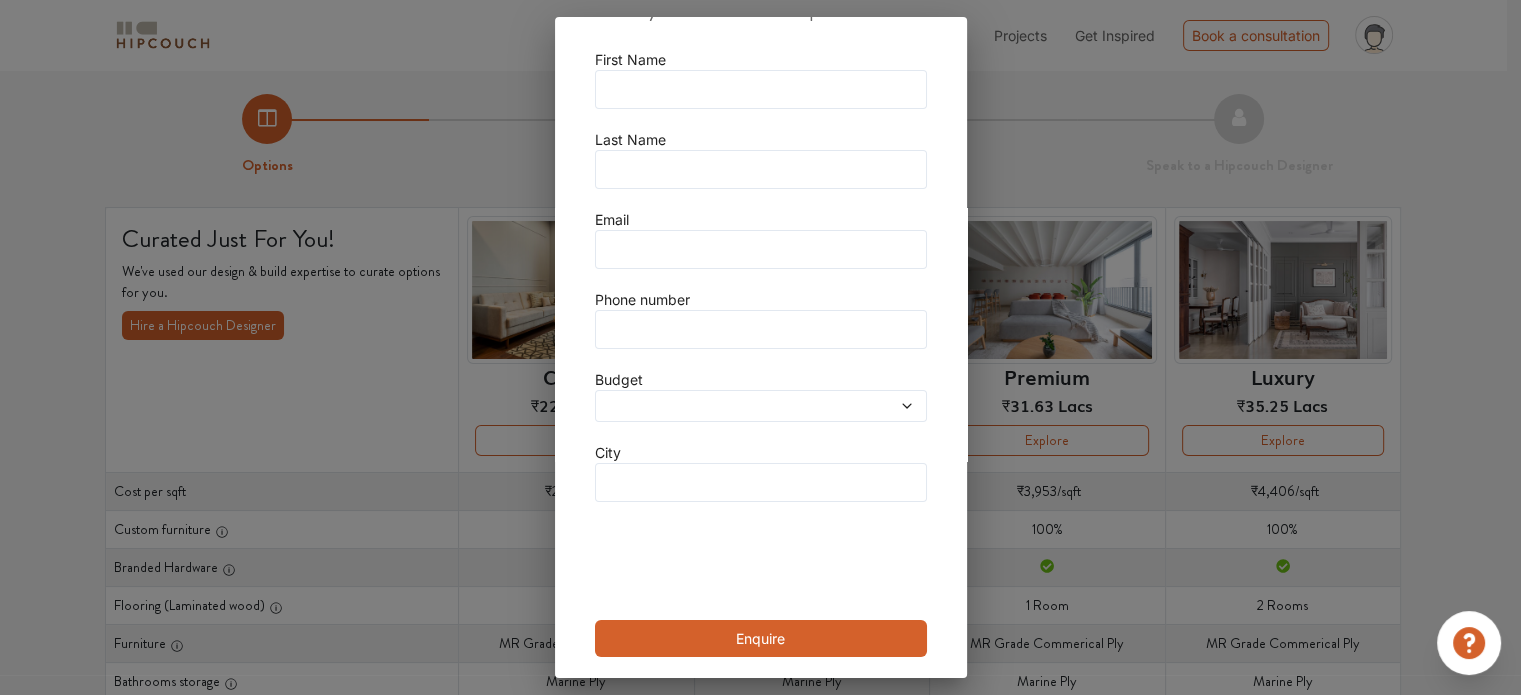 click on "An interior designer will call you.  We need your information to set up the call. First Name Last Name Email Phone number Budget City Enquire" at bounding box center [760, 347] 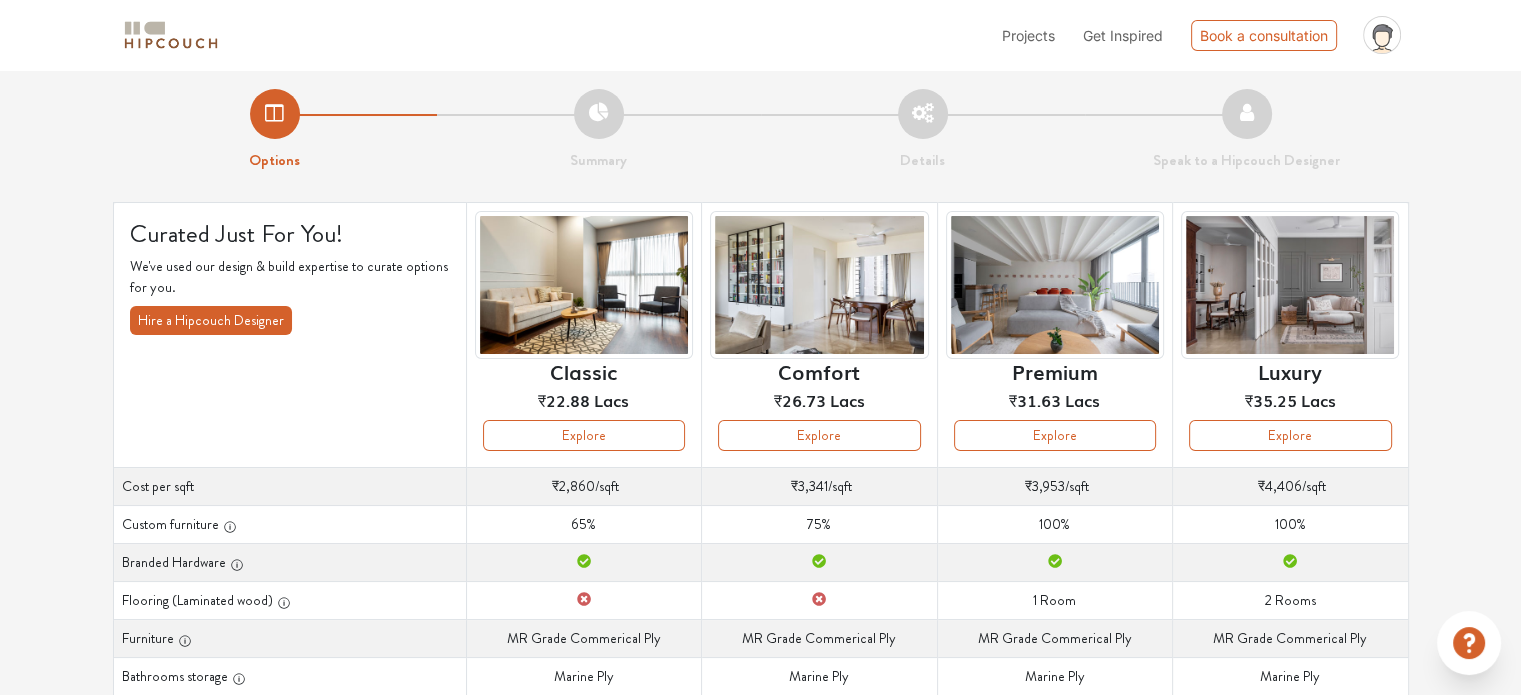 scroll, scrollTop: 0, scrollLeft: 0, axis: both 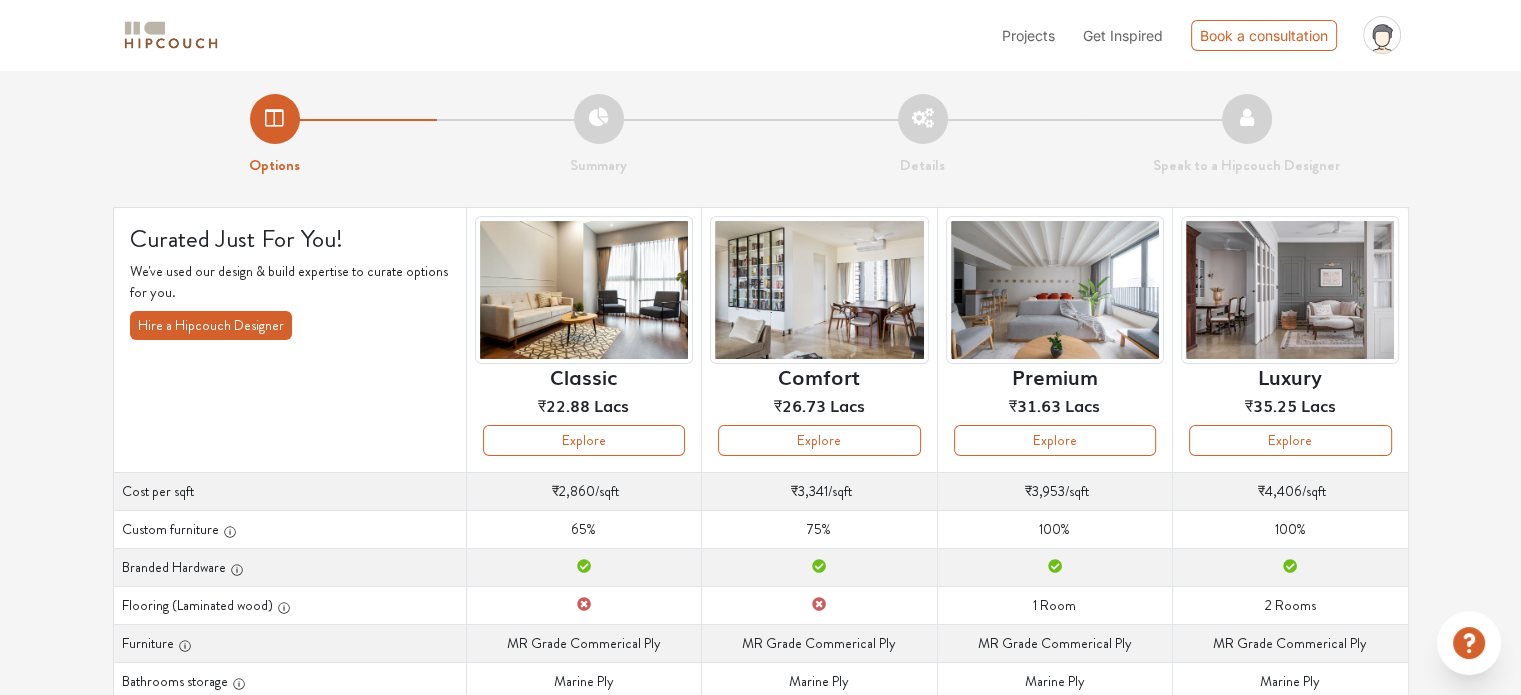 click 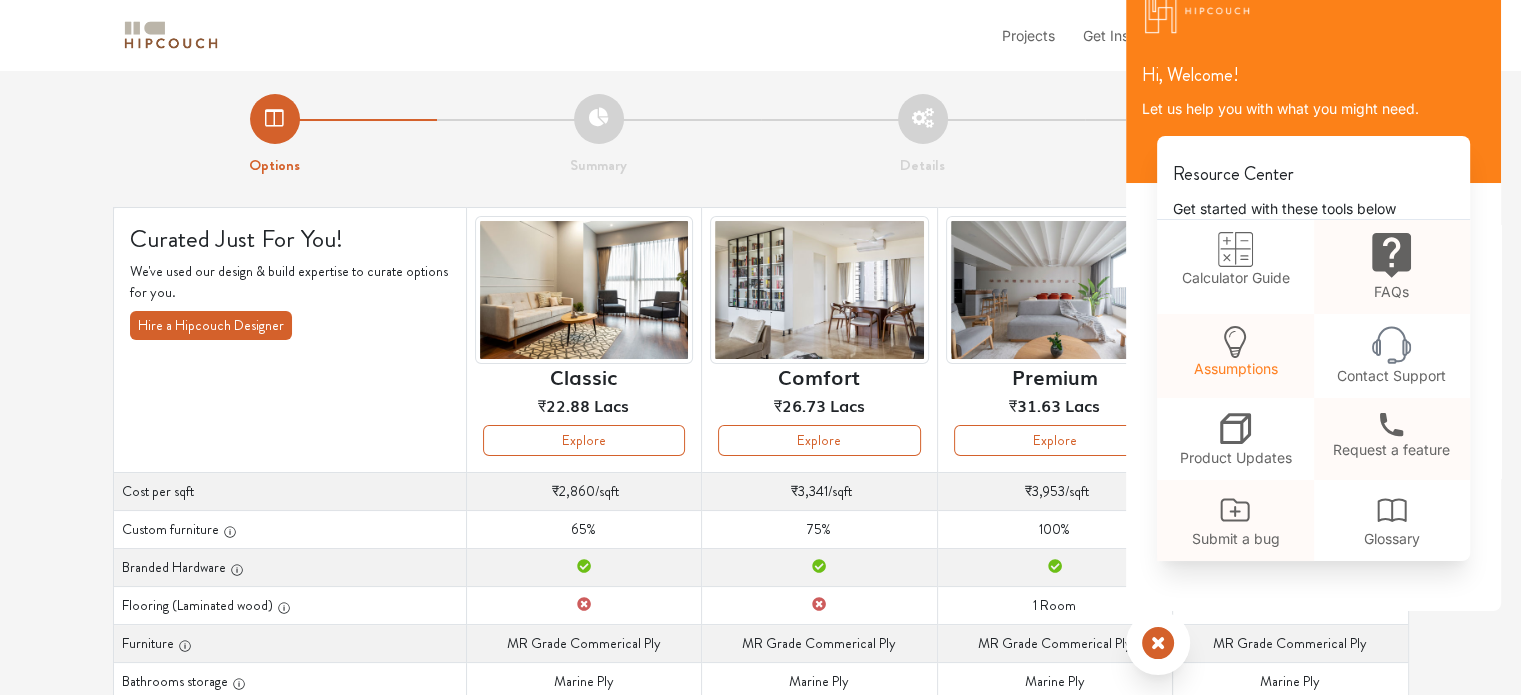 click on "Assumptions" at bounding box center [1235, 352] 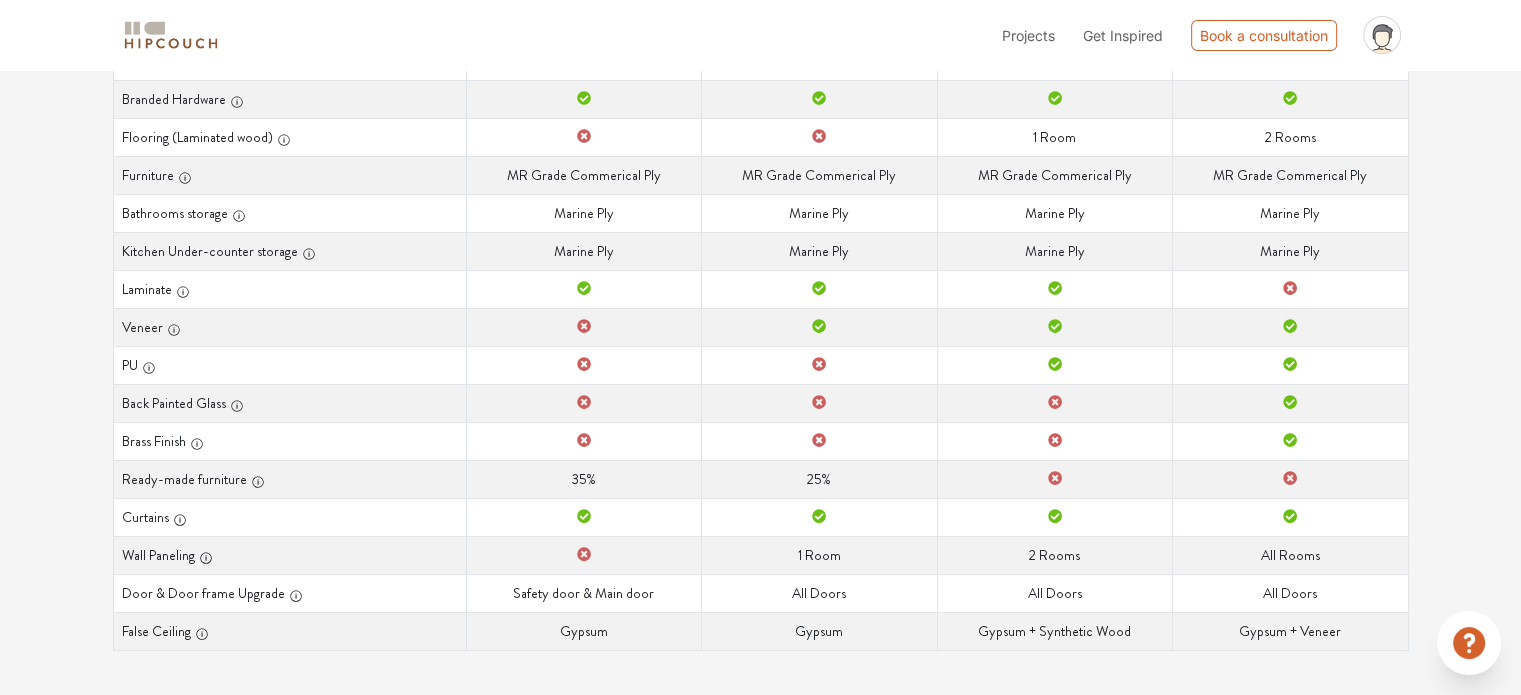 scroll, scrollTop: 0, scrollLeft: 0, axis: both 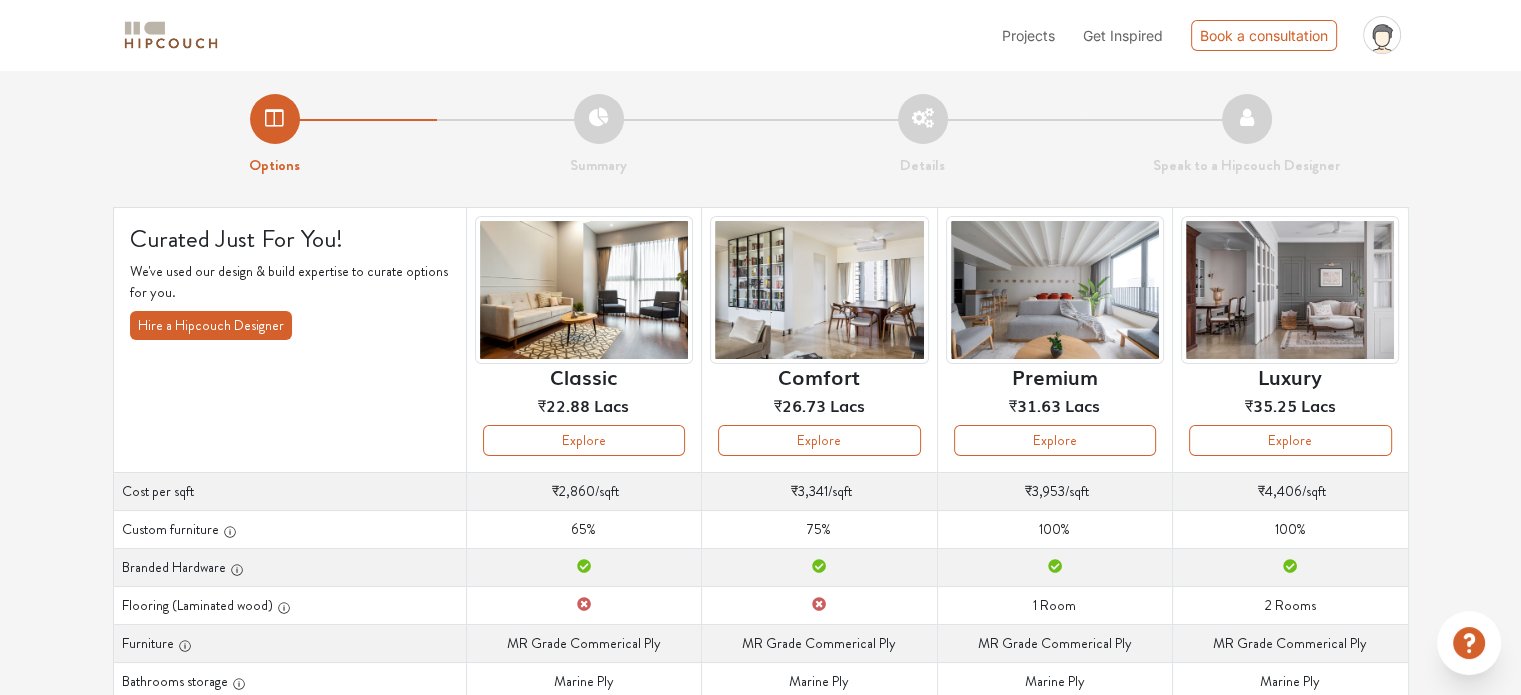 click on "Details" at bounding box center (923, 135) 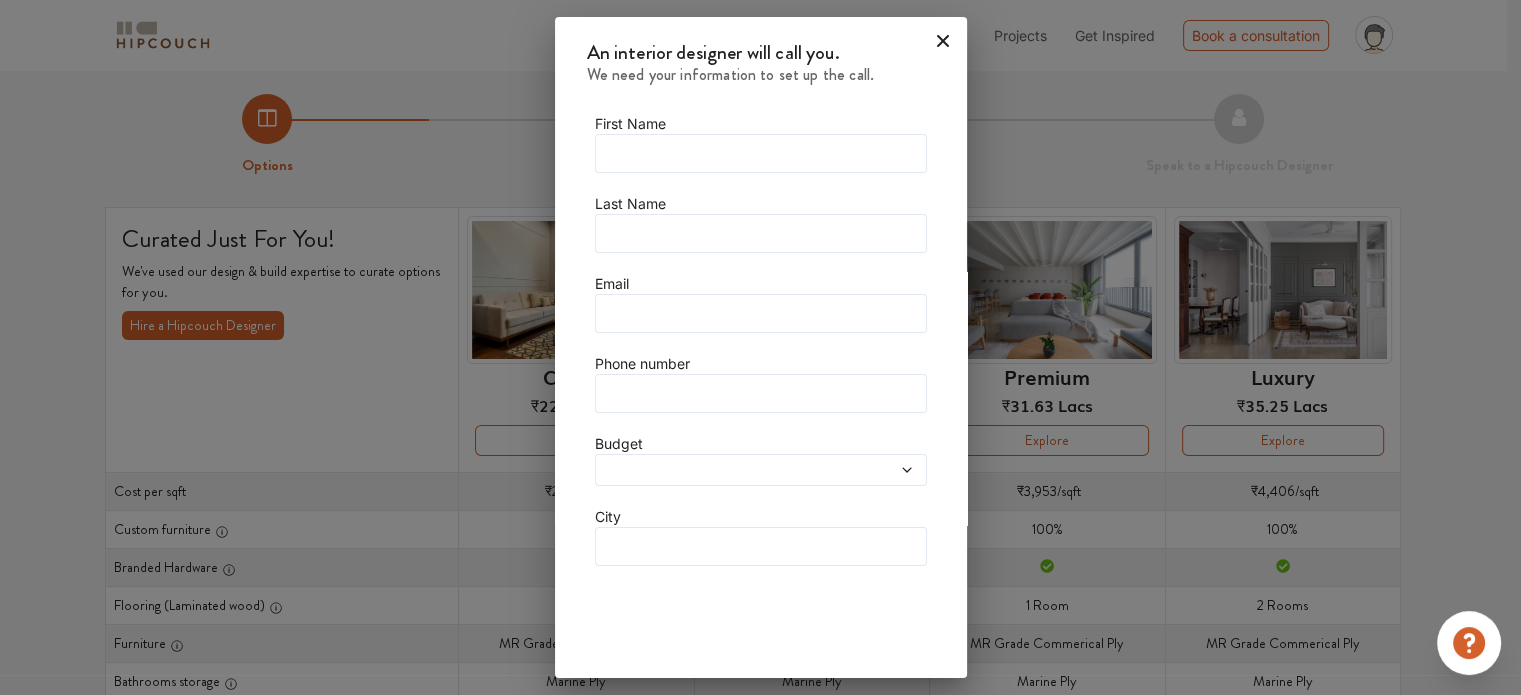 click 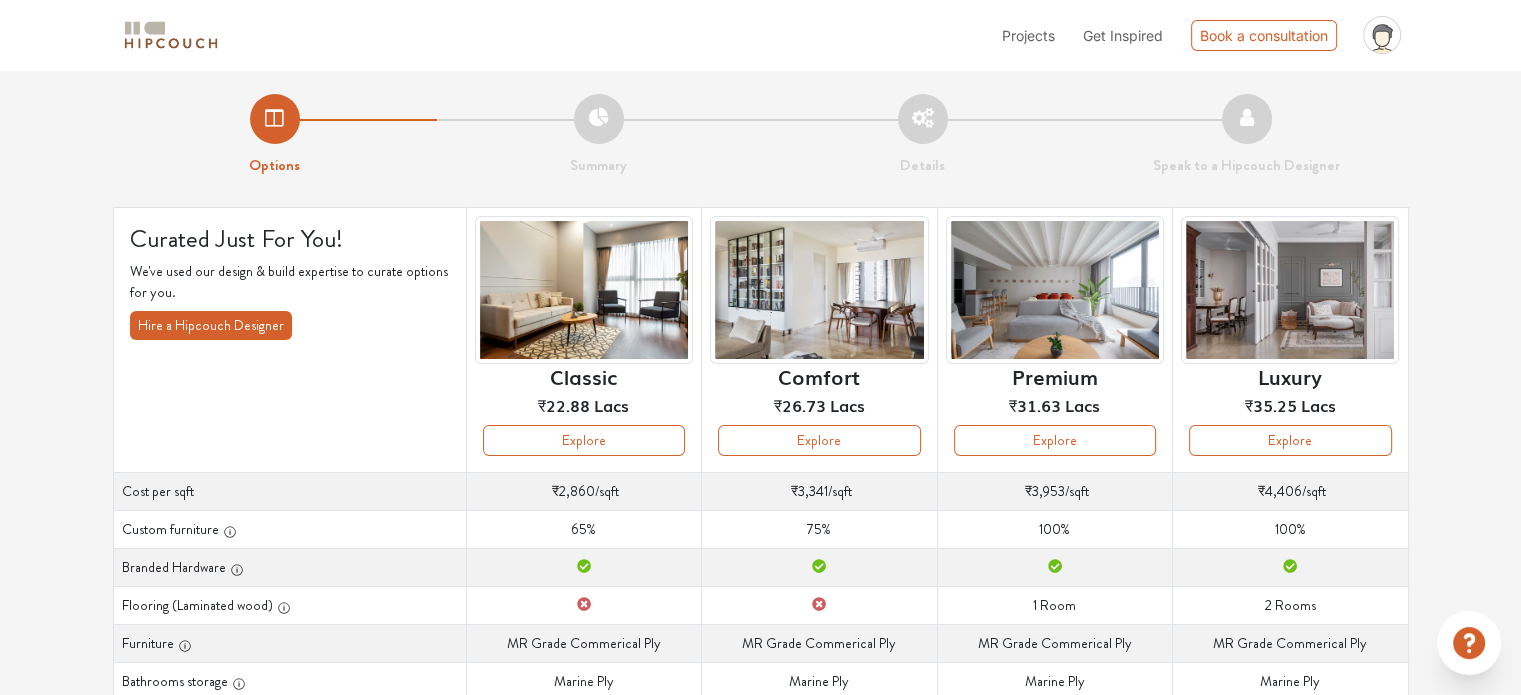 click 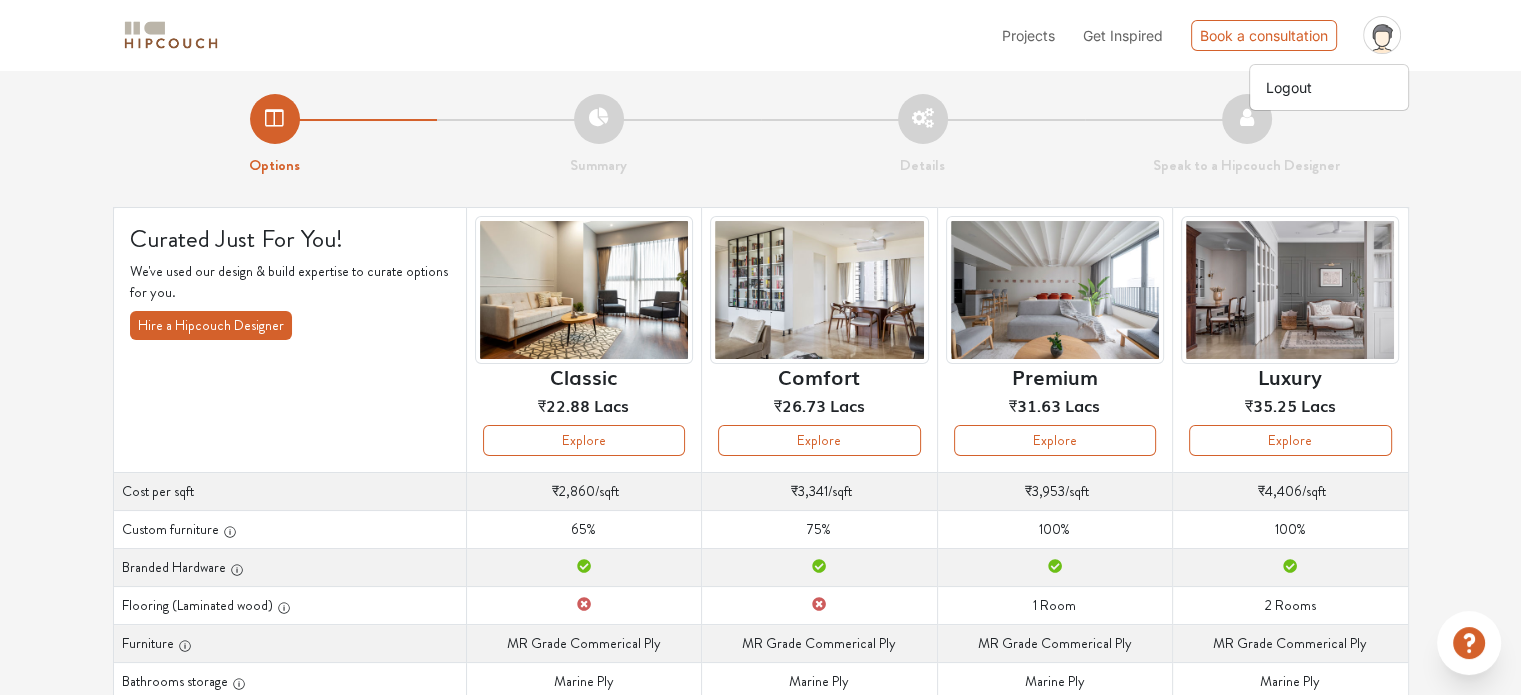 click on "profile pic" 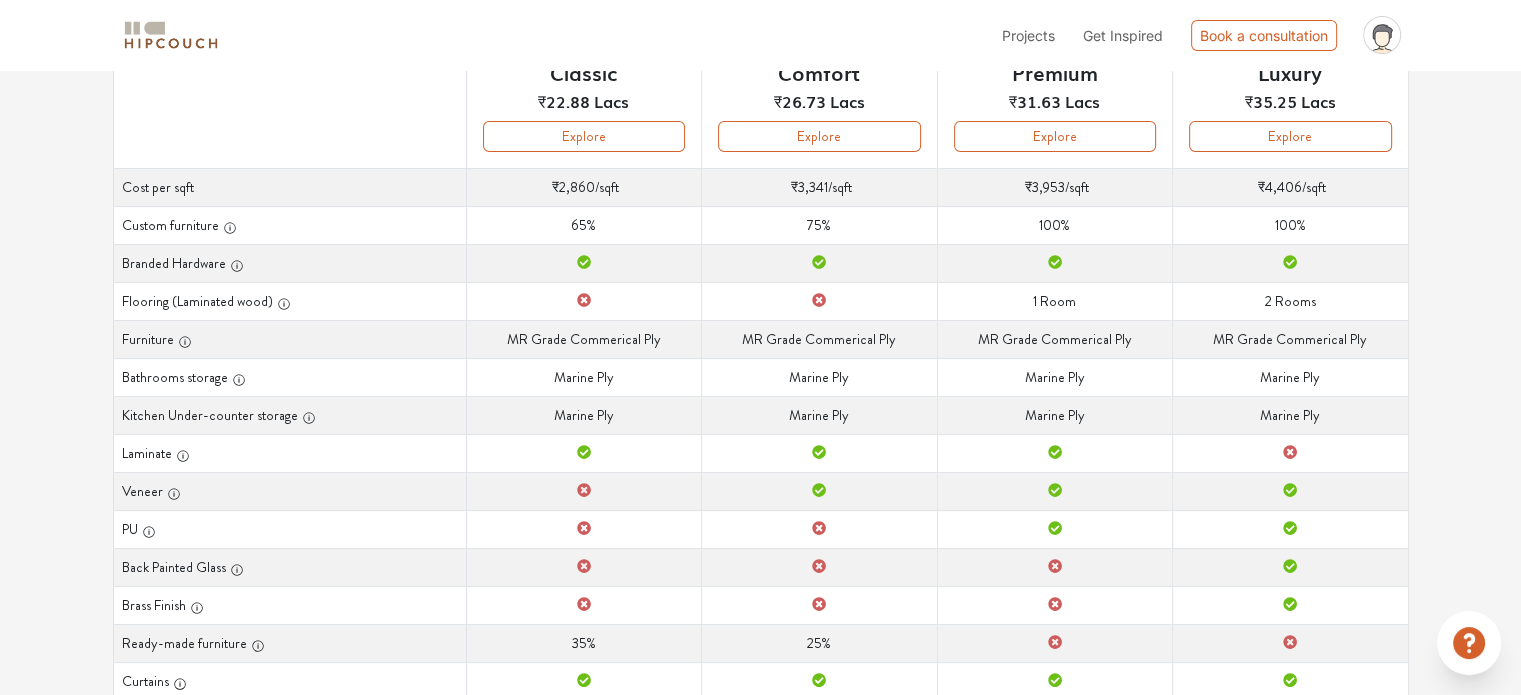 scroll, scrollTop: 0, scrollLeft: 0, axis: both 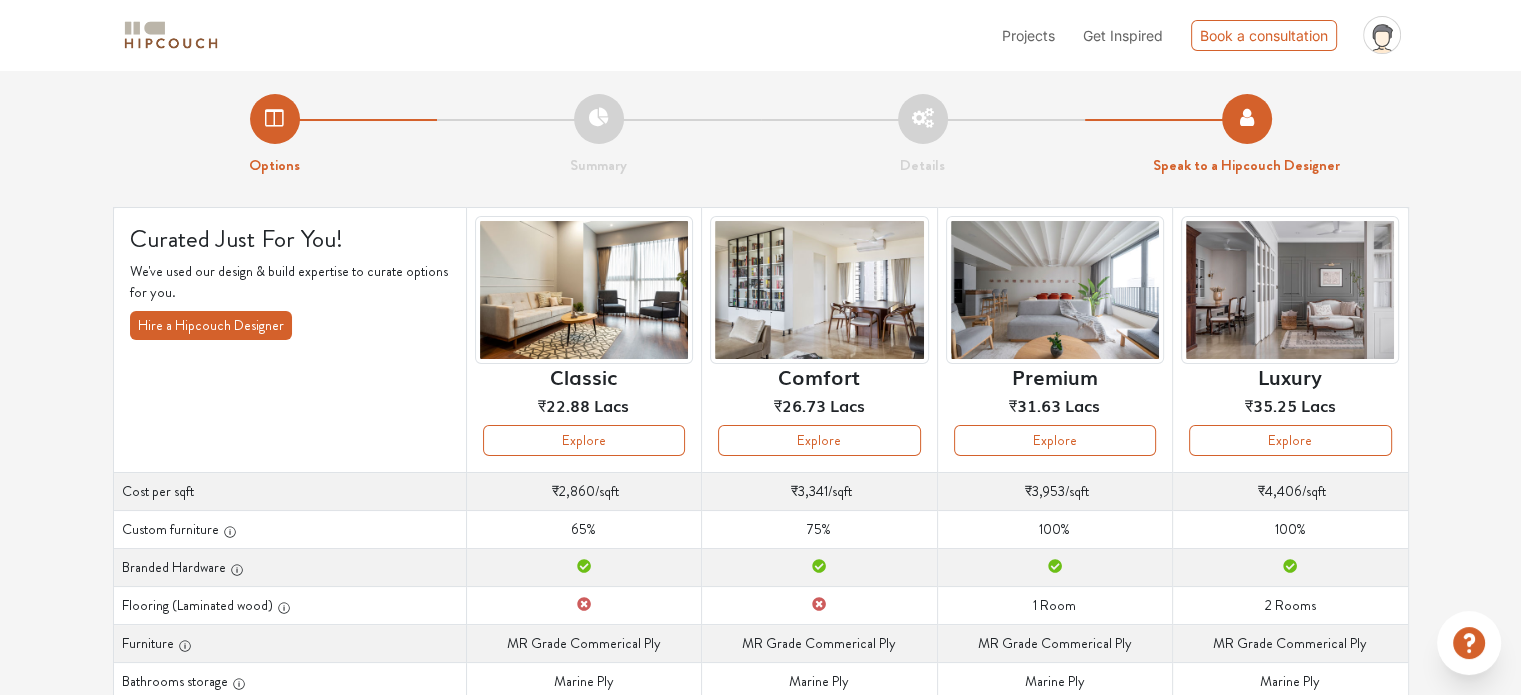 click on "Speak to a Hipcouch Designer" at bounding box center [1247, 135] 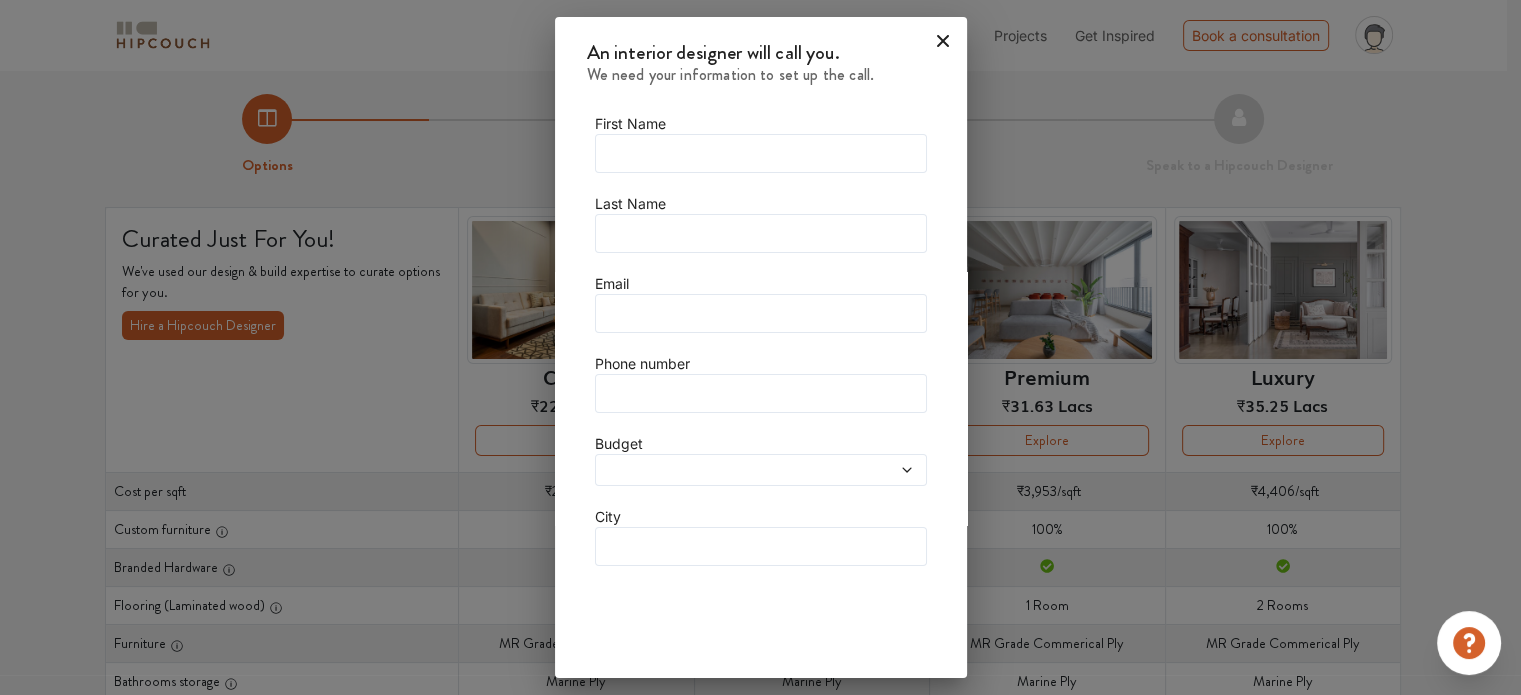 click 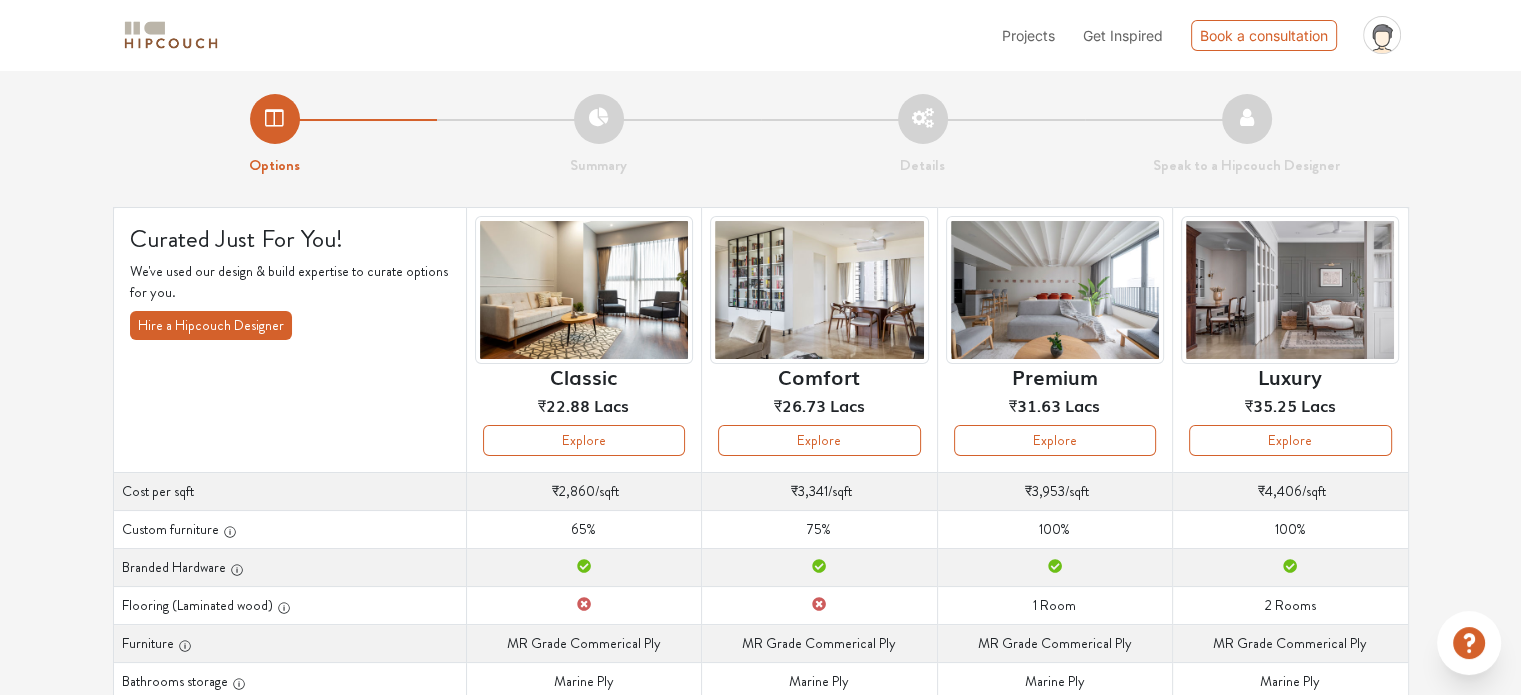 click on "Details" at bounding box center [923, 135] 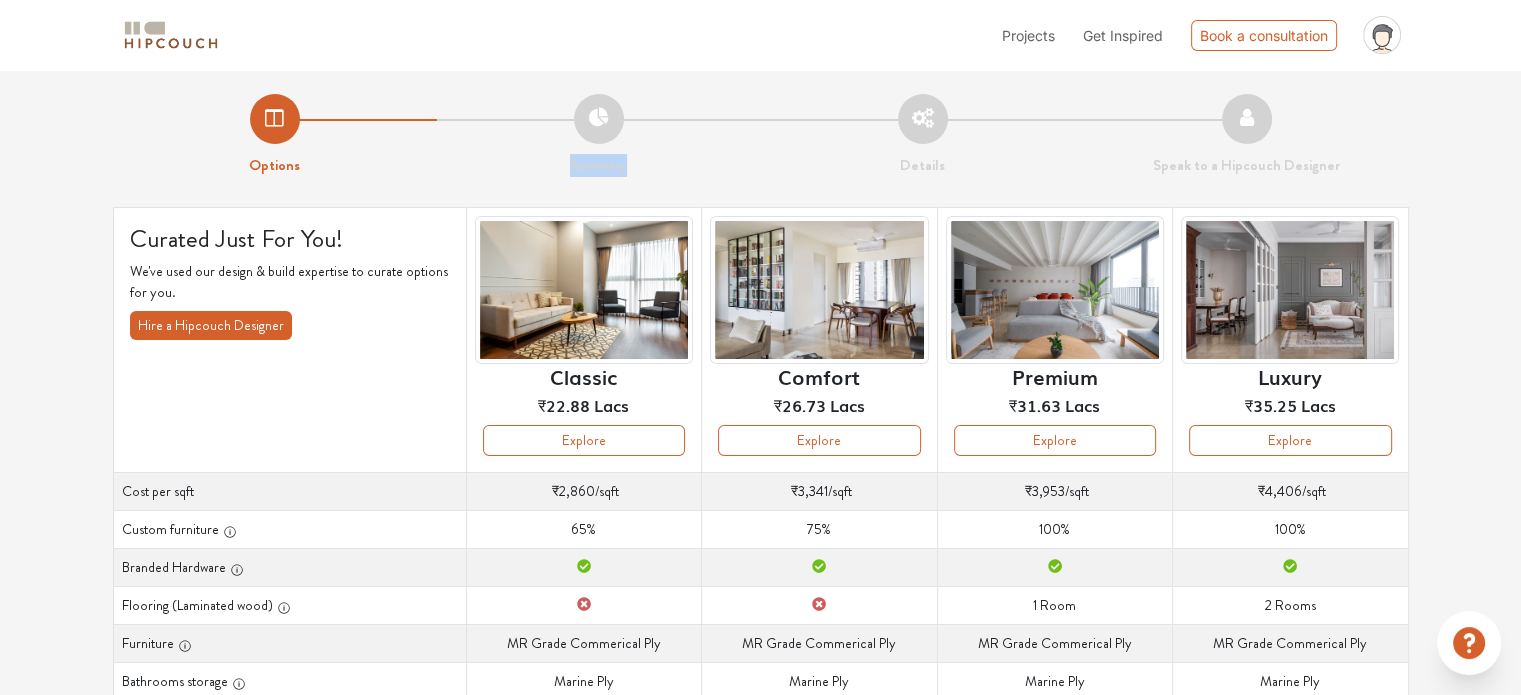 click on "Summary" at bounding box center (599, 135) 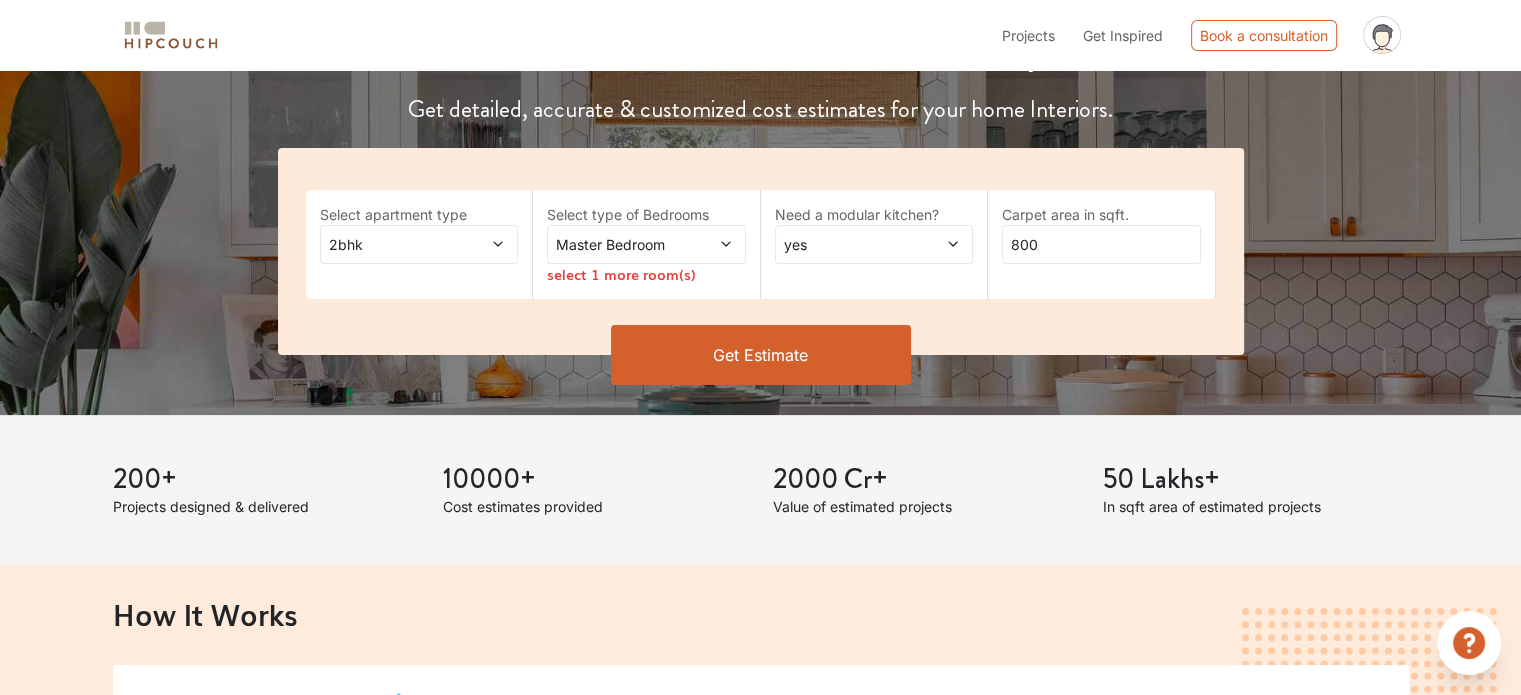 scroll, scrollTop: 300, scrollLeft: 0, axis: vertical 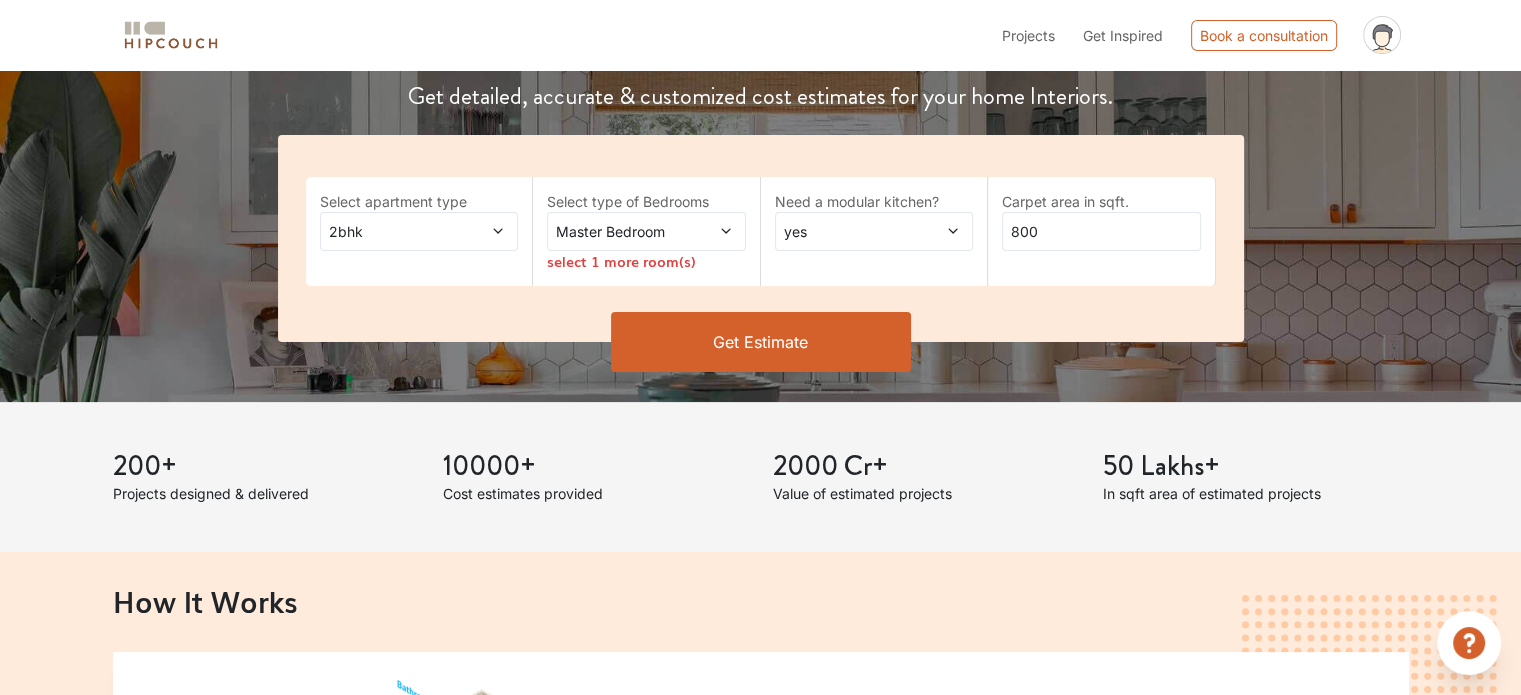 click at bounding box center [709, 231] 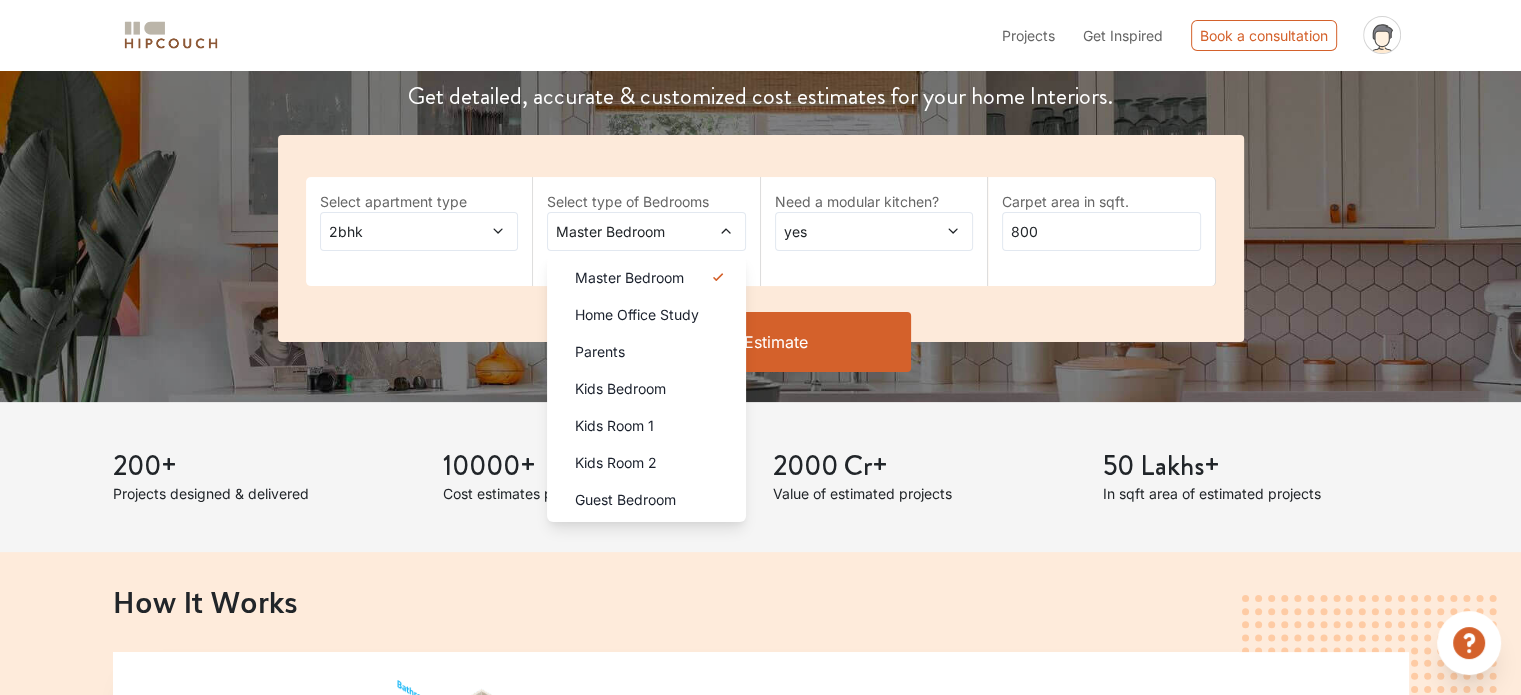 click on "Get Estimate" at bounding box center (761, 342) 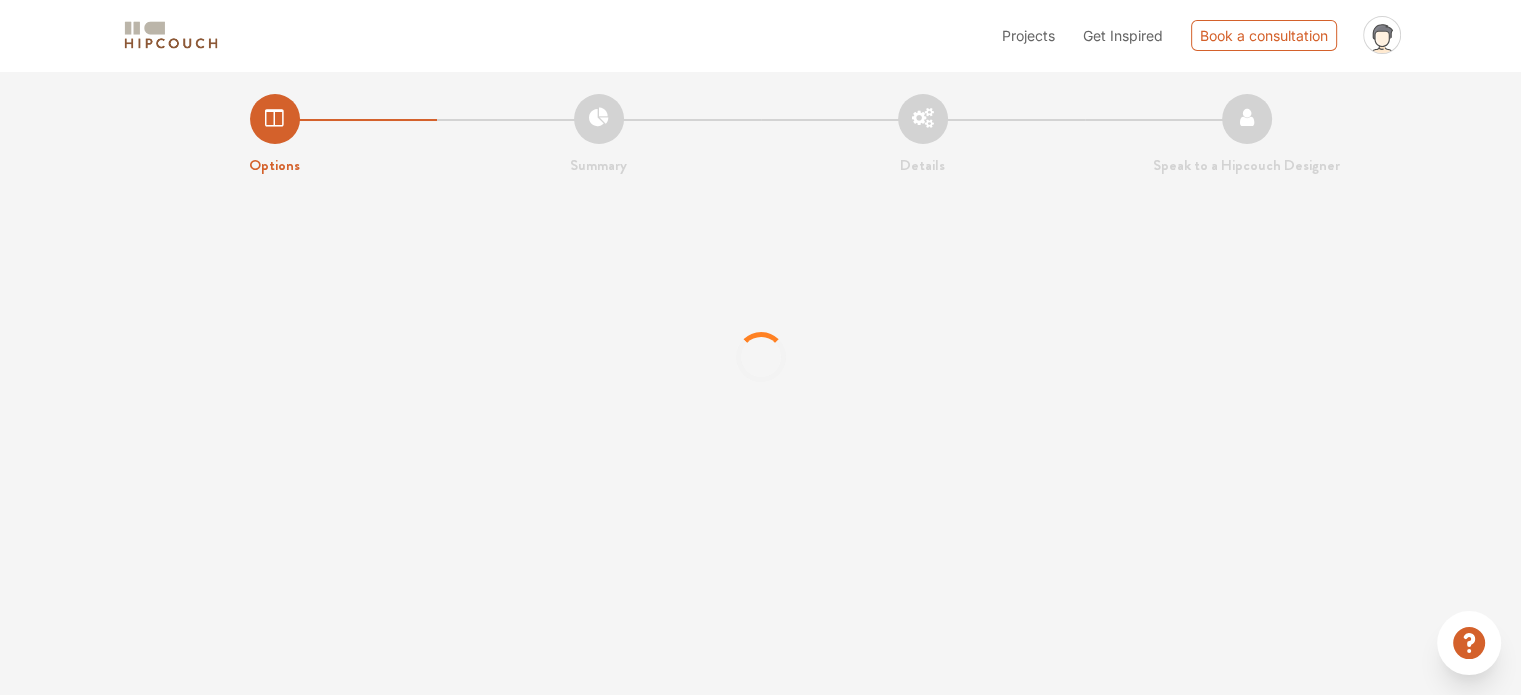 scroll, scrollTop: 0, scrollLeft: 0, axis: both 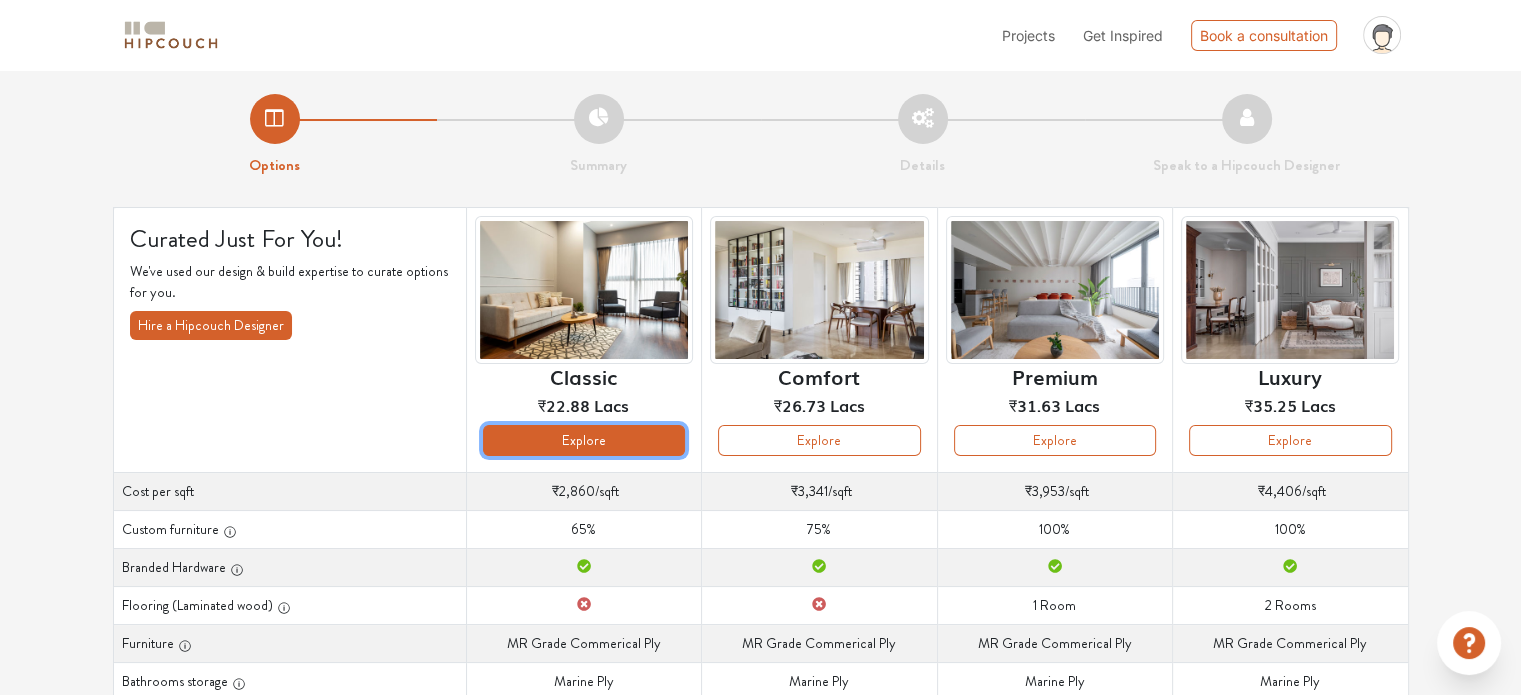 click on "Explore" at bounding box center (584, 440) 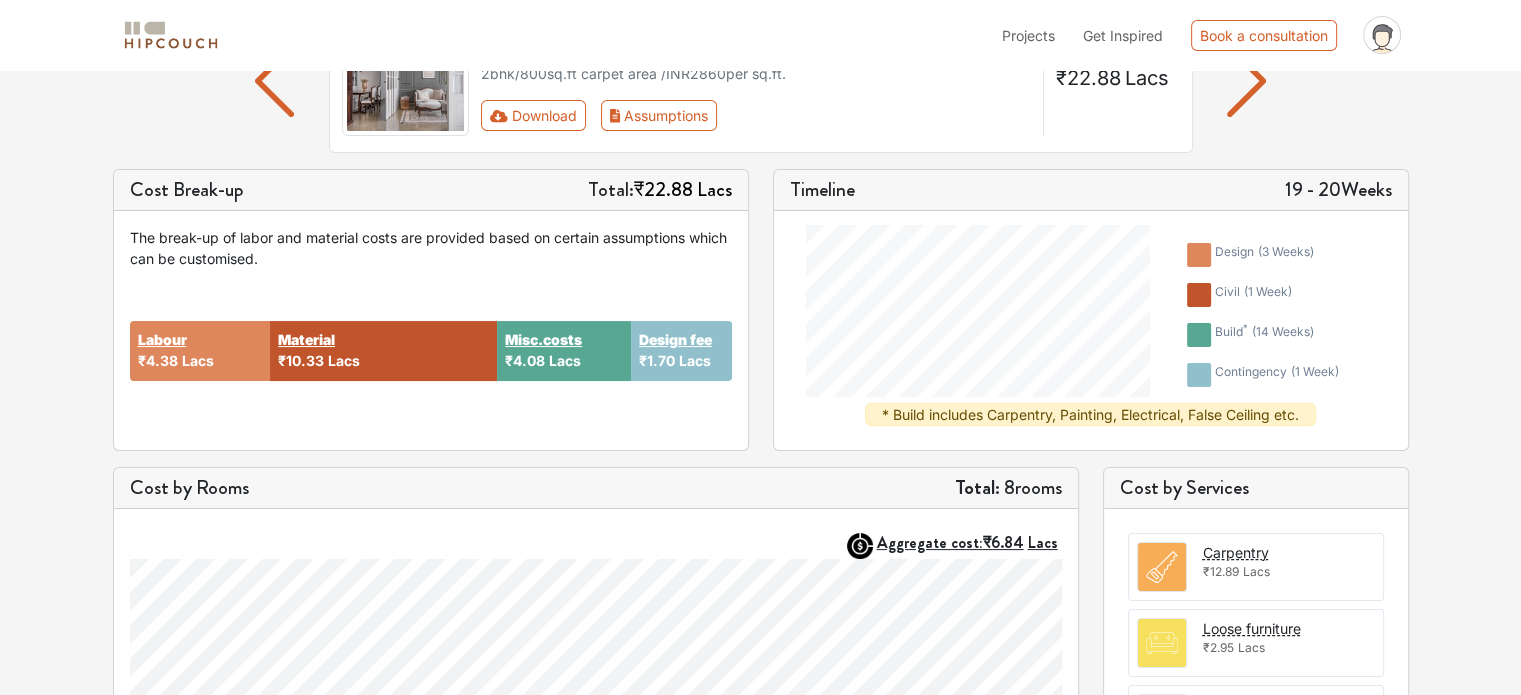 scroll, scrollTop: 200, scrollLeft: 0, axis: vertical 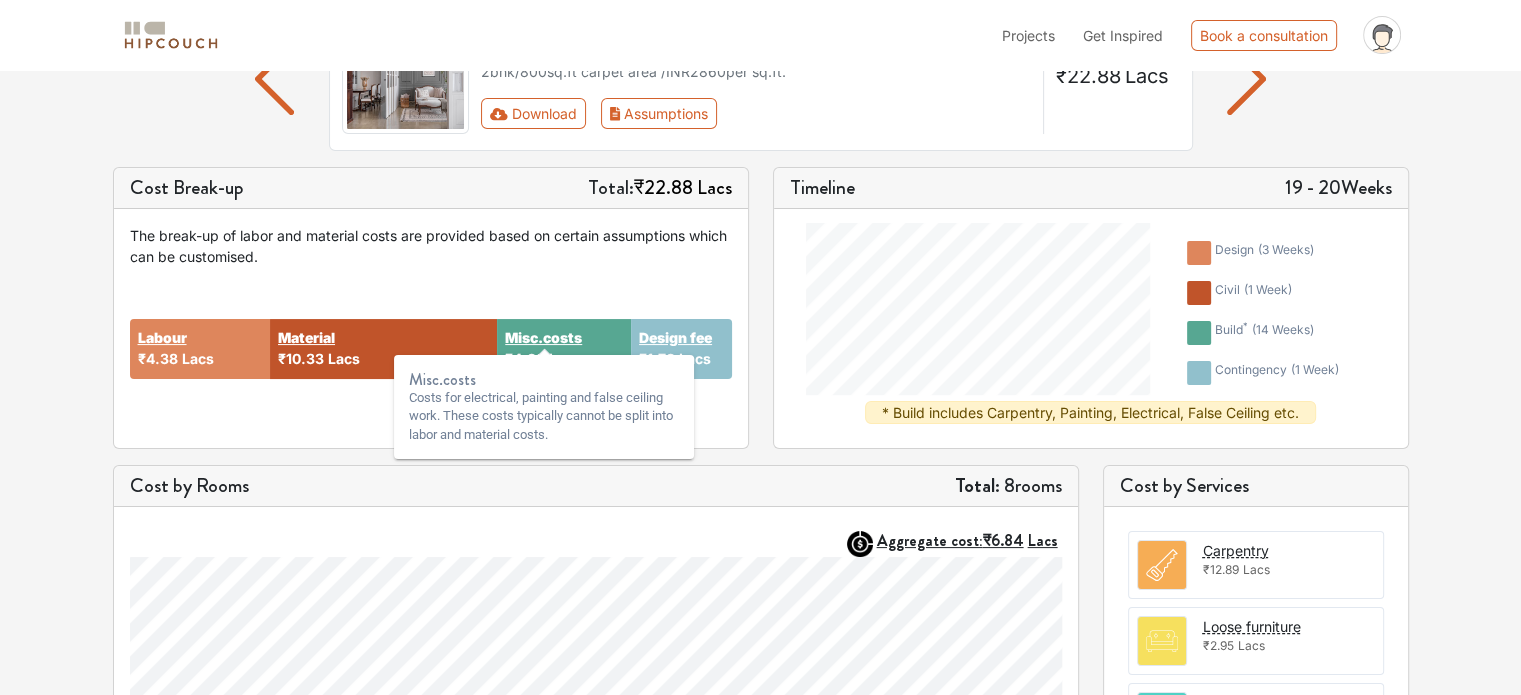 click on "Misc.costs" at bounding box center [543, 337] 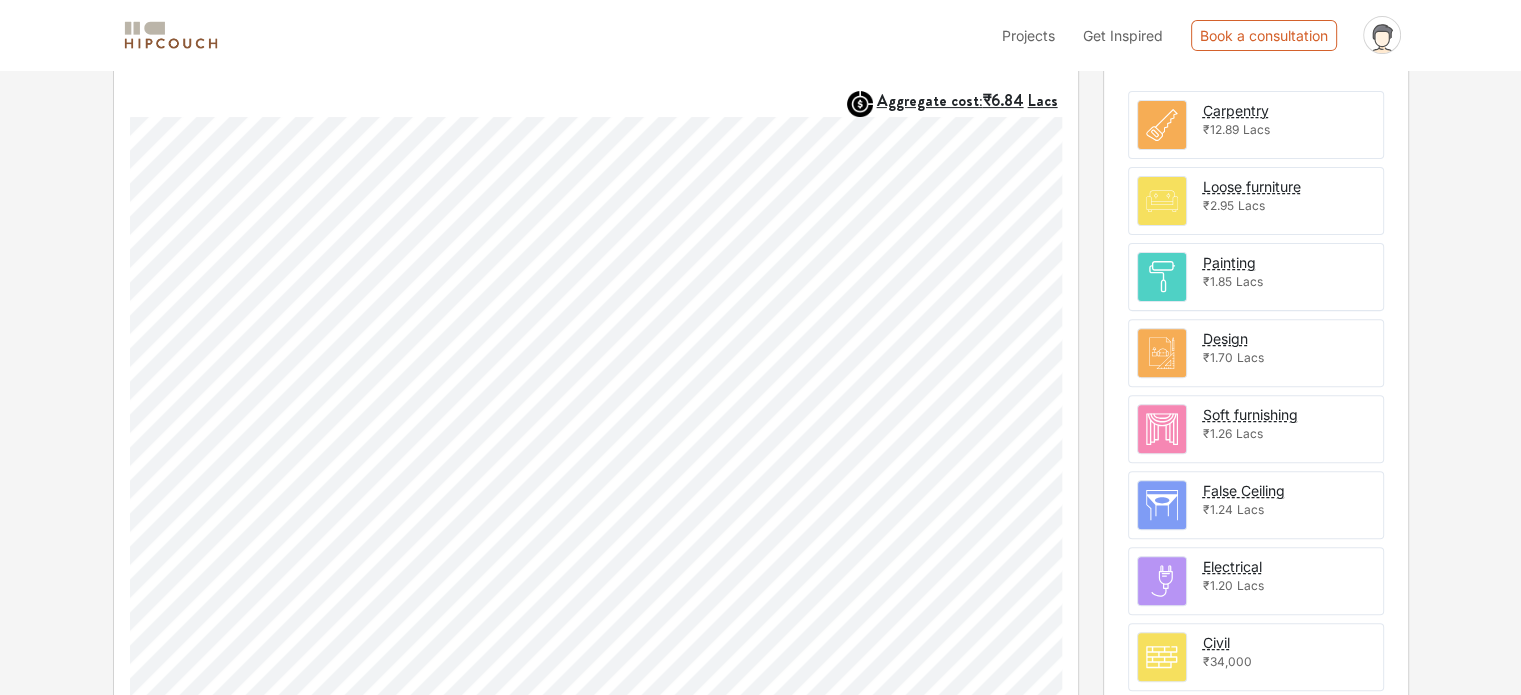 scroll, scrollTop: 484, scrollLeft: 0, axis: vertical 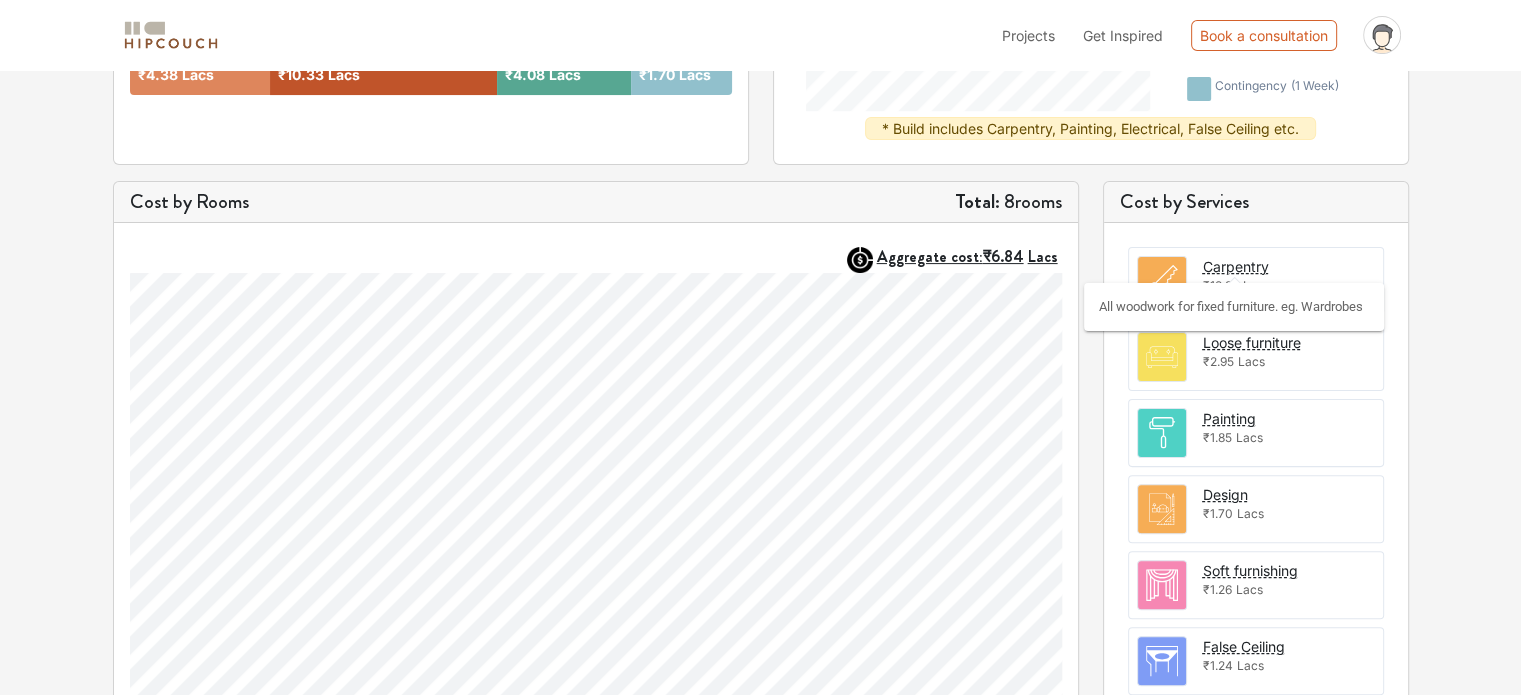 click on "Carpentry" at bounding box center [1236, 266] 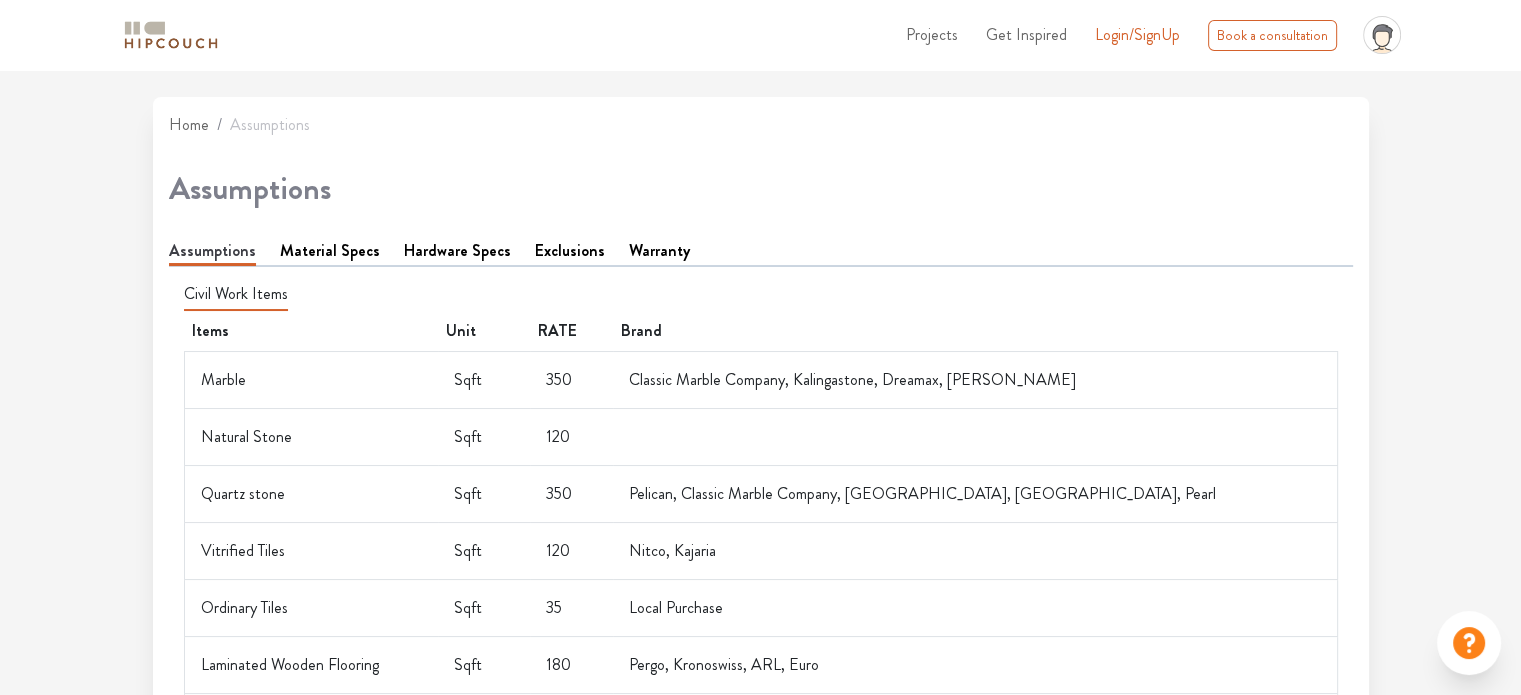 scroll, scrollTop: 0, scrollLeft: 0, axis: both 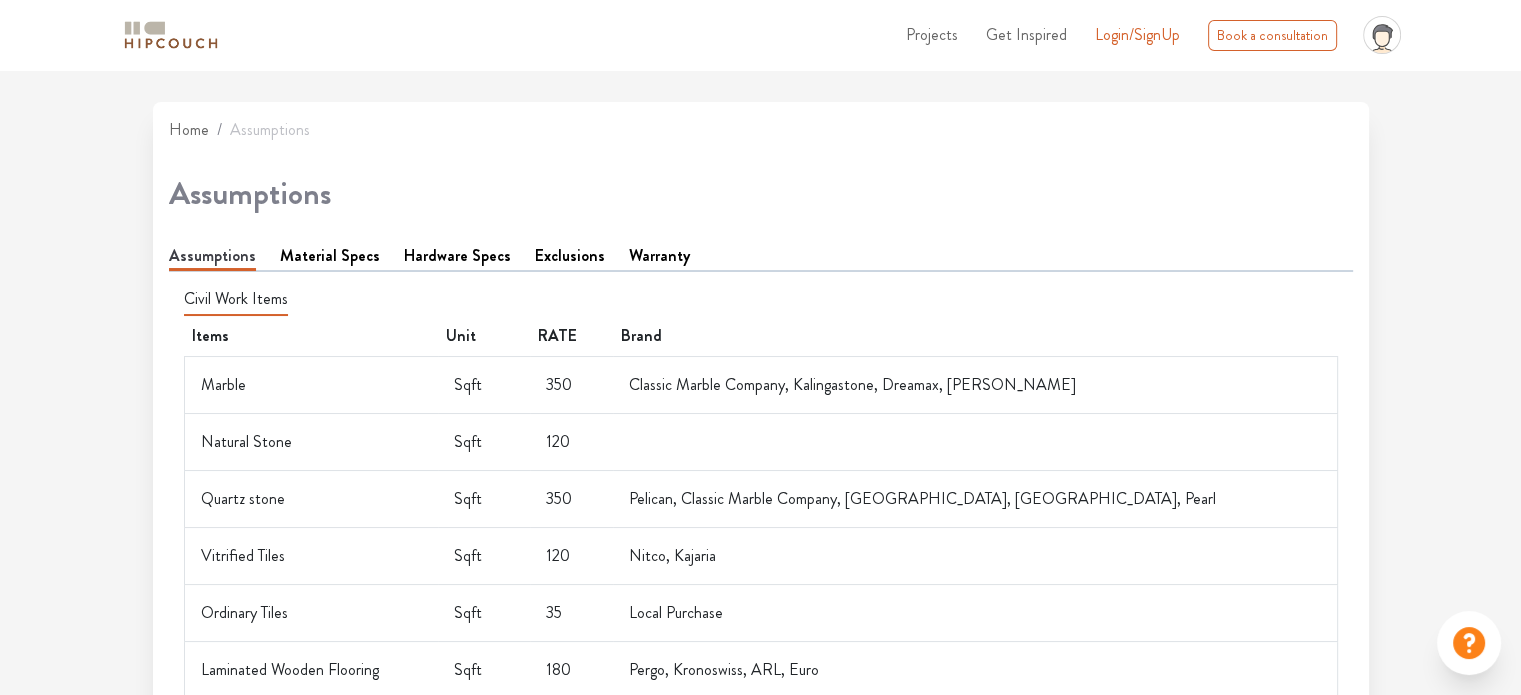 click on "Material Specs" at bounding box center (330, 256) 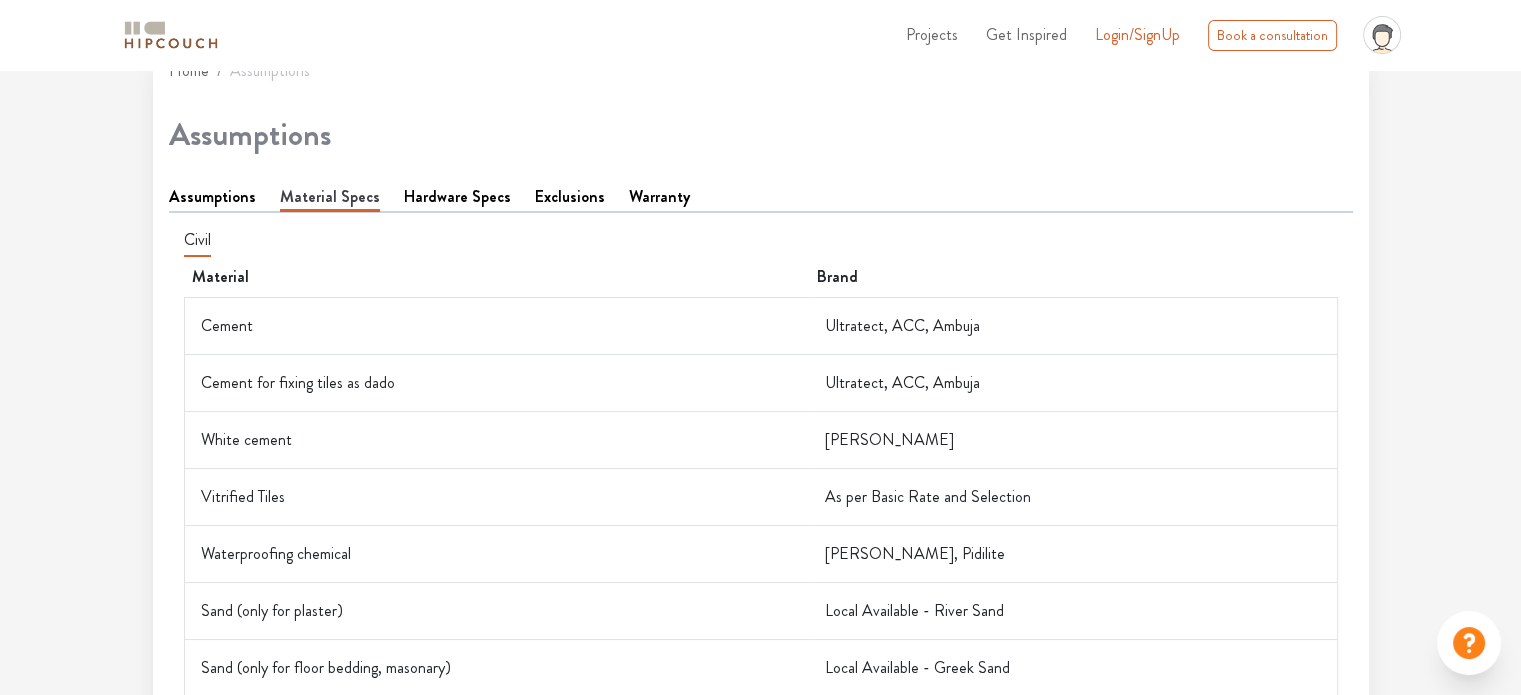 scroll, scrollTop: 0, scrollLeft: 0, axis: both 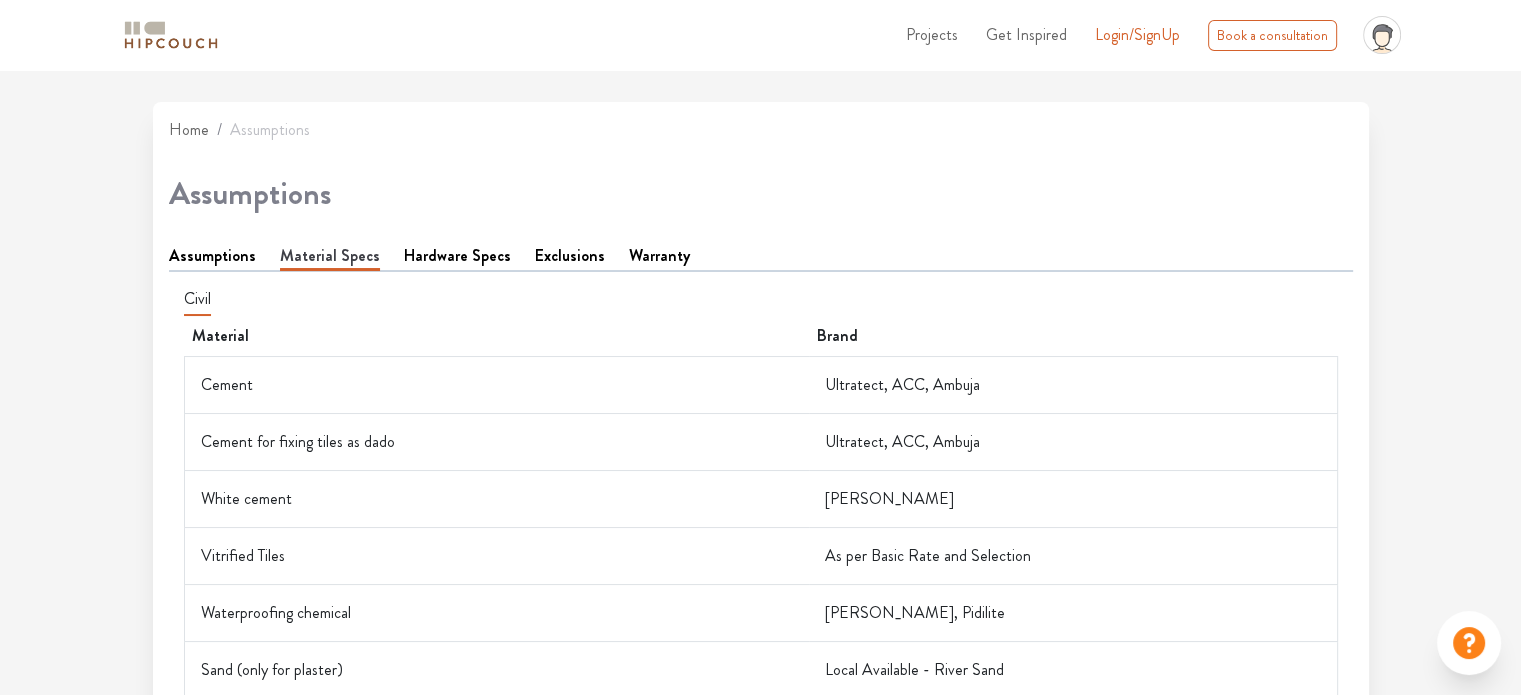 click on "Hardware Specs" at bounding box center (457, 256) 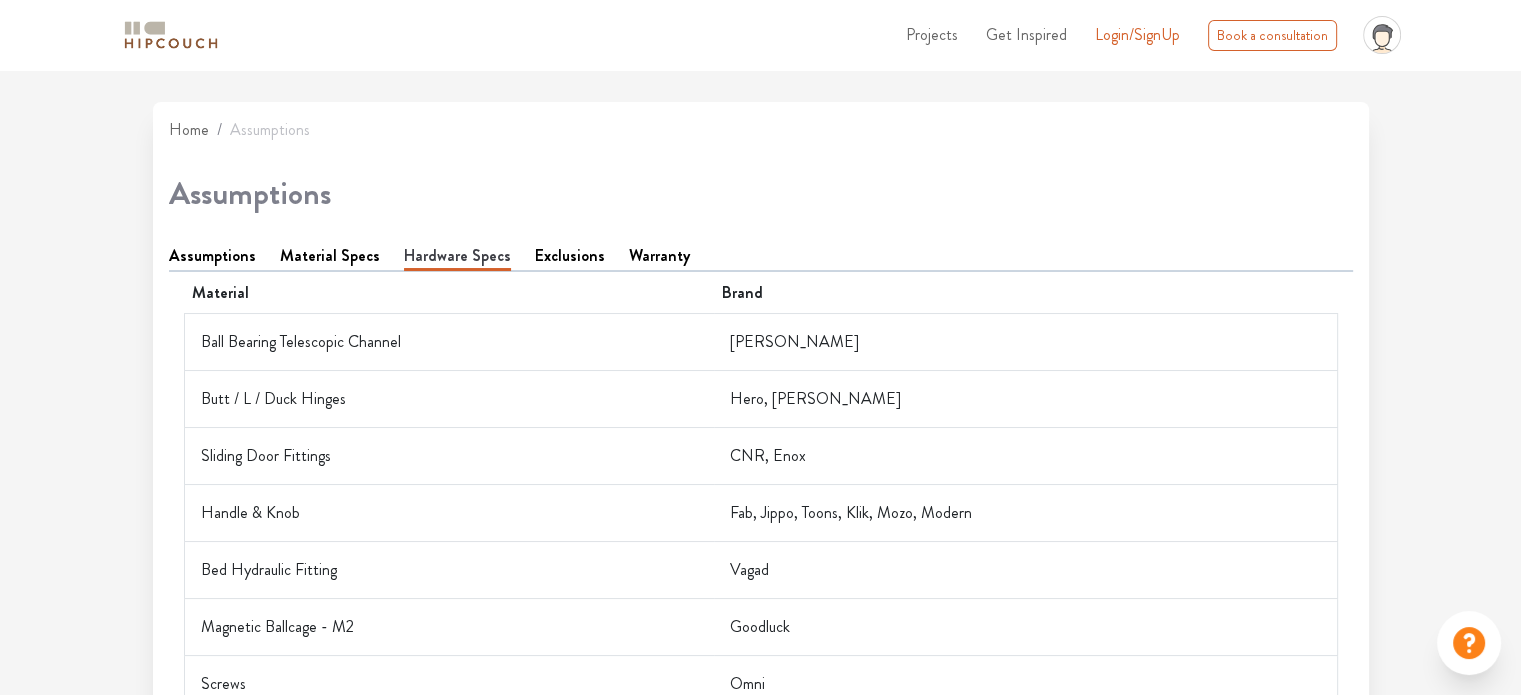 scroll, scrollTop: 0, scrollLeft: 0, axis: both 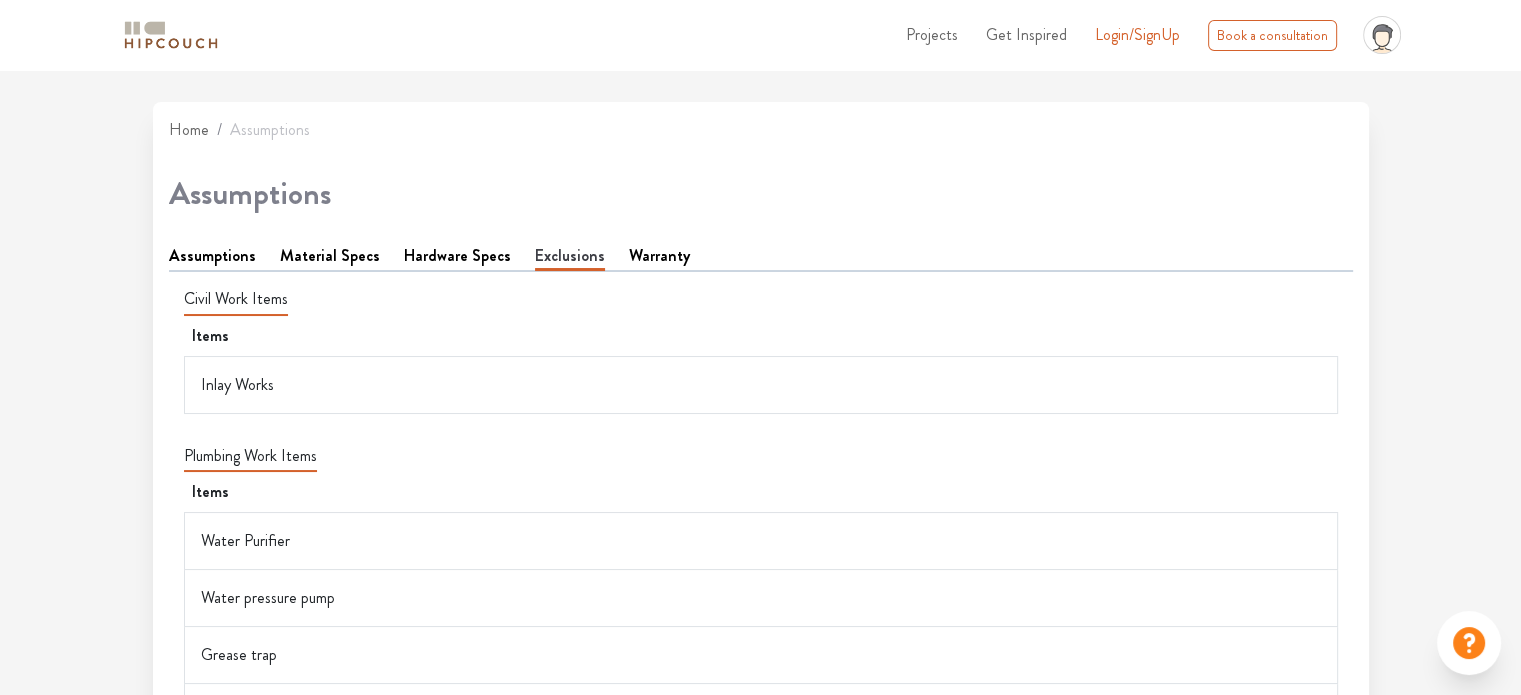 click on "Warranty" at bounding box center [659, 256] 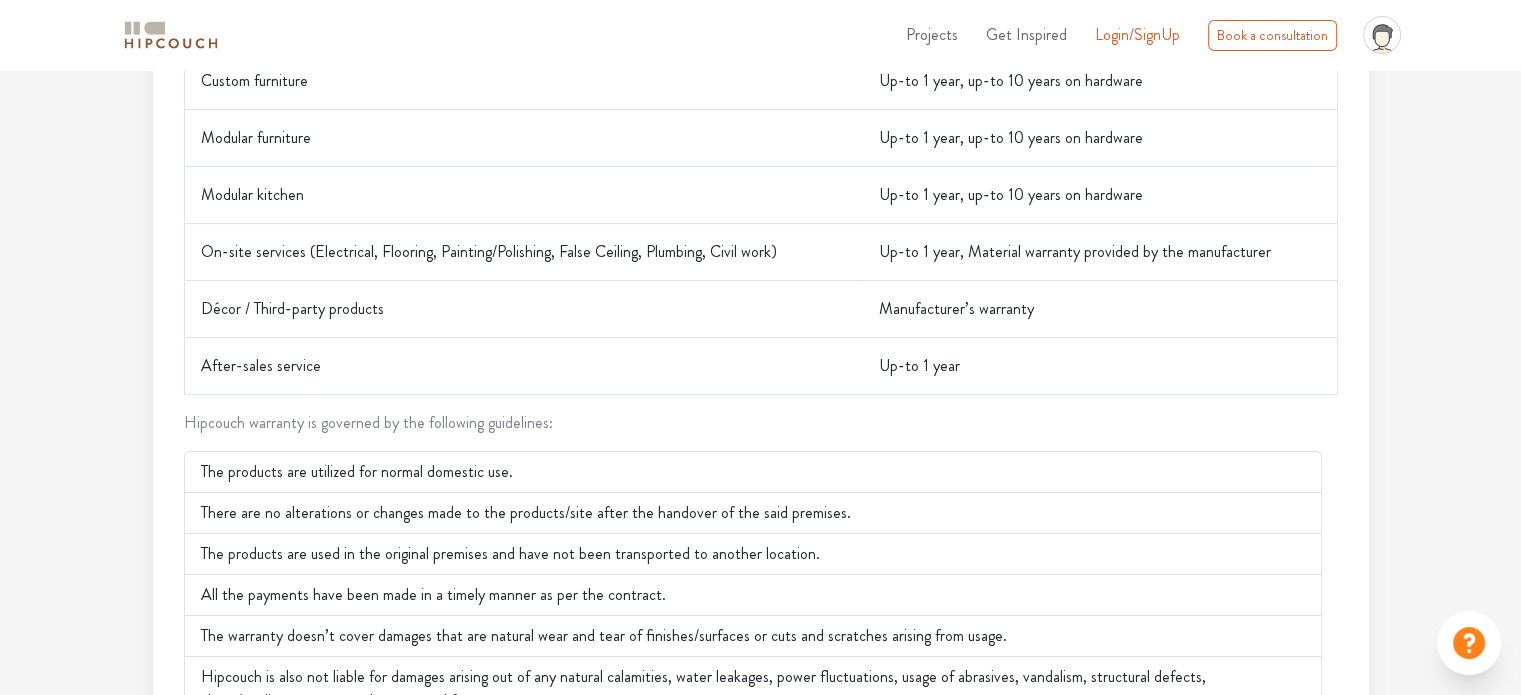scroll, scrollTop: 0, scrollLeft: 0, axis: both 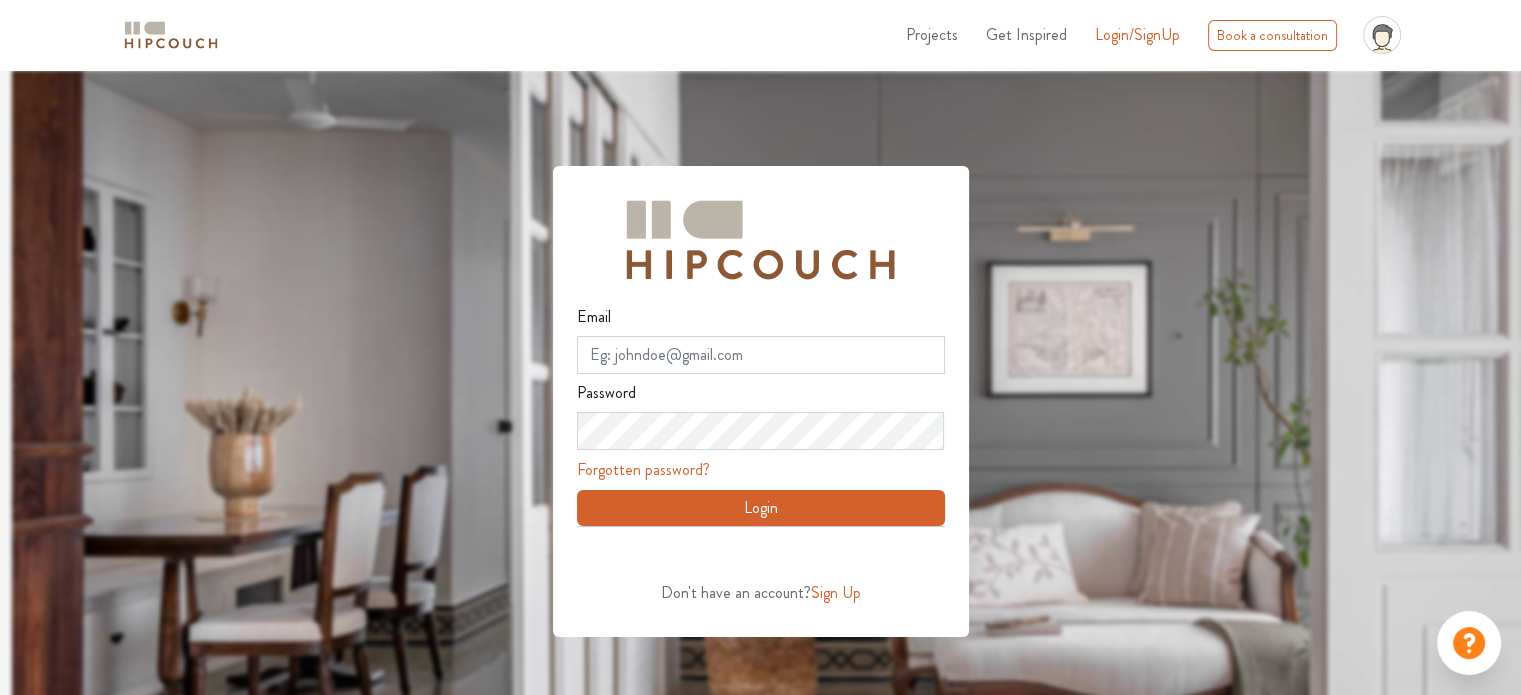 click on "Sign Up" at bounding box center [836, 592] 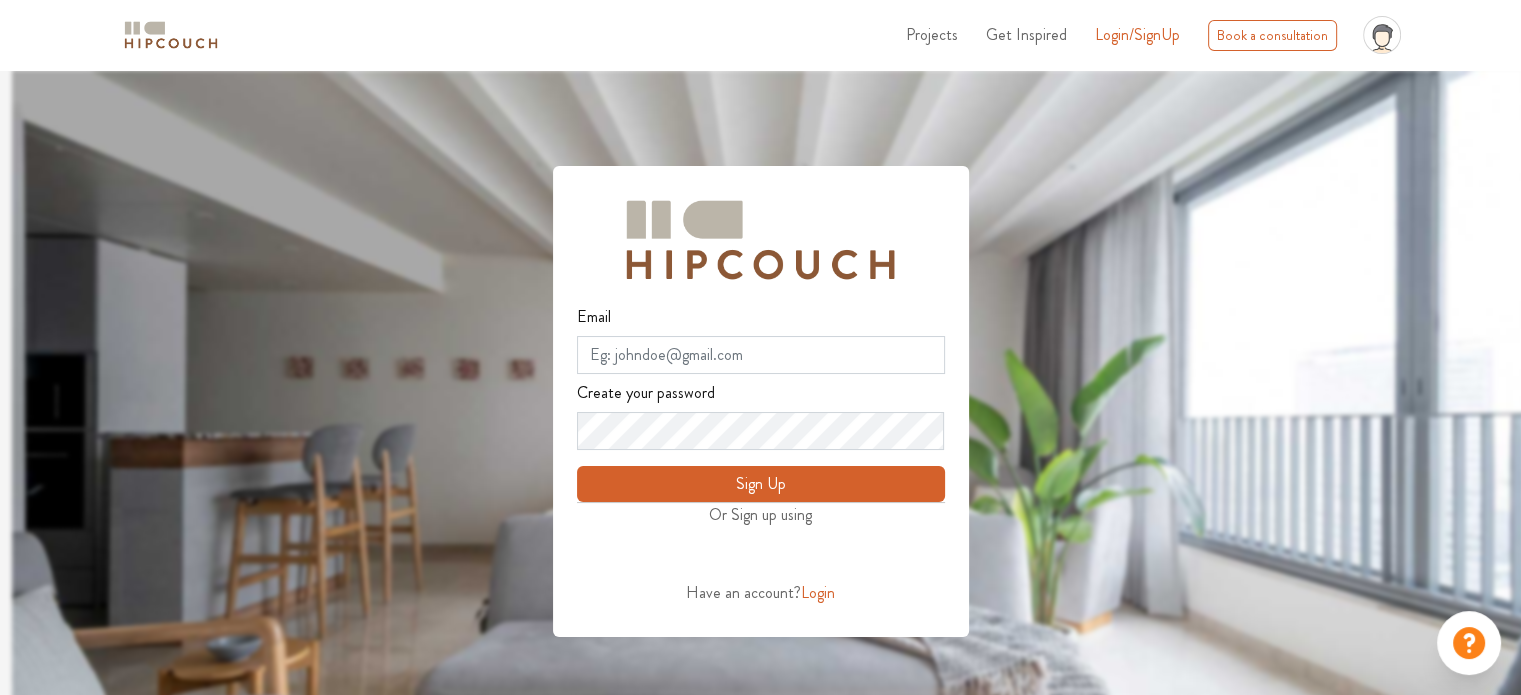 click on "Login" at bounding box center [818, 592] 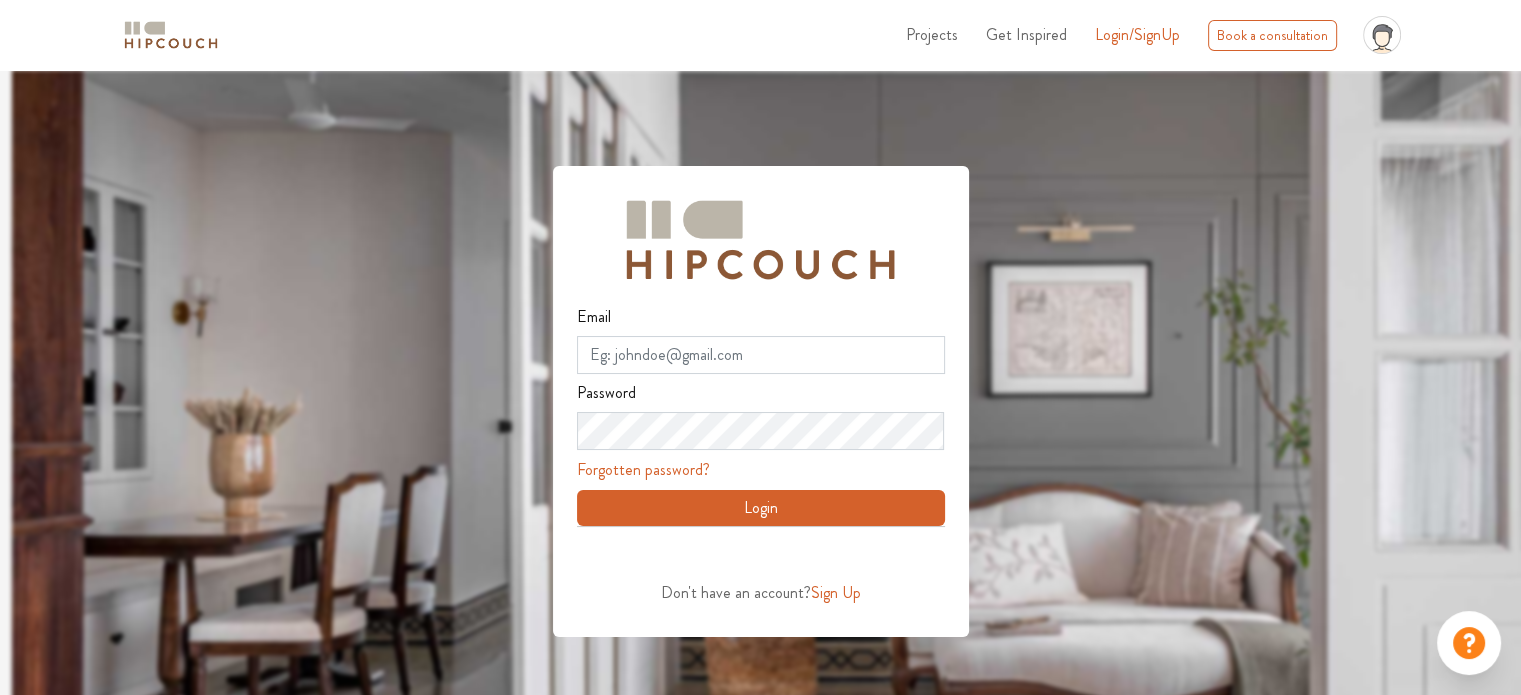click on "Sign Up" at bounding box center (836, 592) 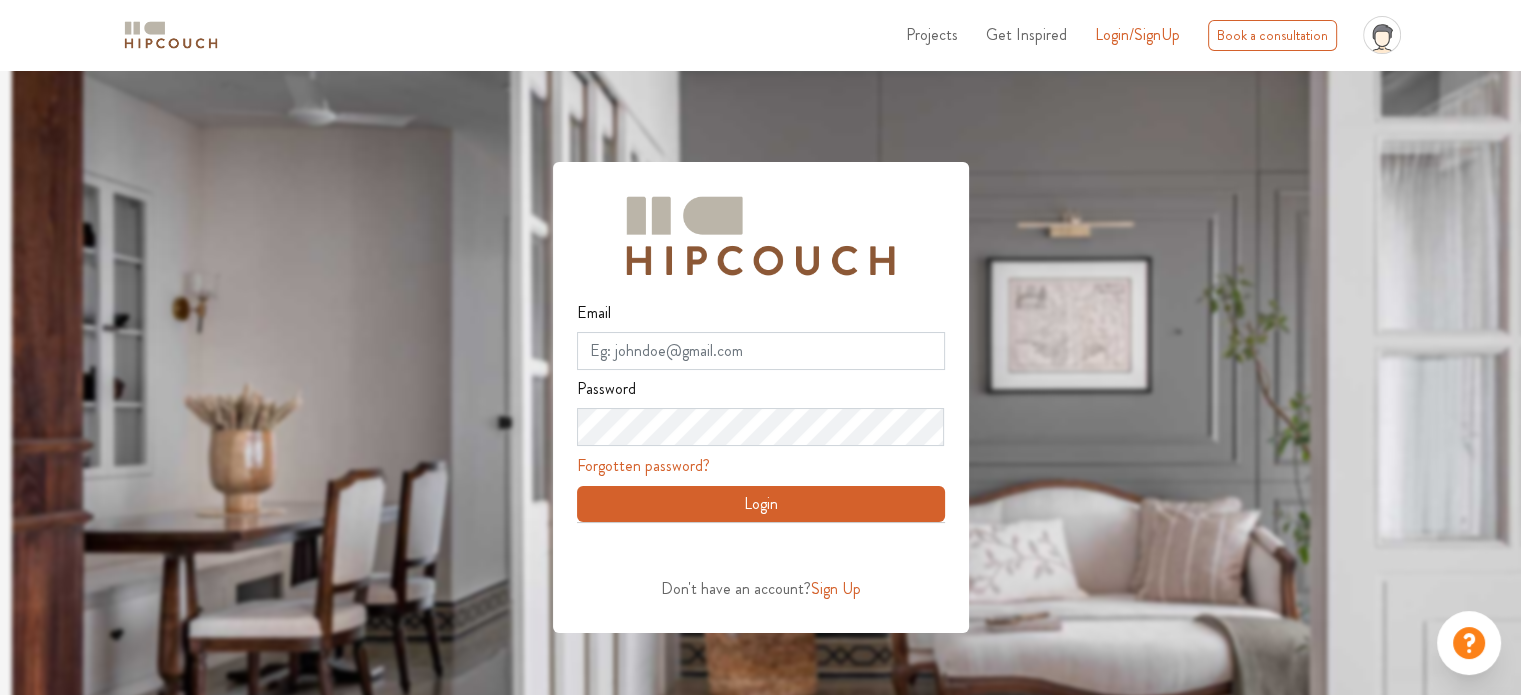 scroll, scrollTop: 0, scrollLeft: 0, axis: both 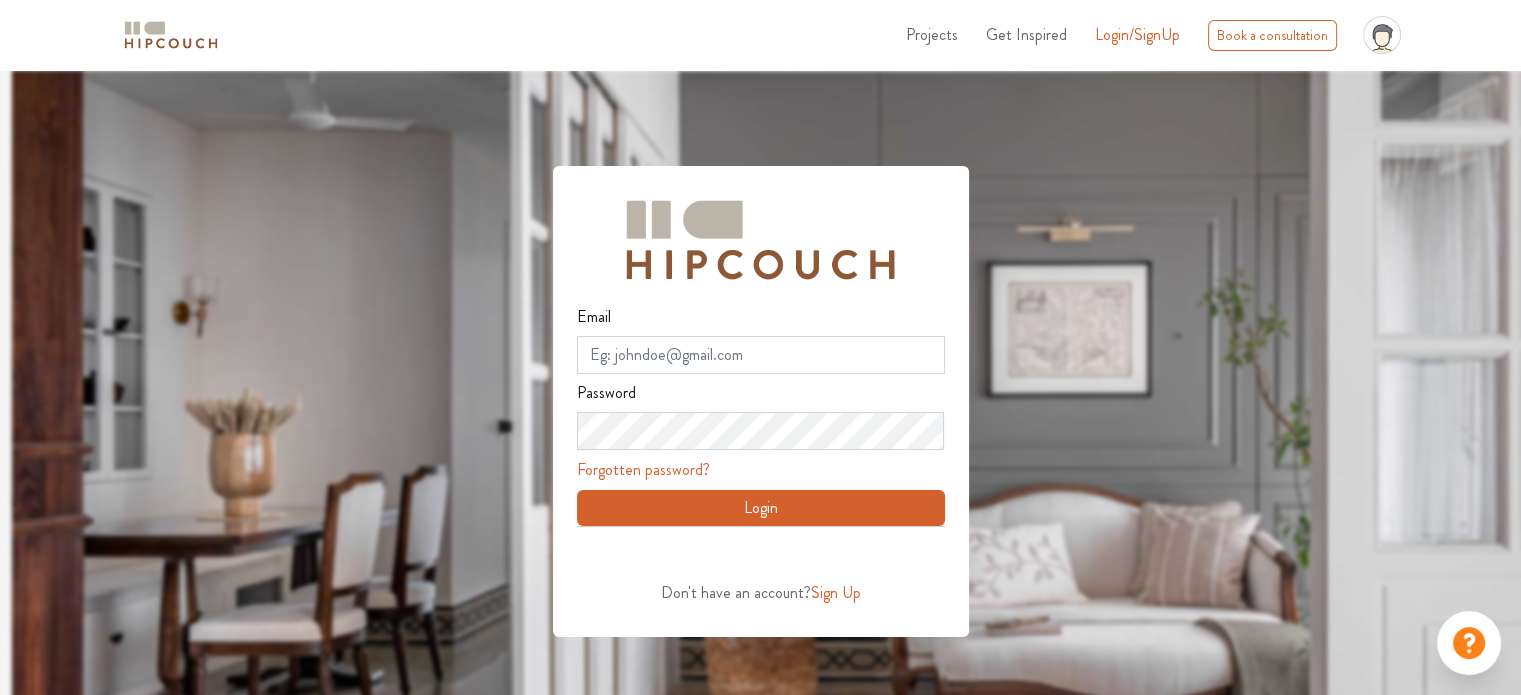 click on "Get Inspired" at bounding box center (1026, 34) 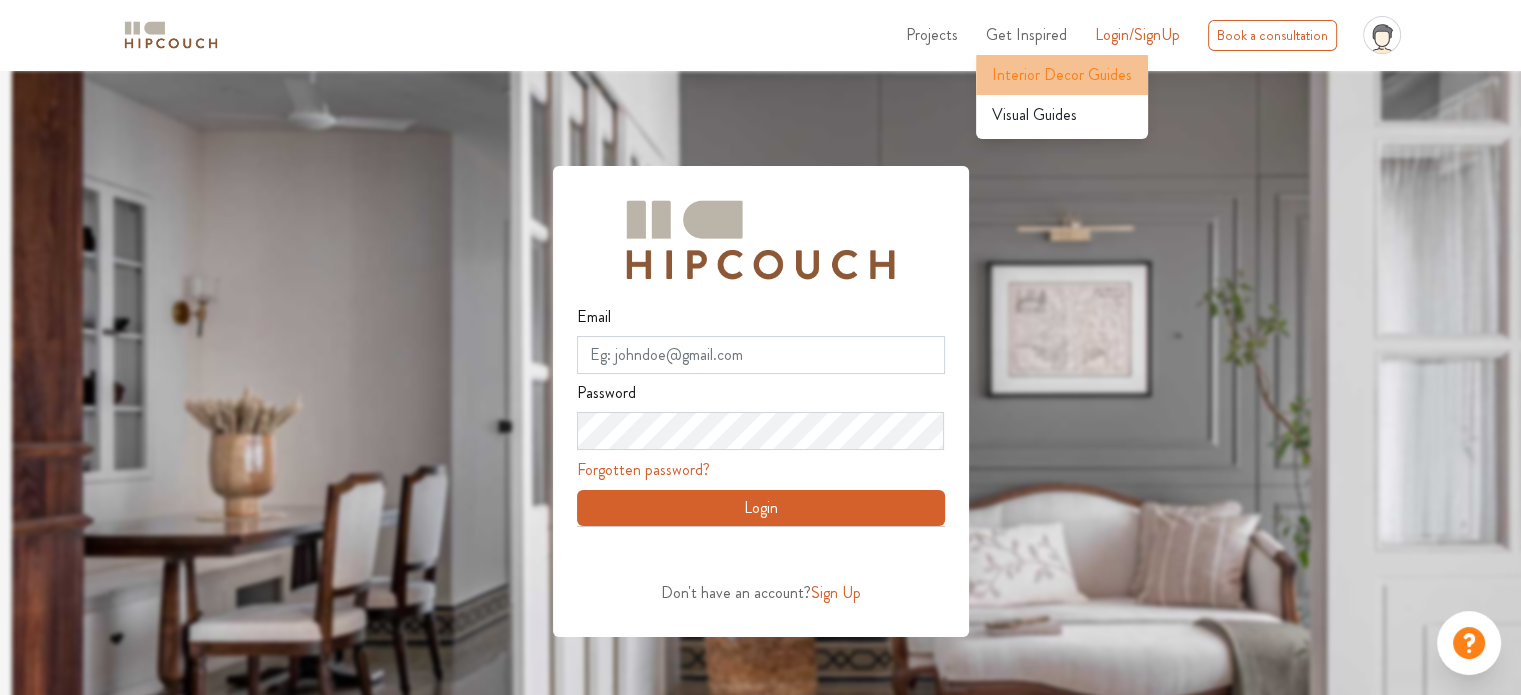 click on "Interior Decor Guides" at bounding box center [1062, 75] 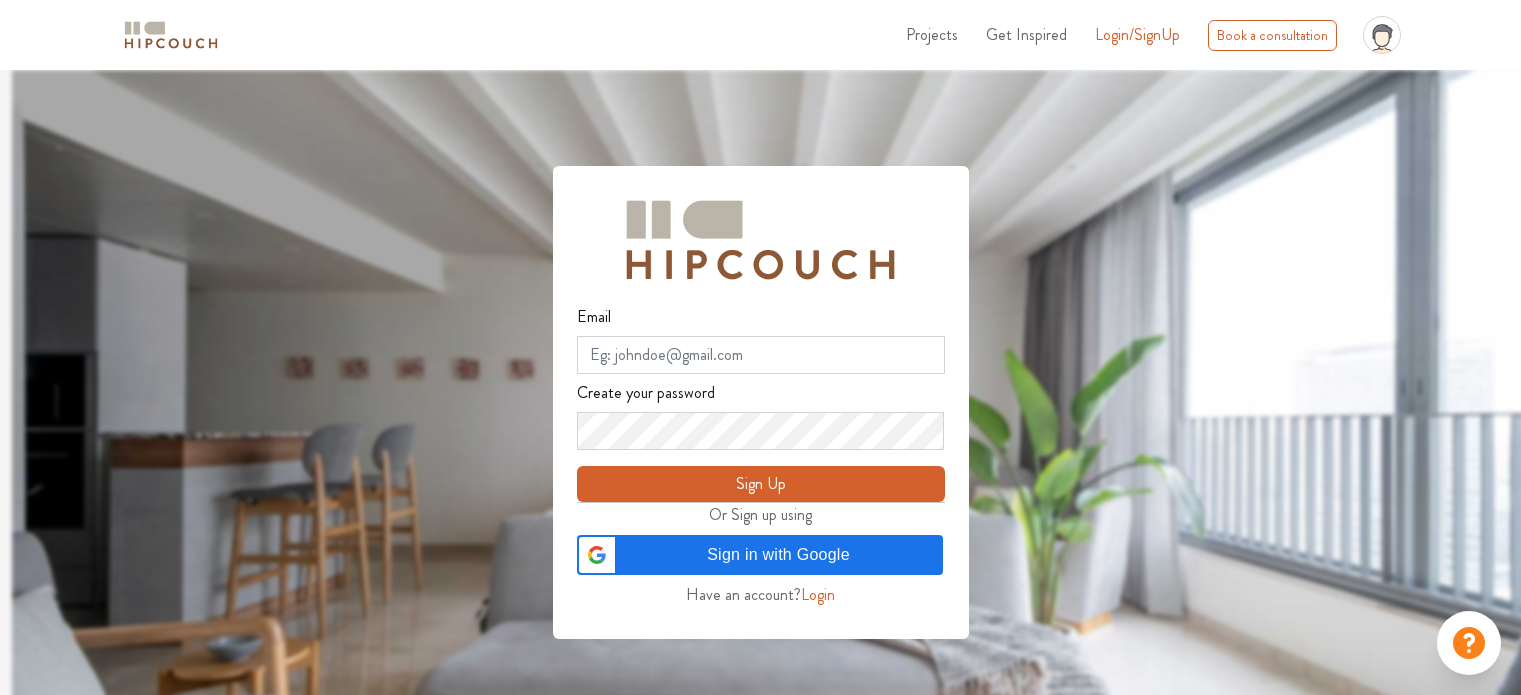 scroll, scrollTop: 0, scrollLeft: 0, axis: both 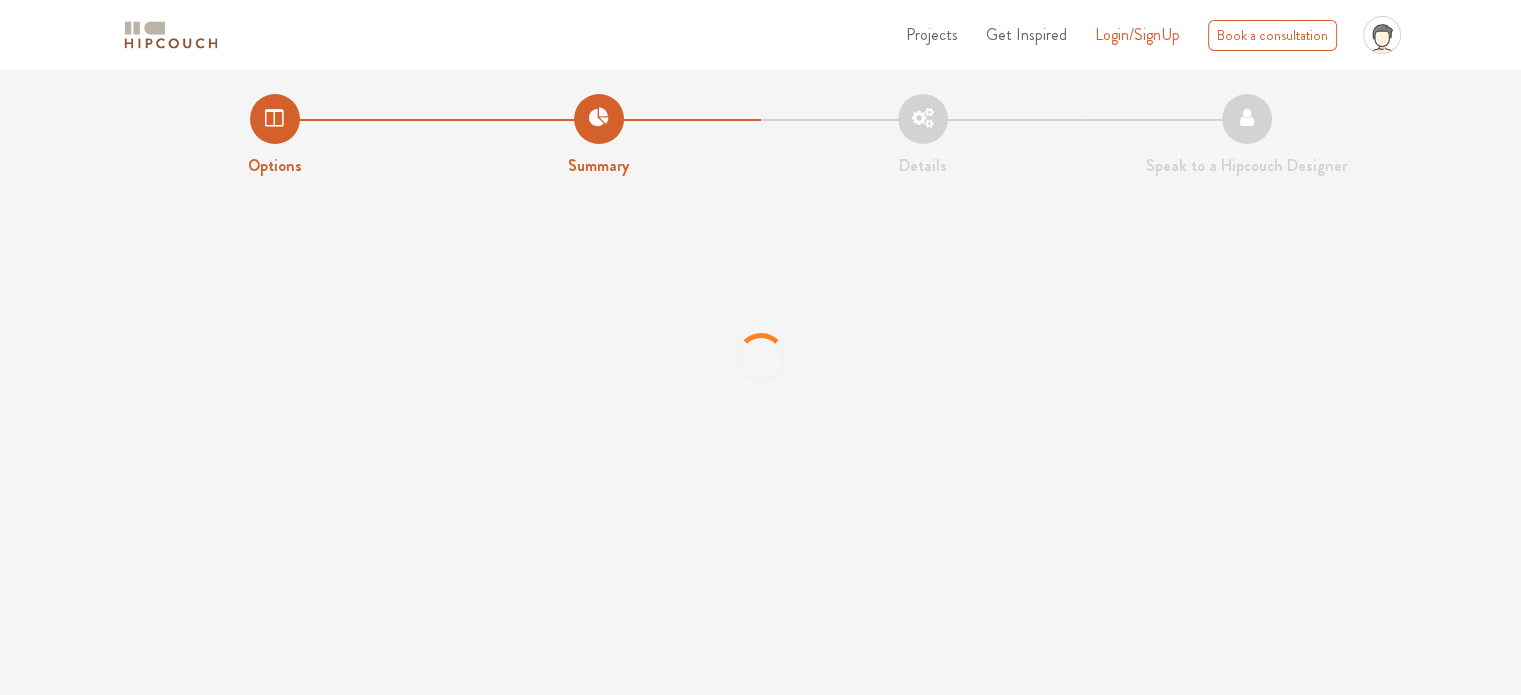 click on "Details" at bounding box center [923, 136] 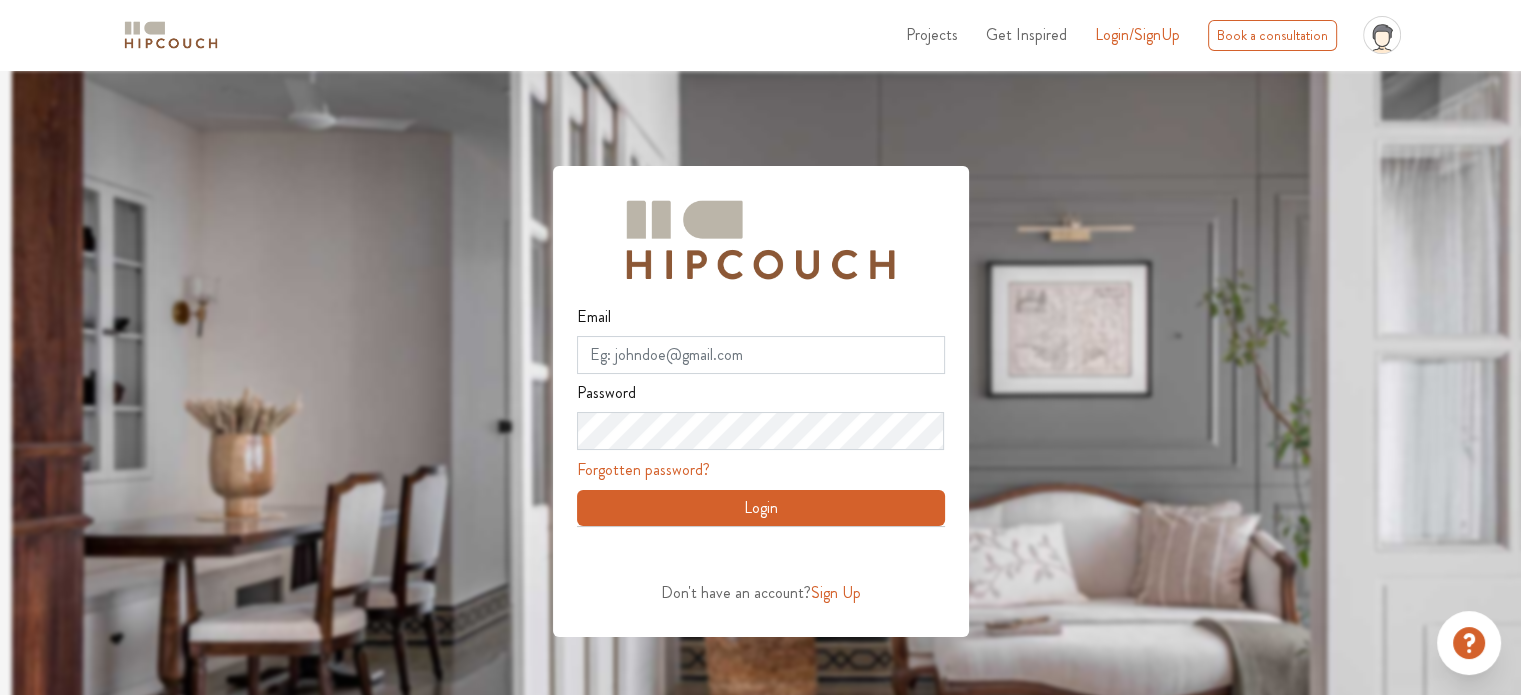 click on "Sign Up" at bounding box center (836, 592) 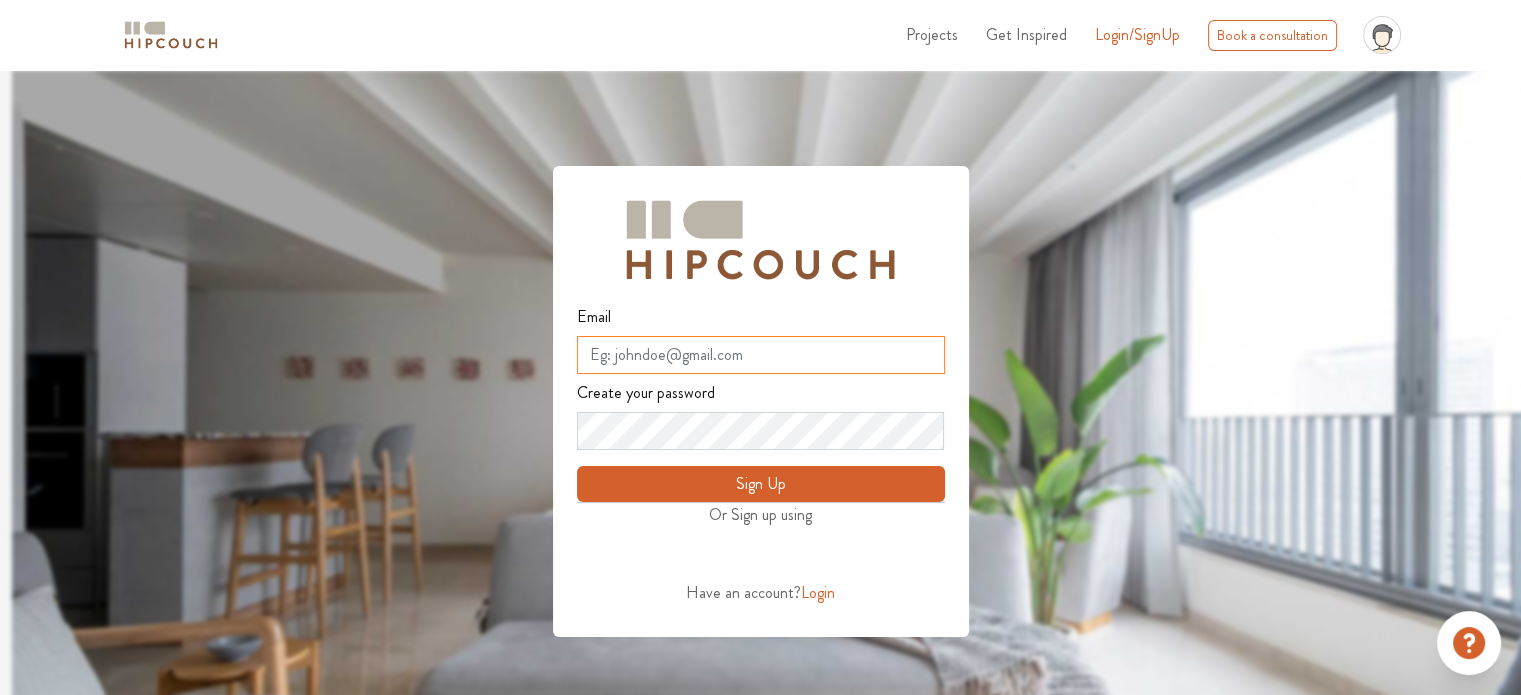 click on "Email" at bounding box center [761, 355] 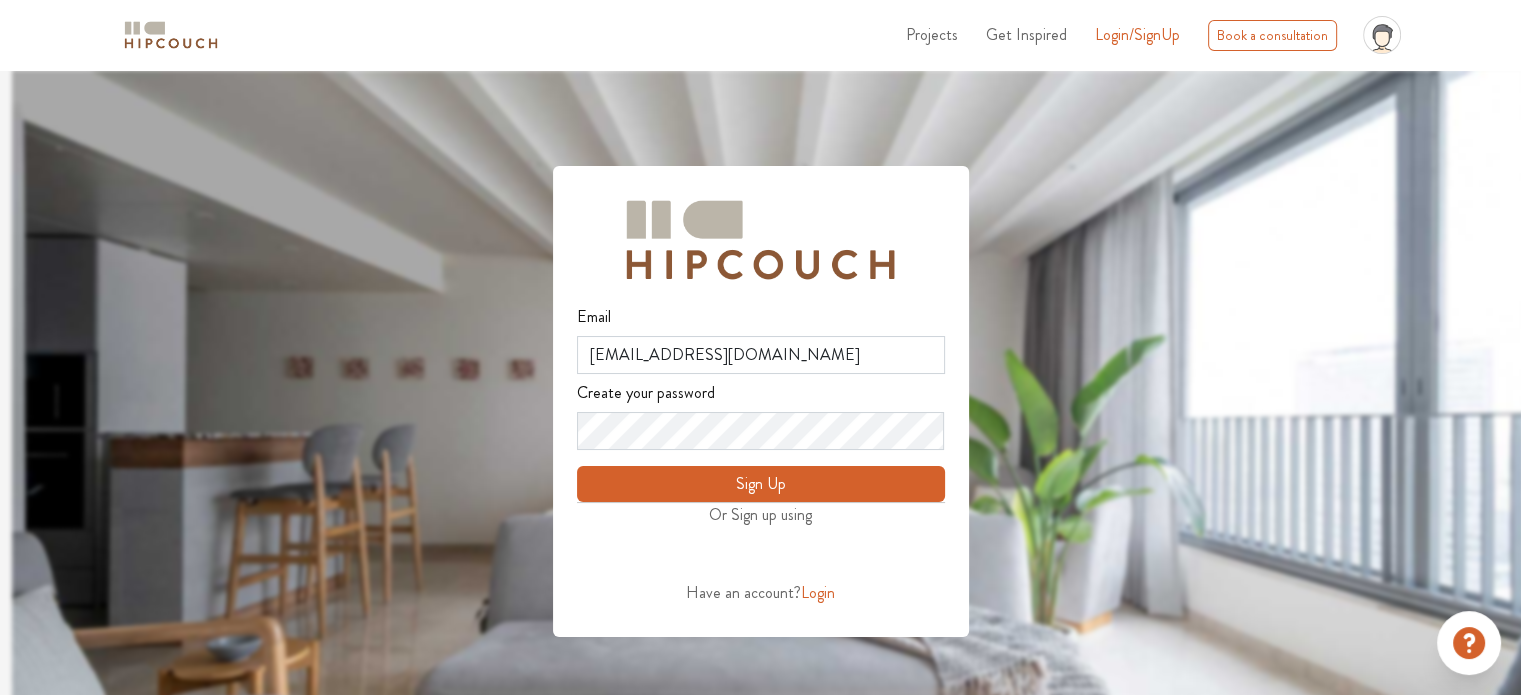 click on "Sign Up" at bounding box center [761, 484] 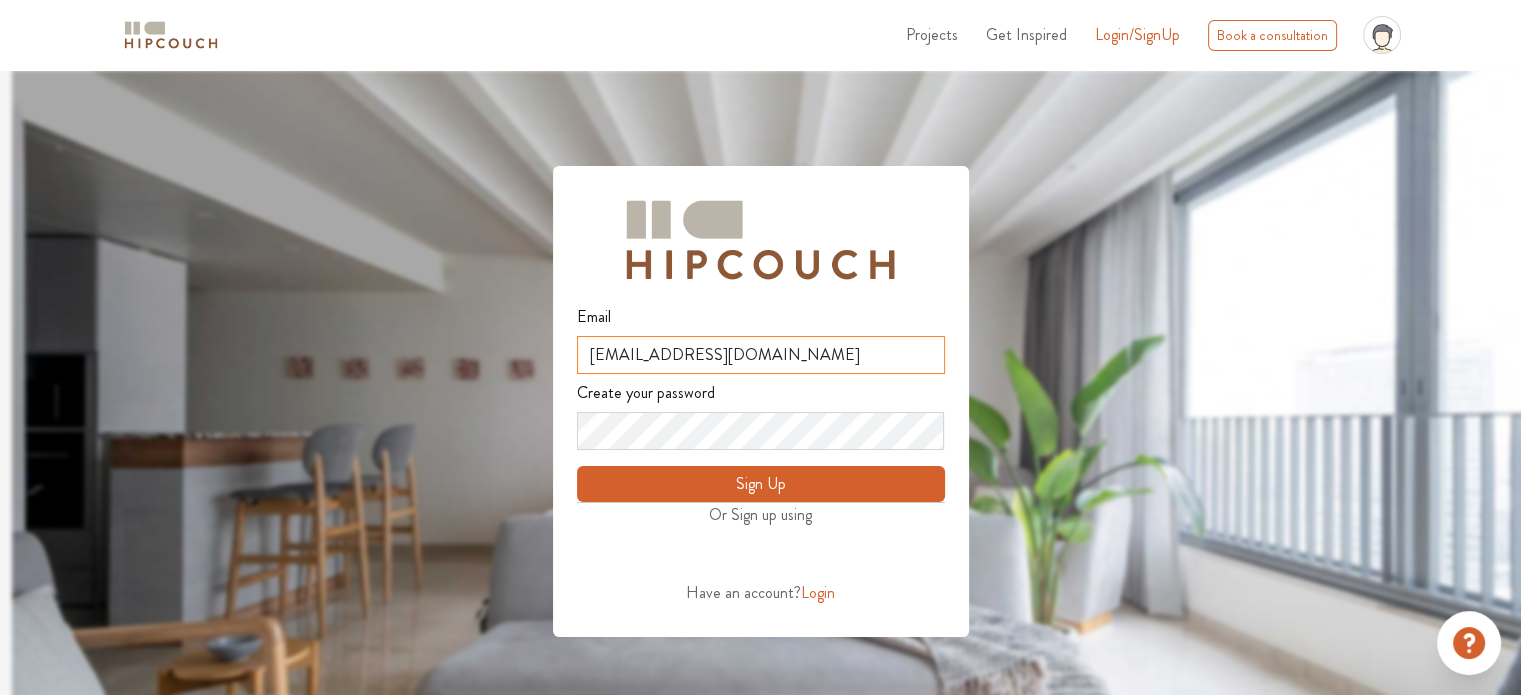 click on "husainpatanwala529@gmail.com" at bounding box center (761, 355) 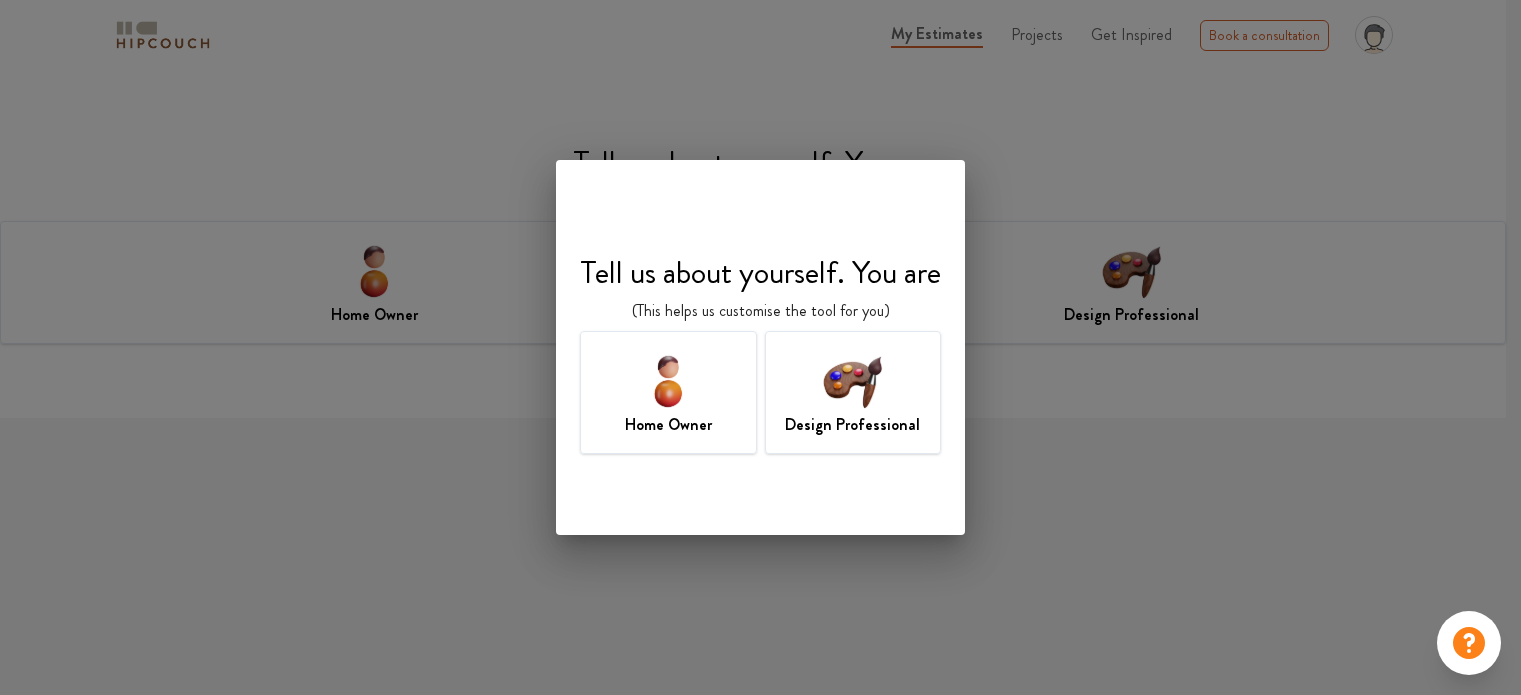 scroll, scrollTop: 0, scrollLeft: 0, axis: both 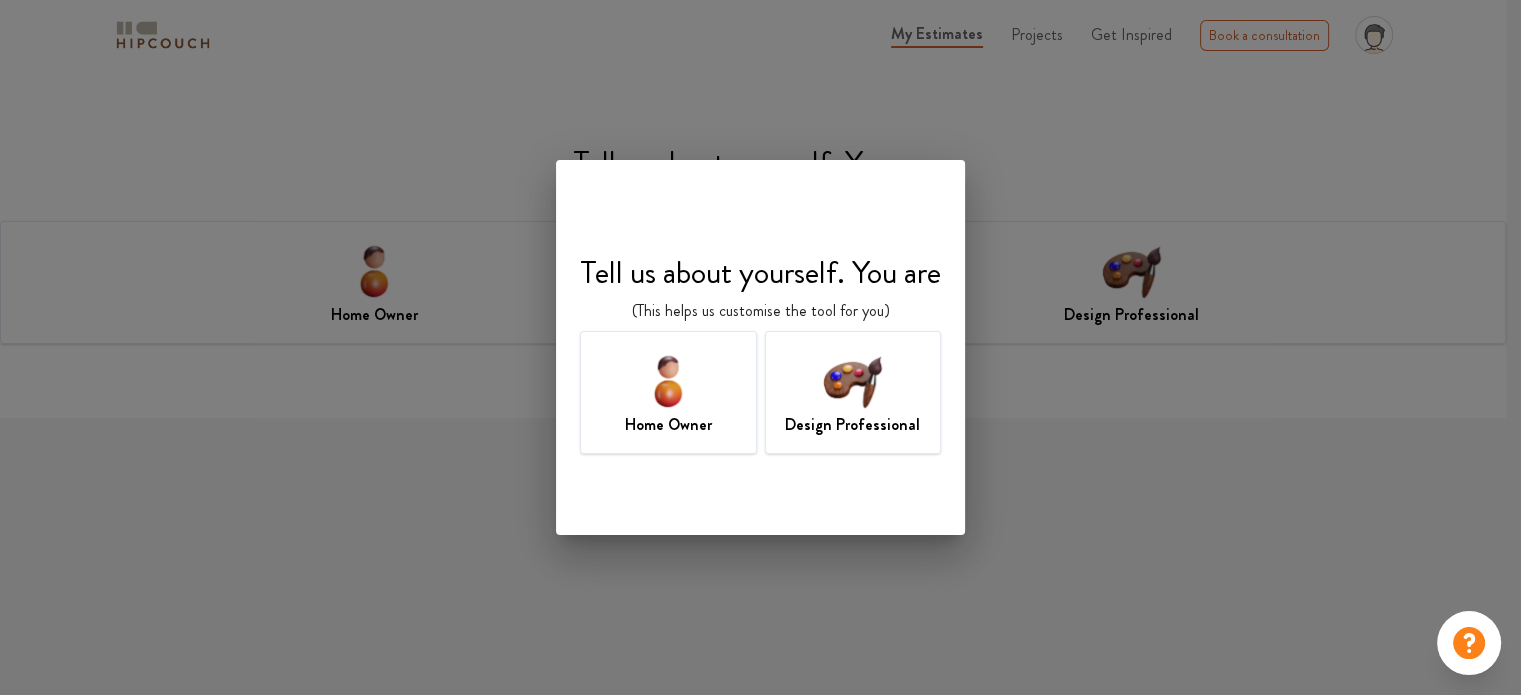 click at bounding box center [852, 380] 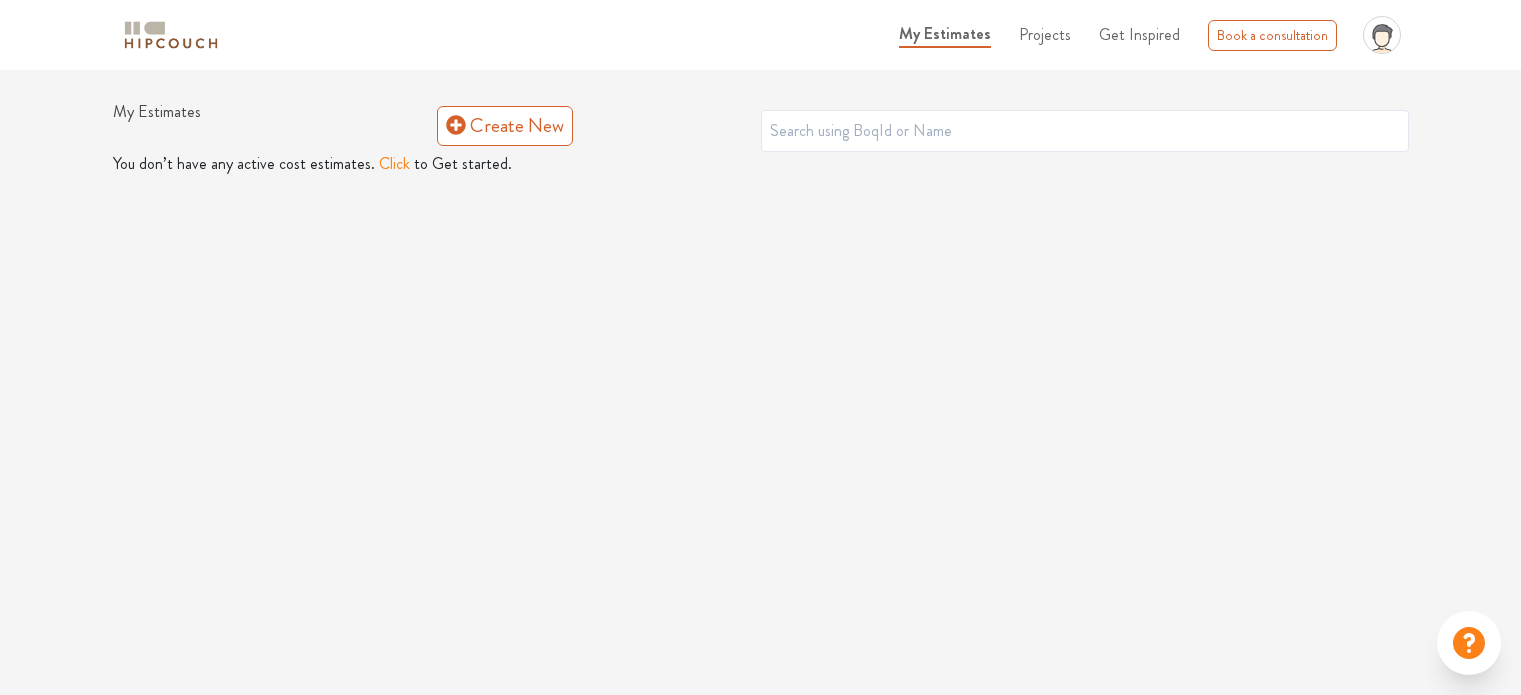 scroll, scrollTop: 0, scrollLeft: 0, axis: both 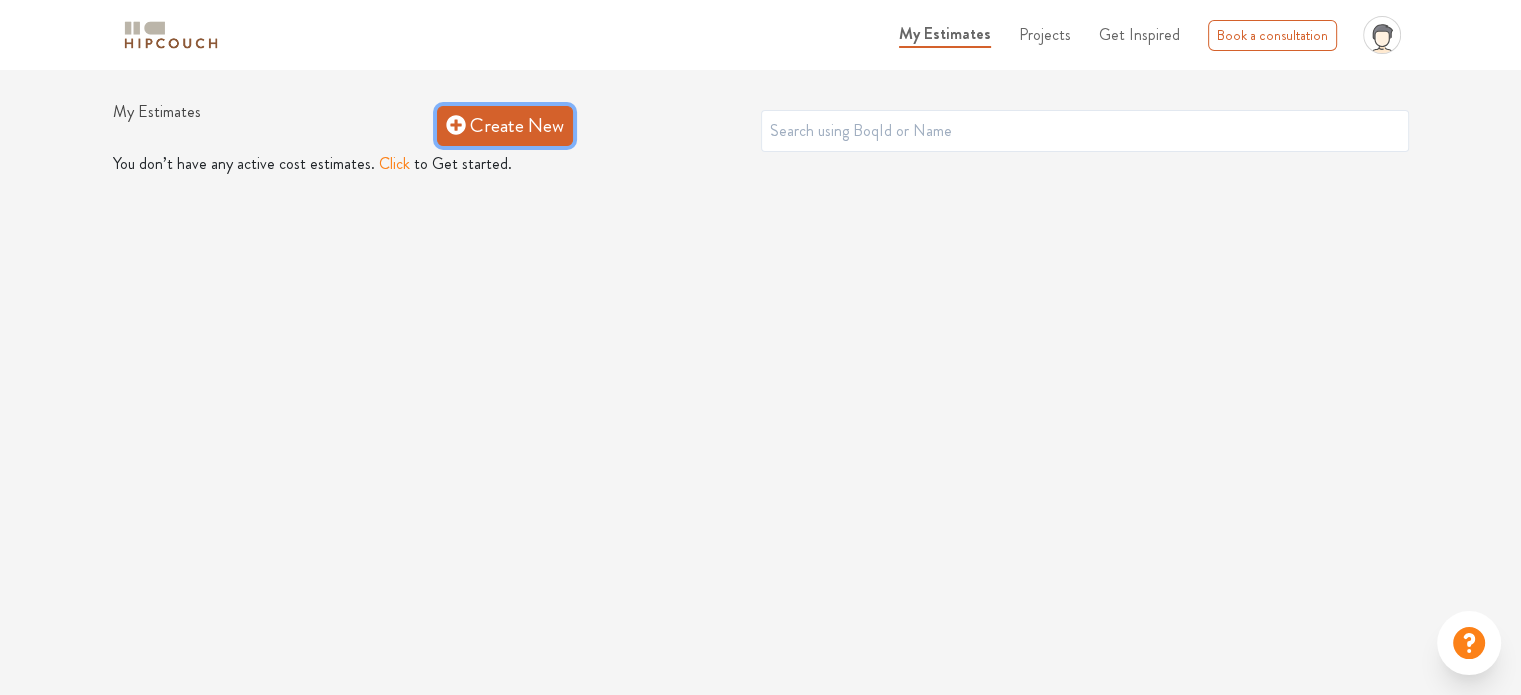 click on "Create New" at bounding box center (505, 126) 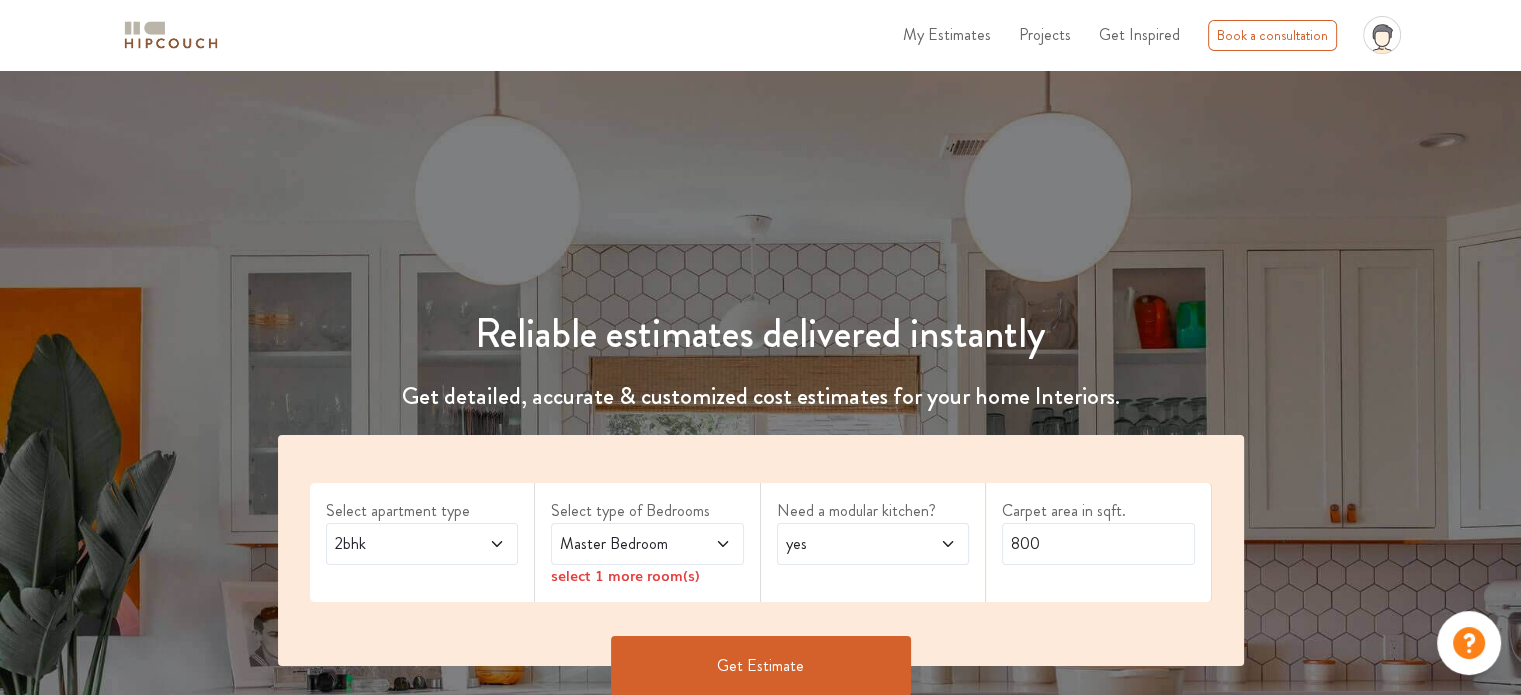 scroll, scrollTop: 200, scrollLeft: 0, axis: vertical 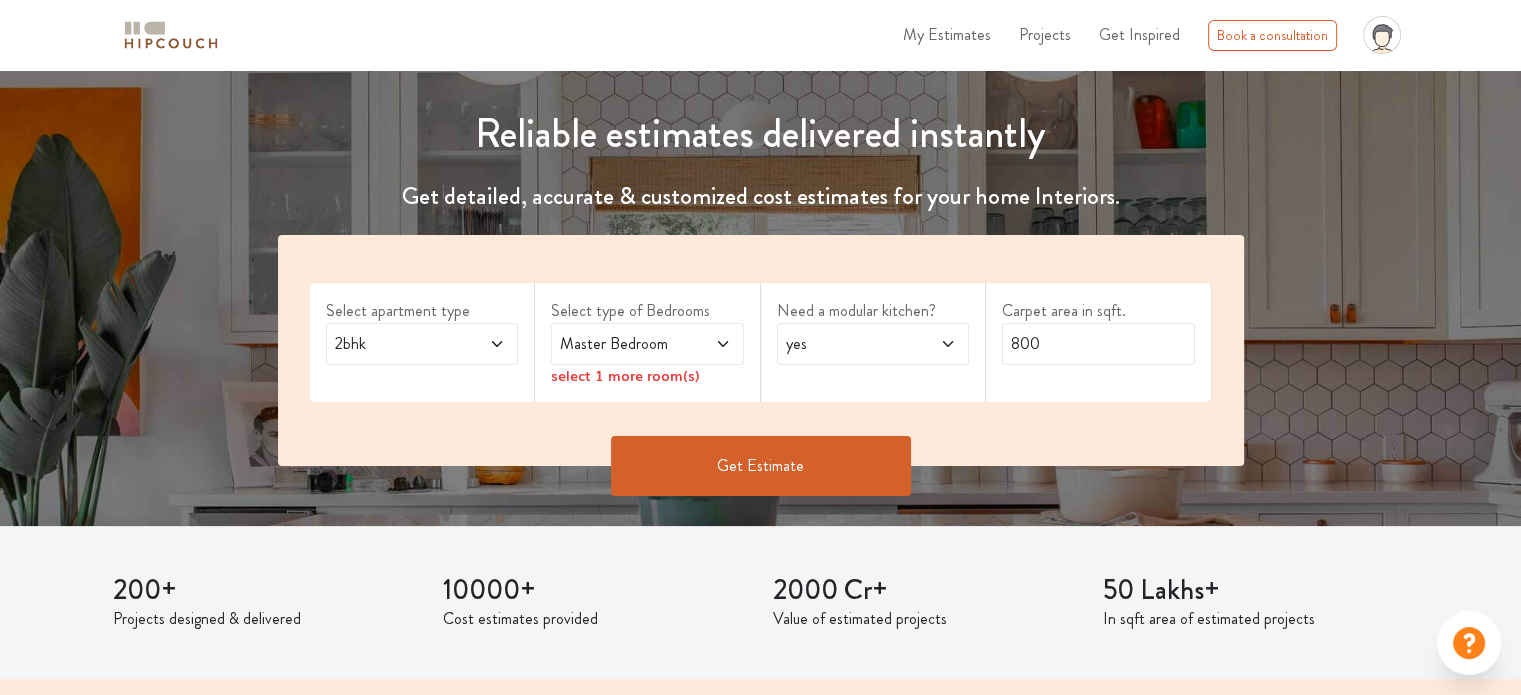 click on "Get Estimate" at bounding box center [761, 466] 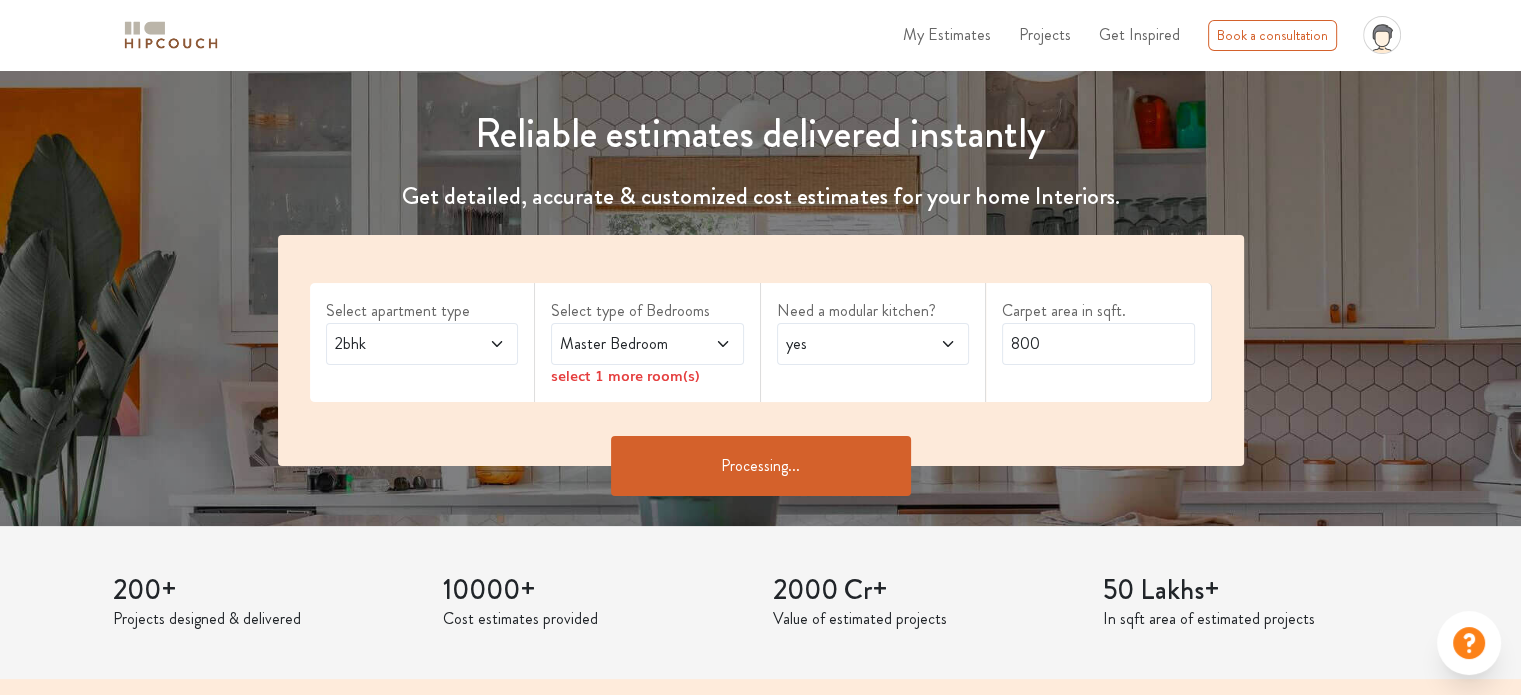 scroll, scrollTop: 0, scrollLeft: 0, axis: both 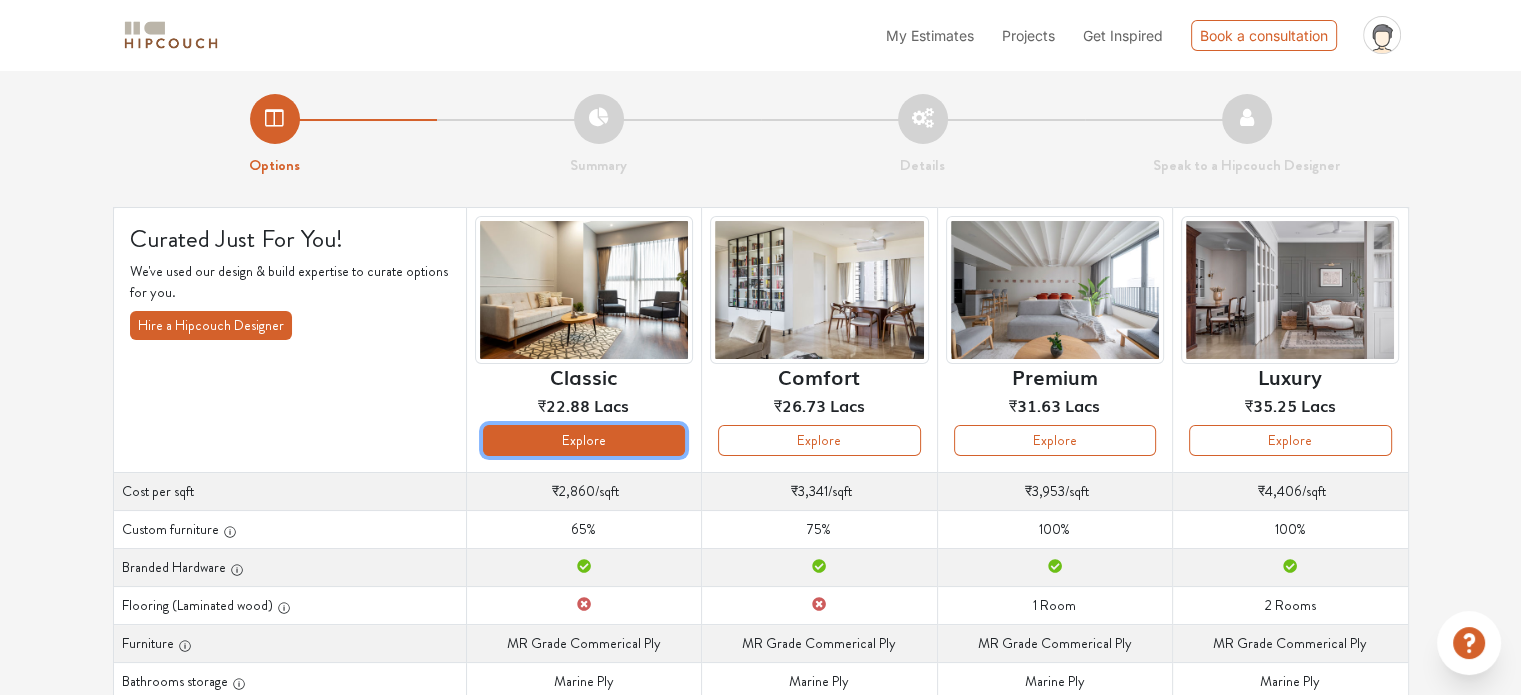 click on "Explore" at bounding box center [584, 440] 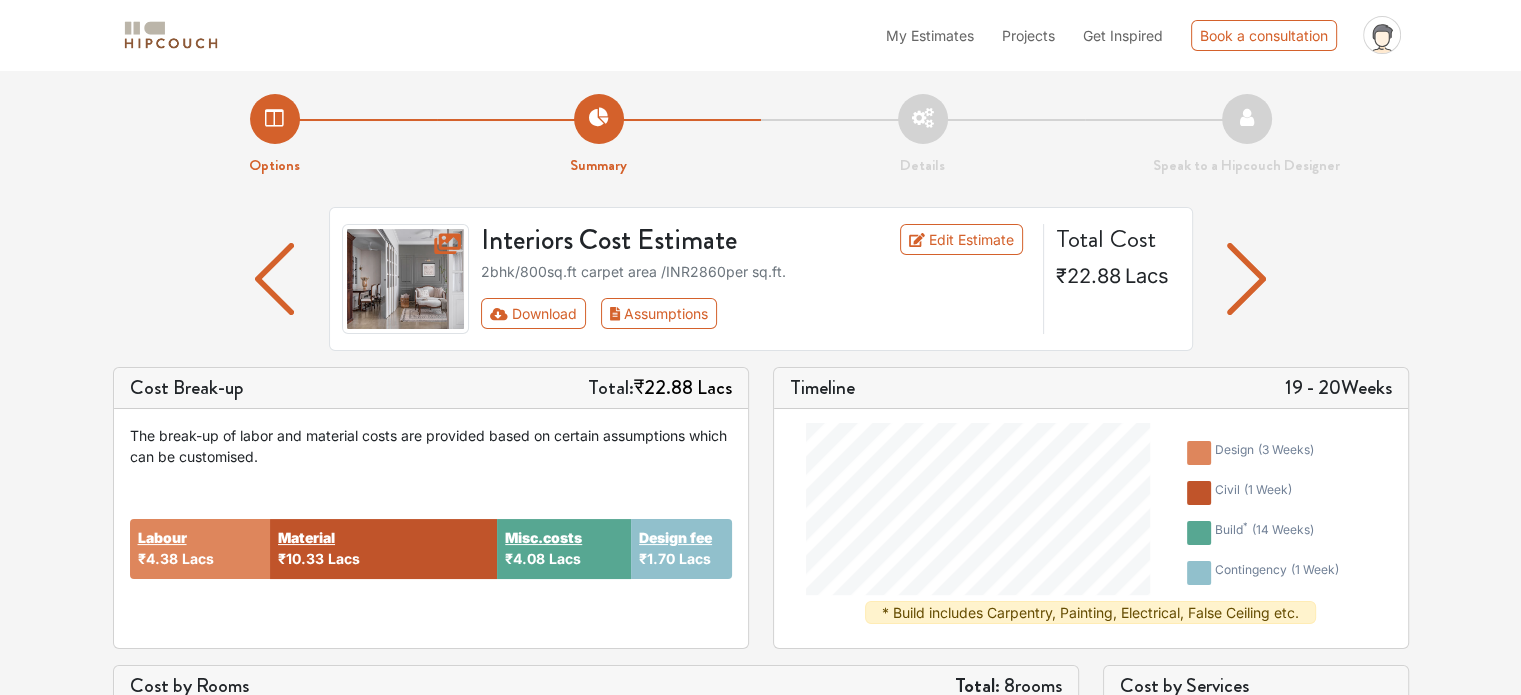 click 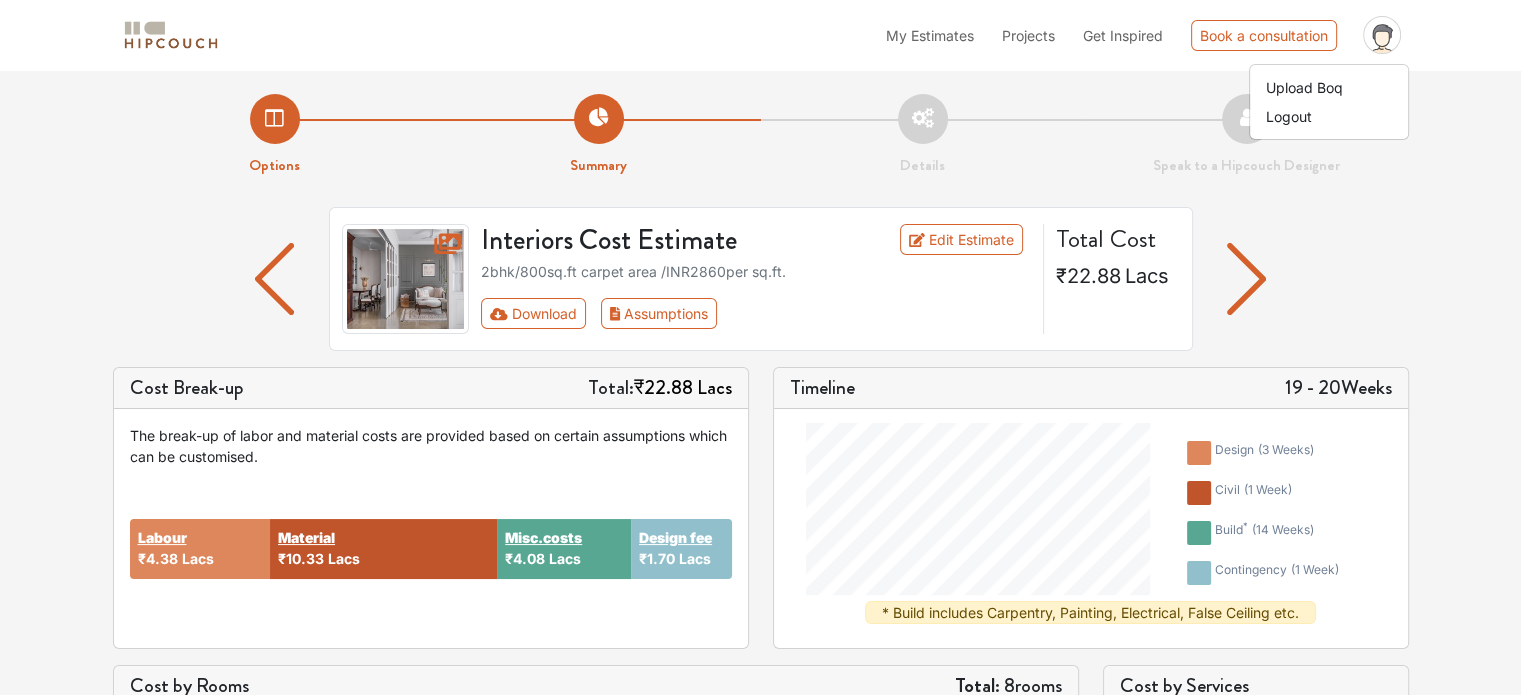 click 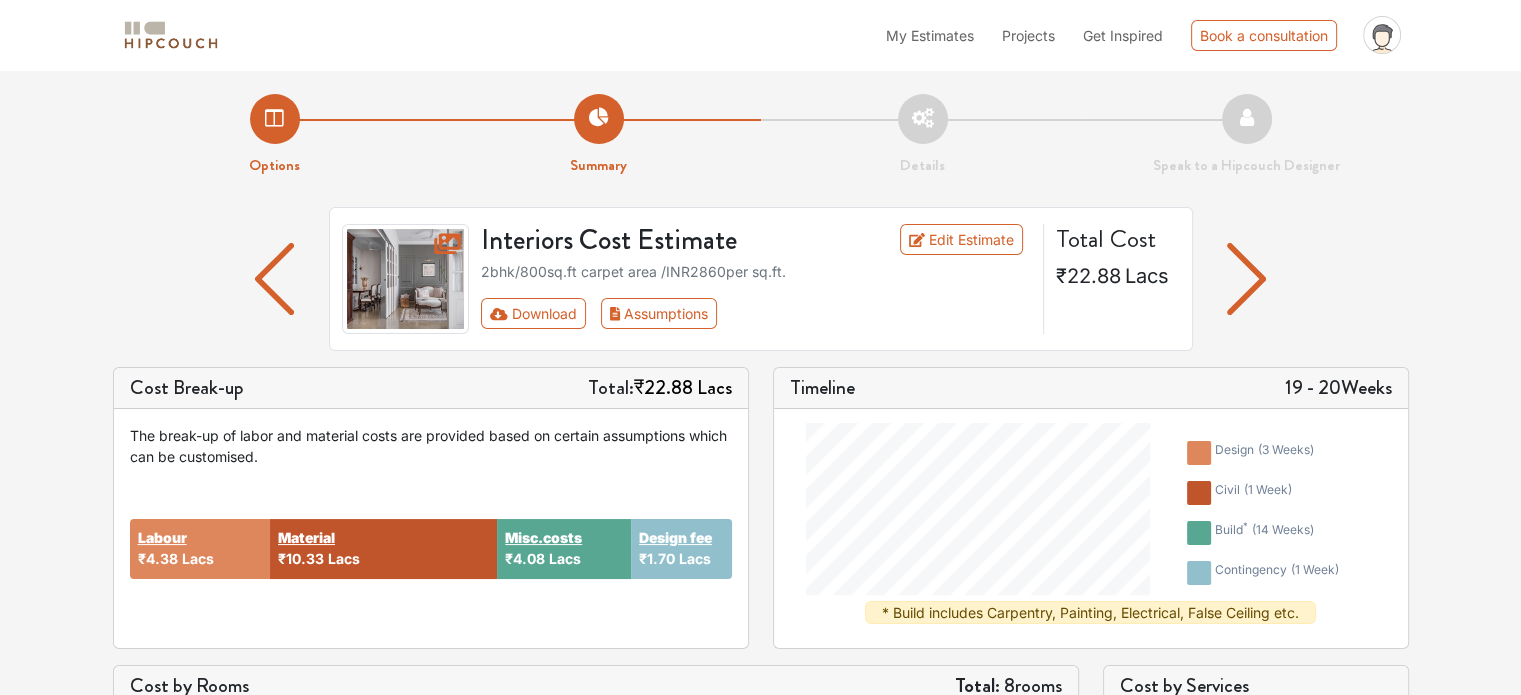 click on "Details" at bounding box center (923, 135) 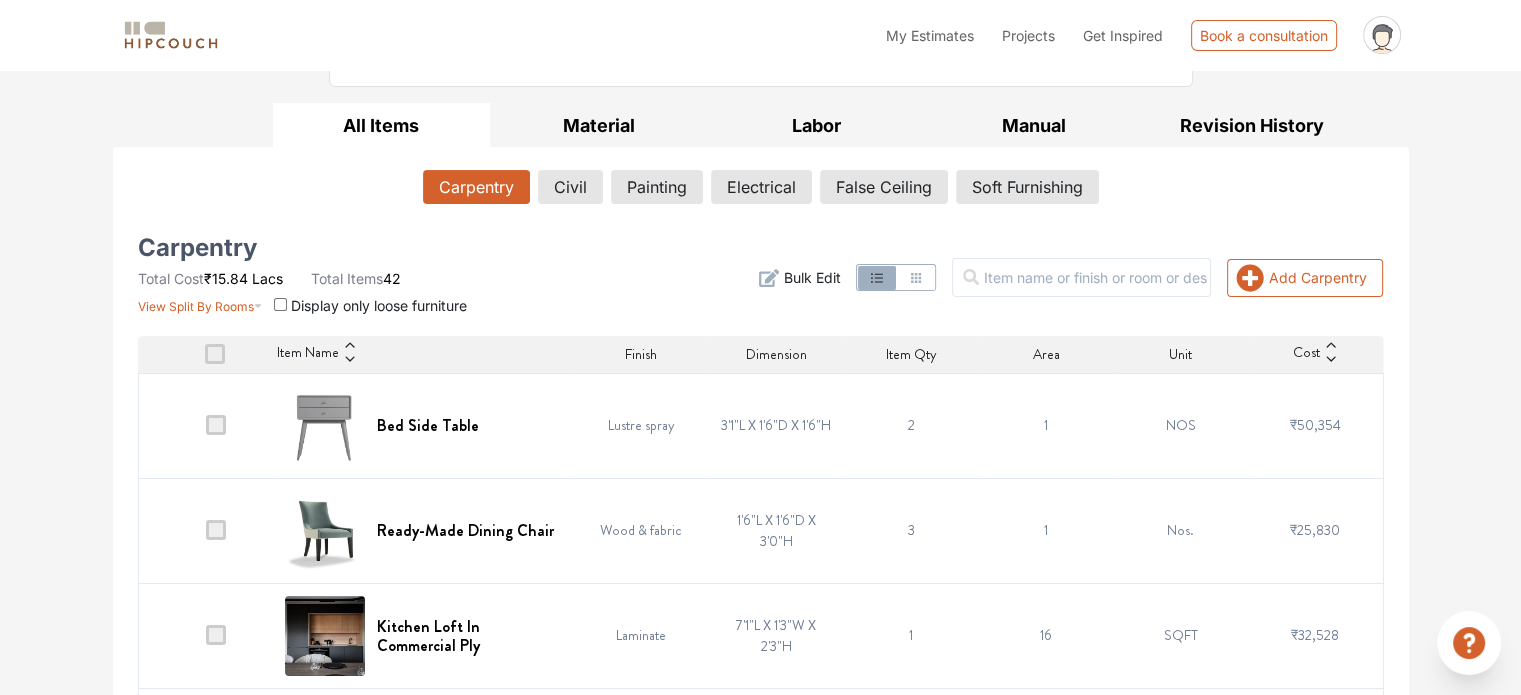 scroll, scrollTop: 256, scrollLeft: 0, axis: vertical 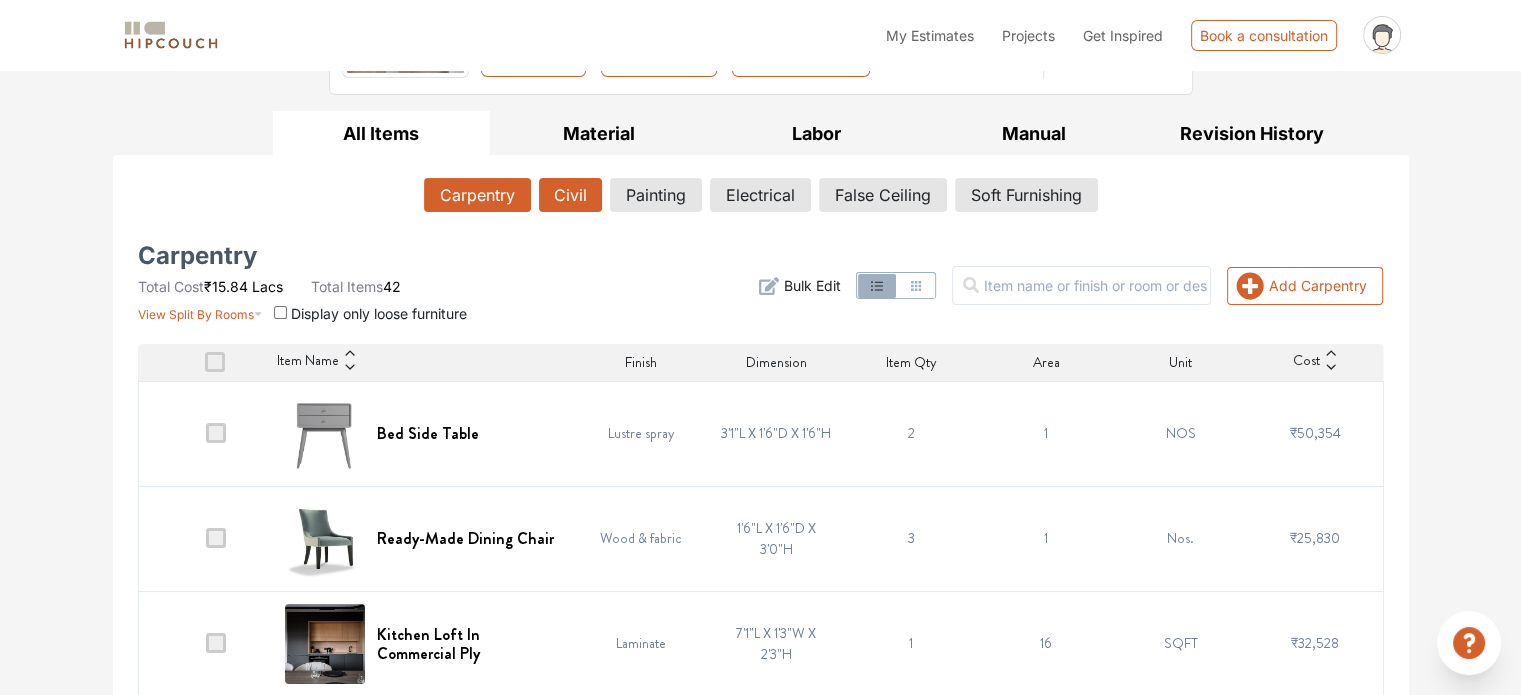 click on "Civil" at bounding box center [570, 195] 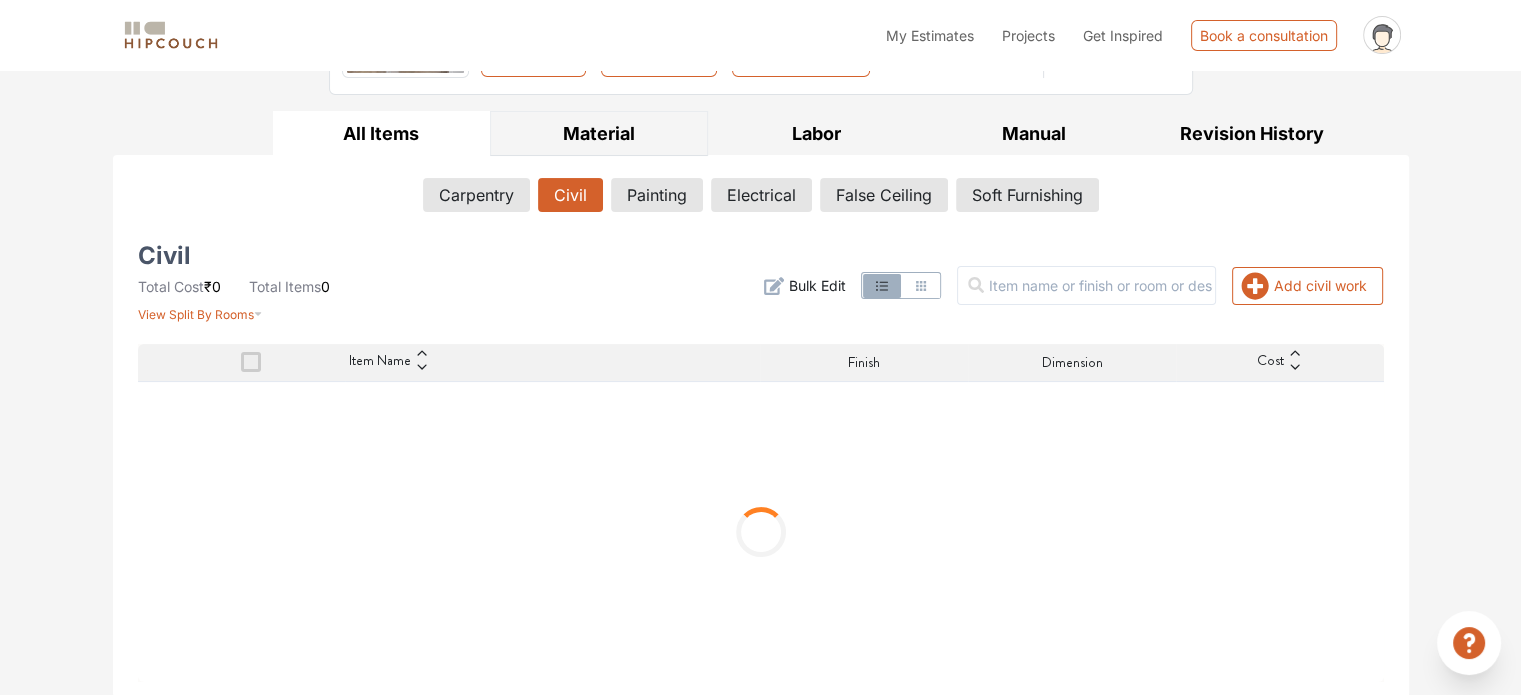 click on "Material" at bounding box center [599, 133] 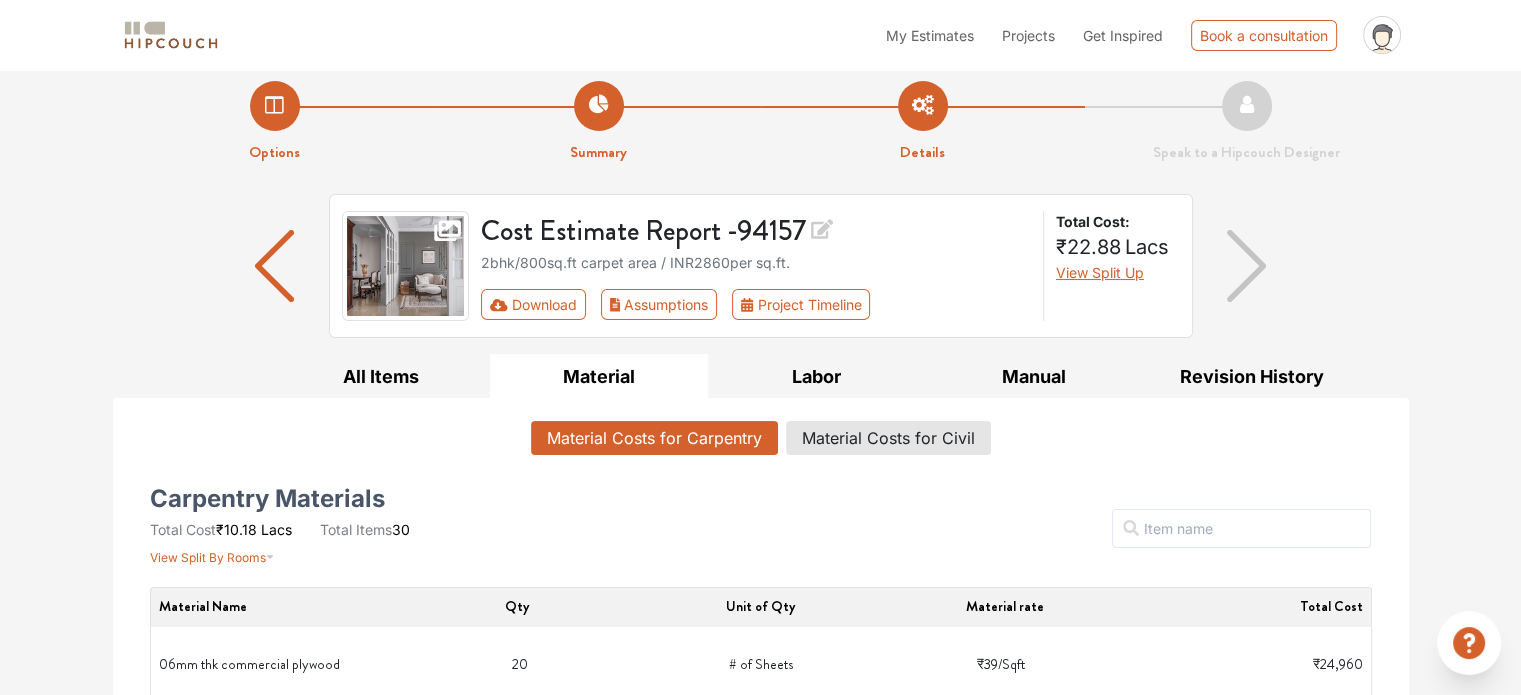 scroll, scrollTop: 0, scrollLeft: 0, axis: both 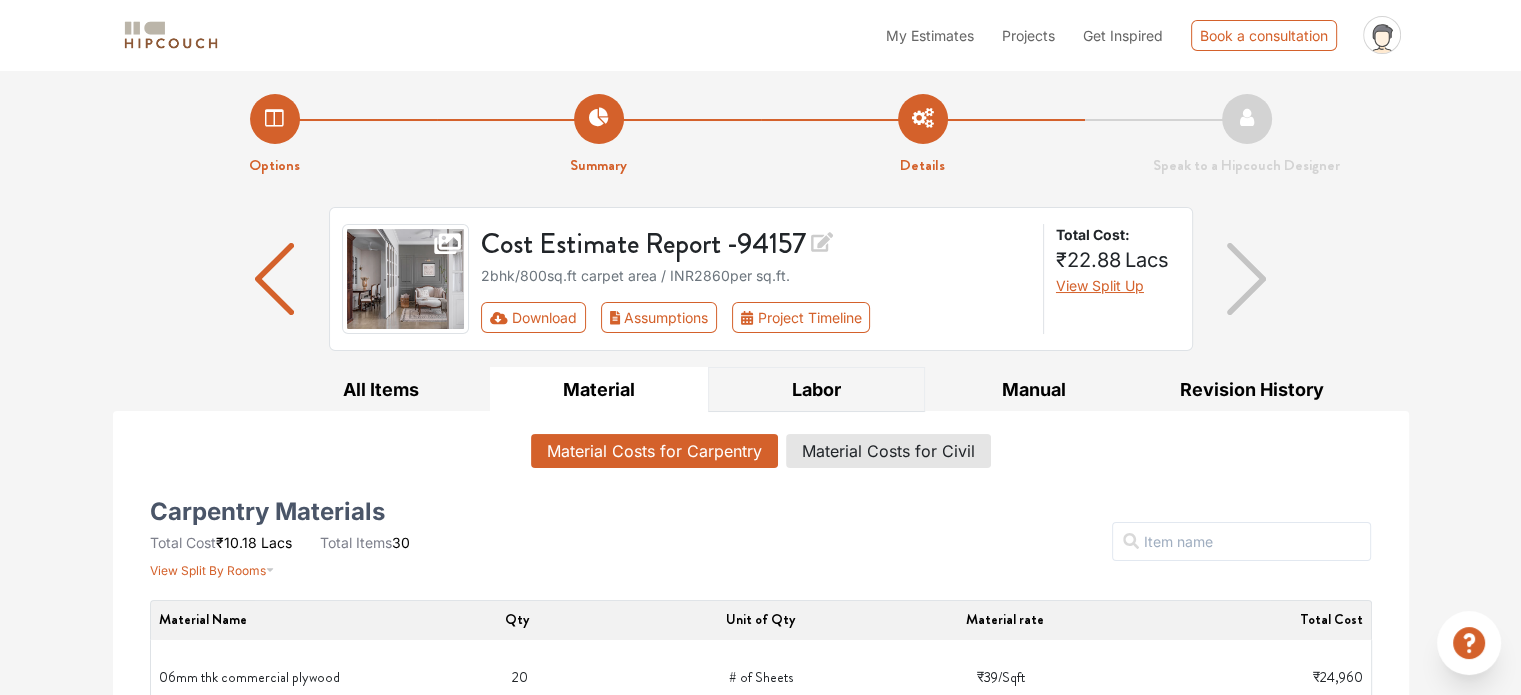 click on "Labor" at bounding box center [817, 389] 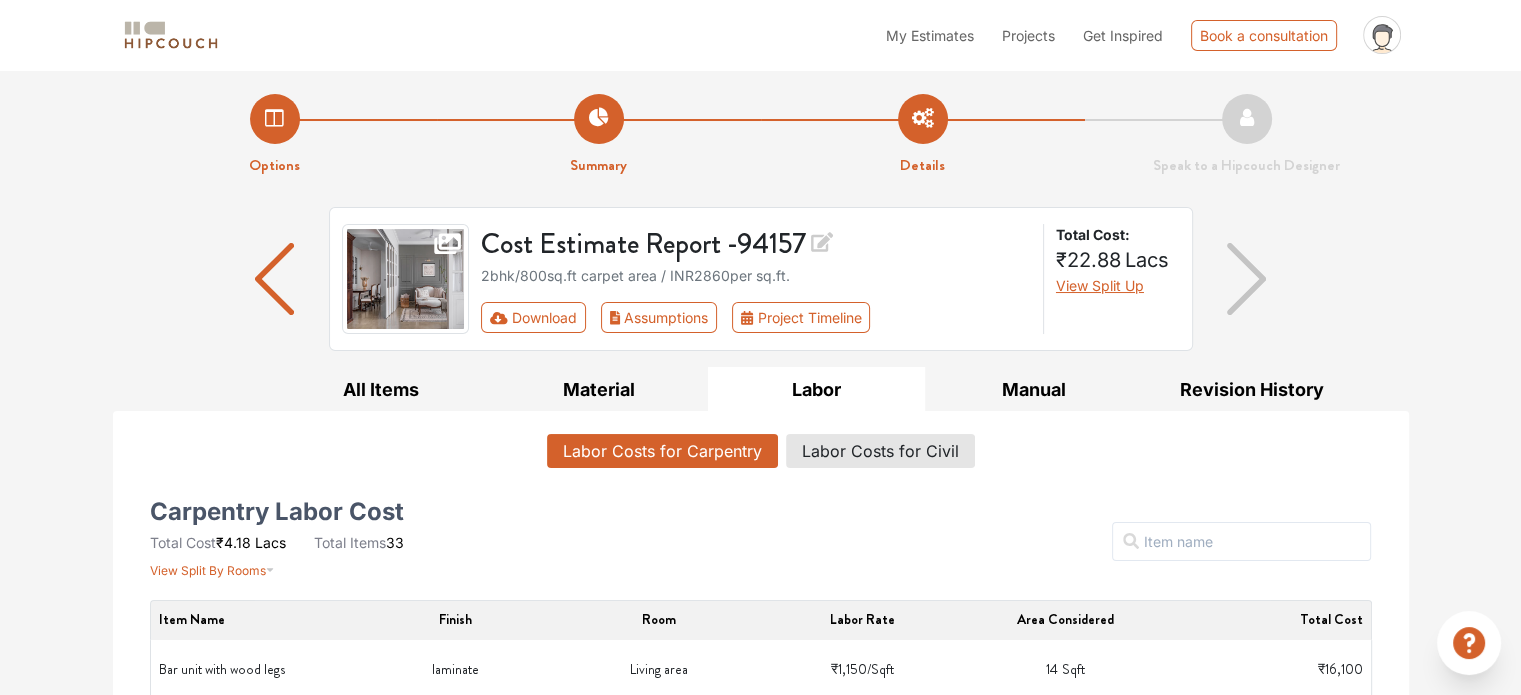 scroll, scrollTop: 0, scrollLeft: 0, axis: both 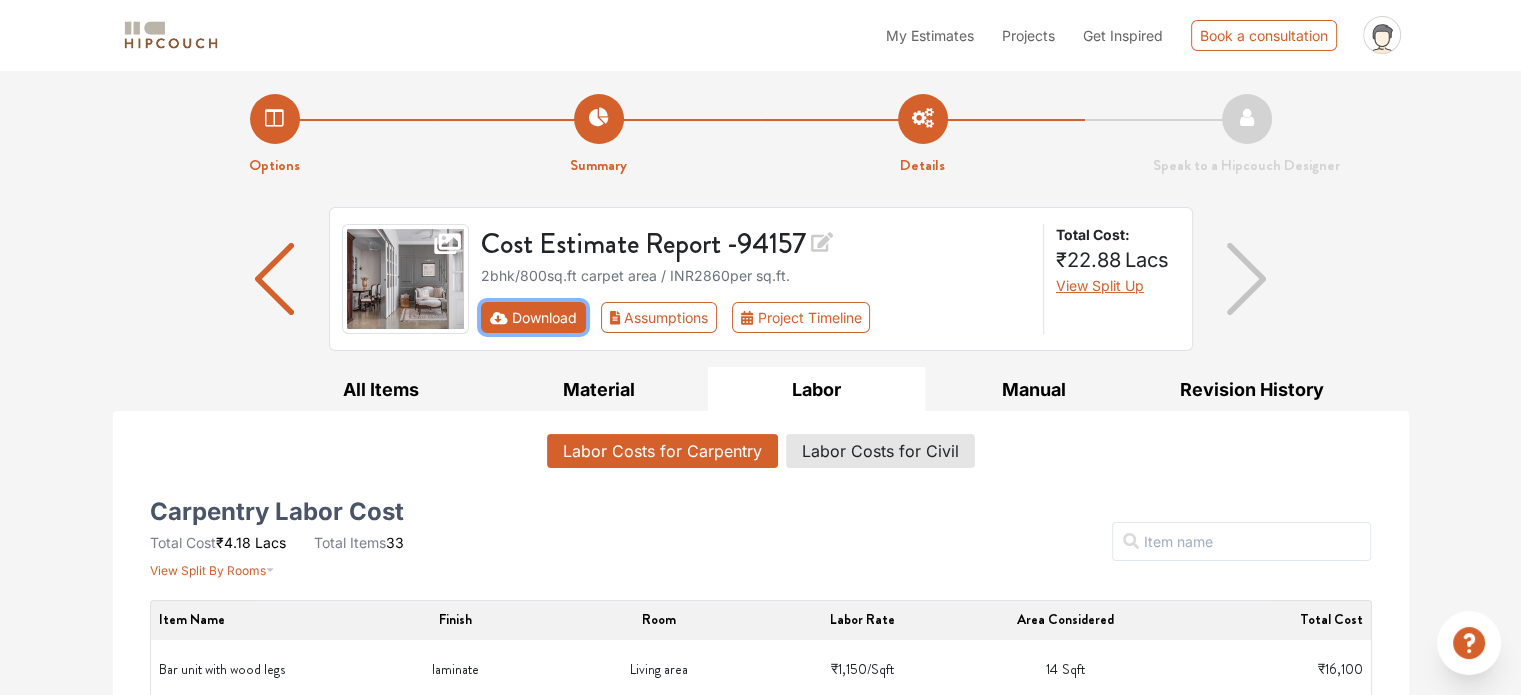 click on "Download" at bounding box center (533, 317) 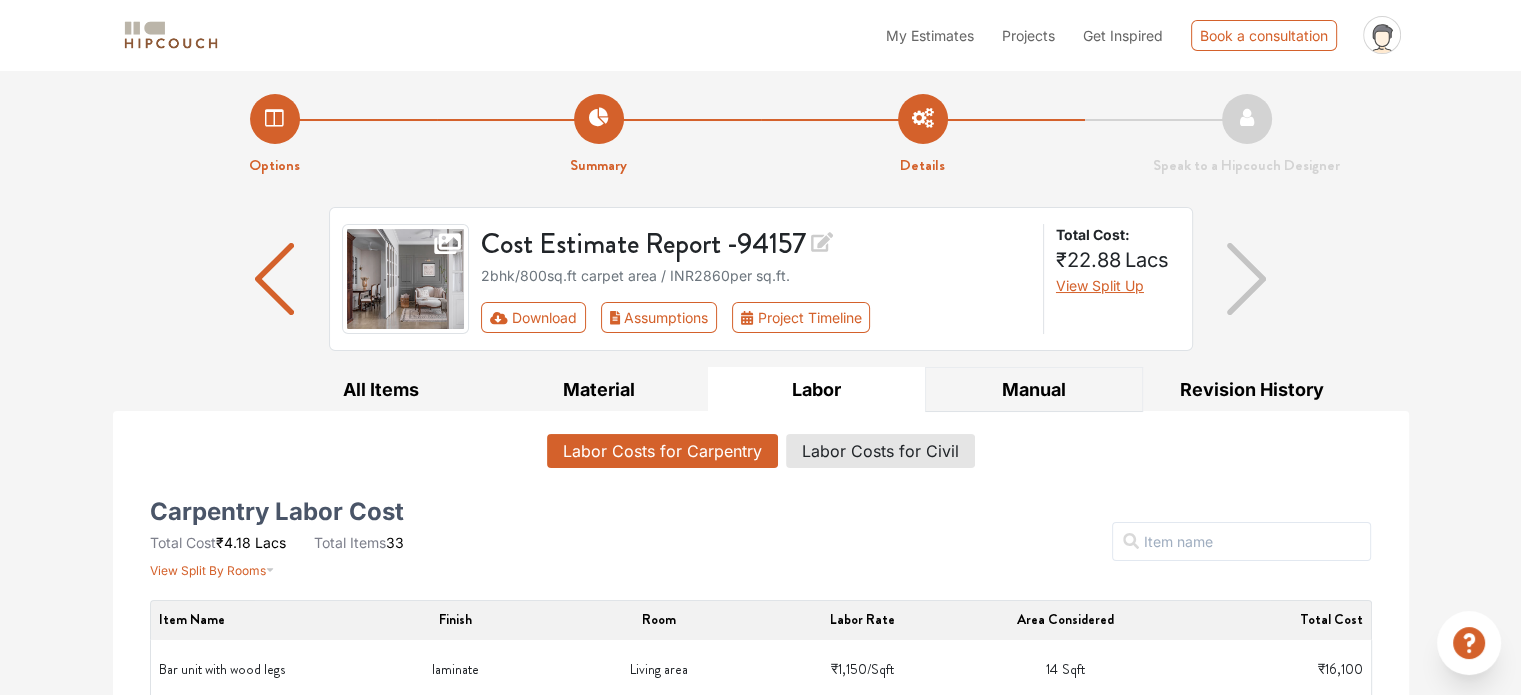 click on "Manual" at bounding box center (1034, 389) 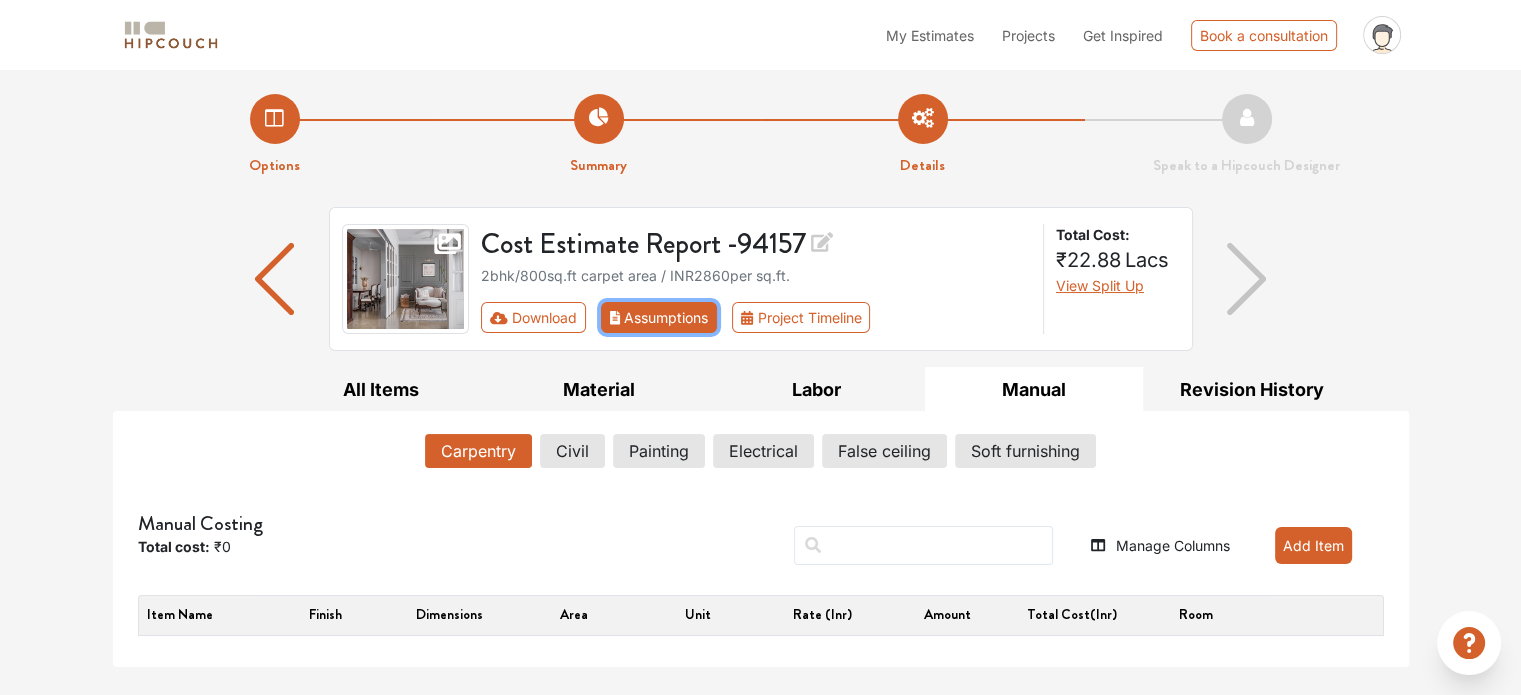 click on "Assumptions" at bounding box center (659, 317) 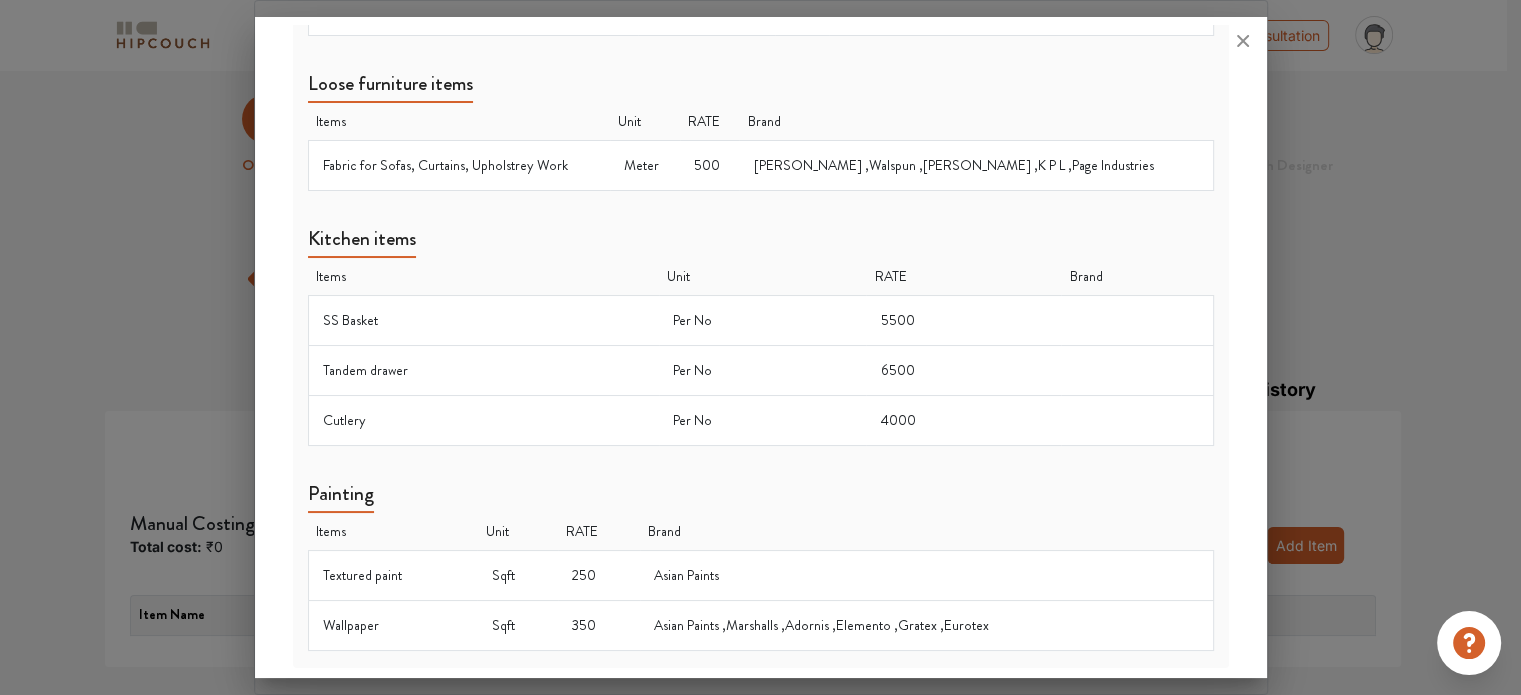 scroll, scrollTop: 1296, scrollLeft: 0, axis: vertical 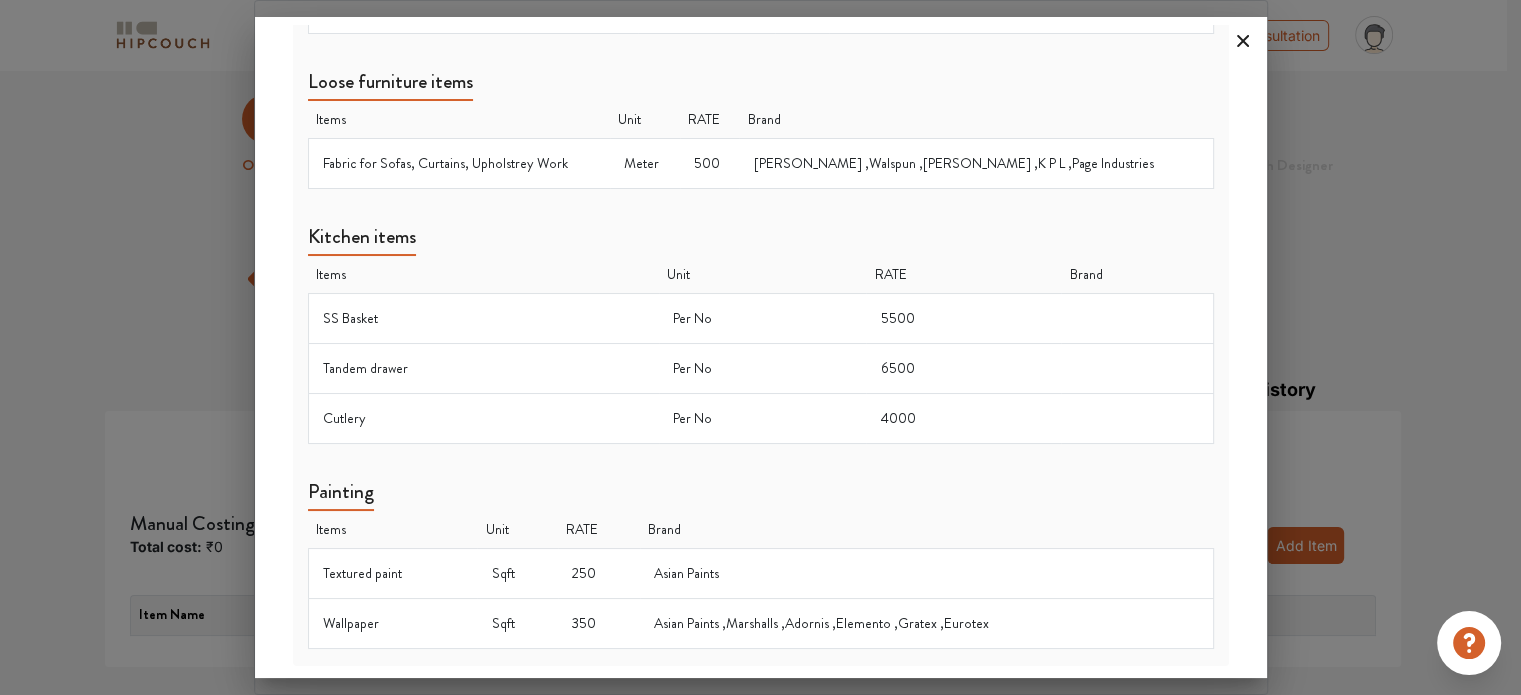 click 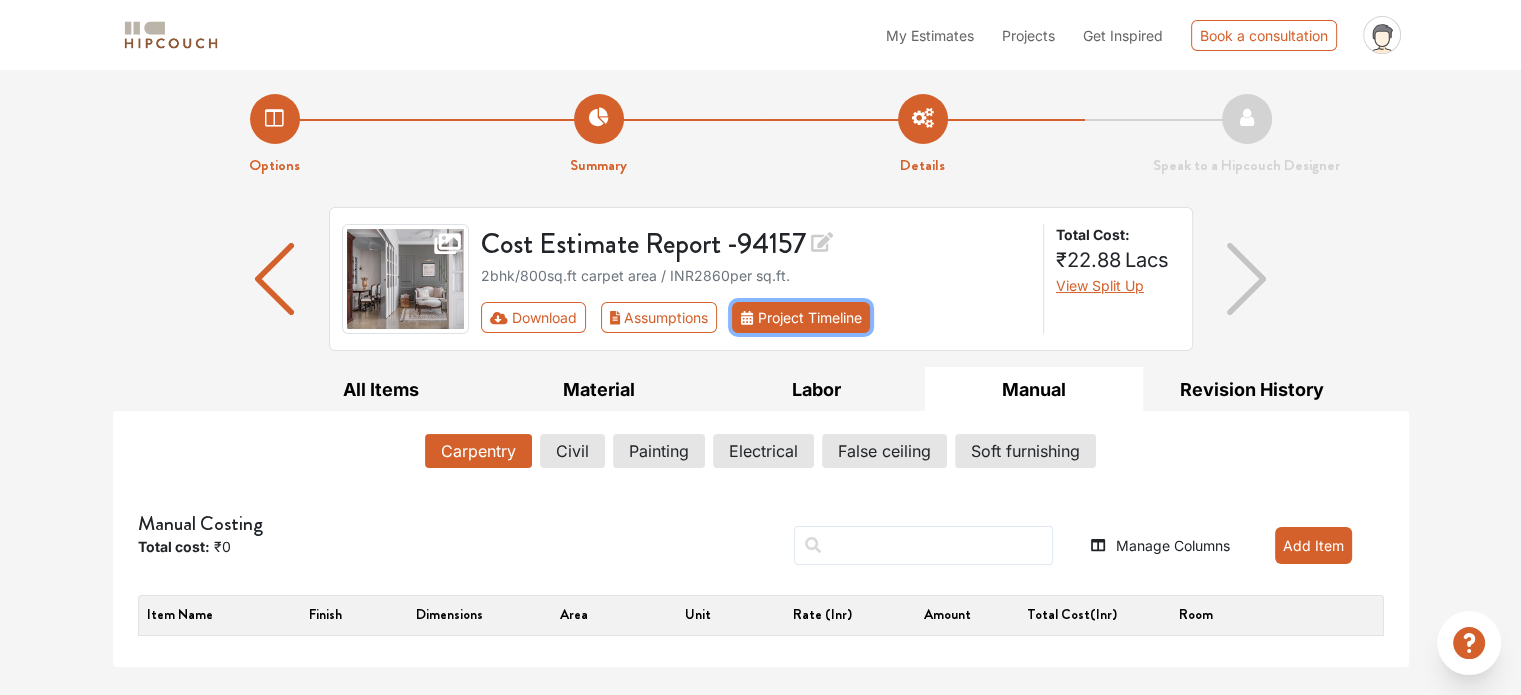 click on "Project Timeline" at bounding box center [801, 317] 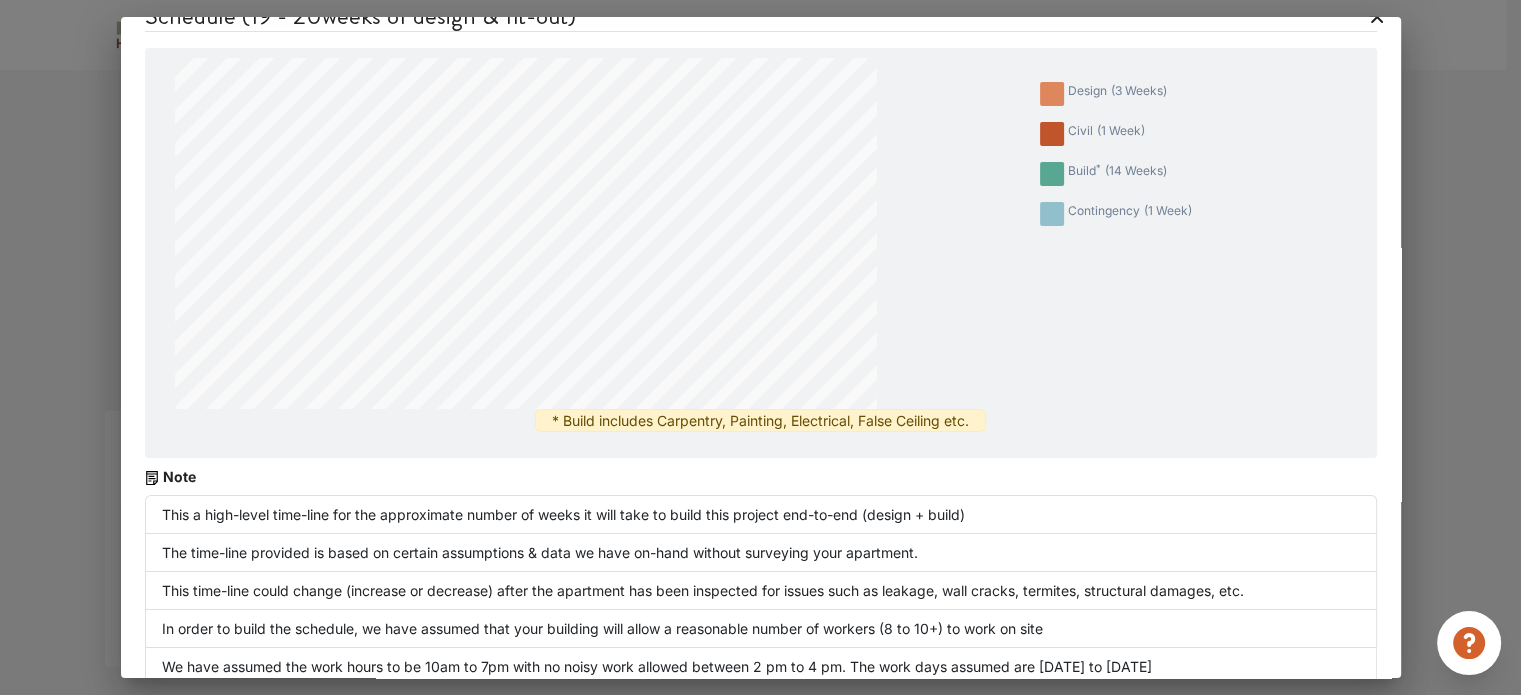 scroll, scrollTop: 45, scrollLeft: 0, axis: vertical 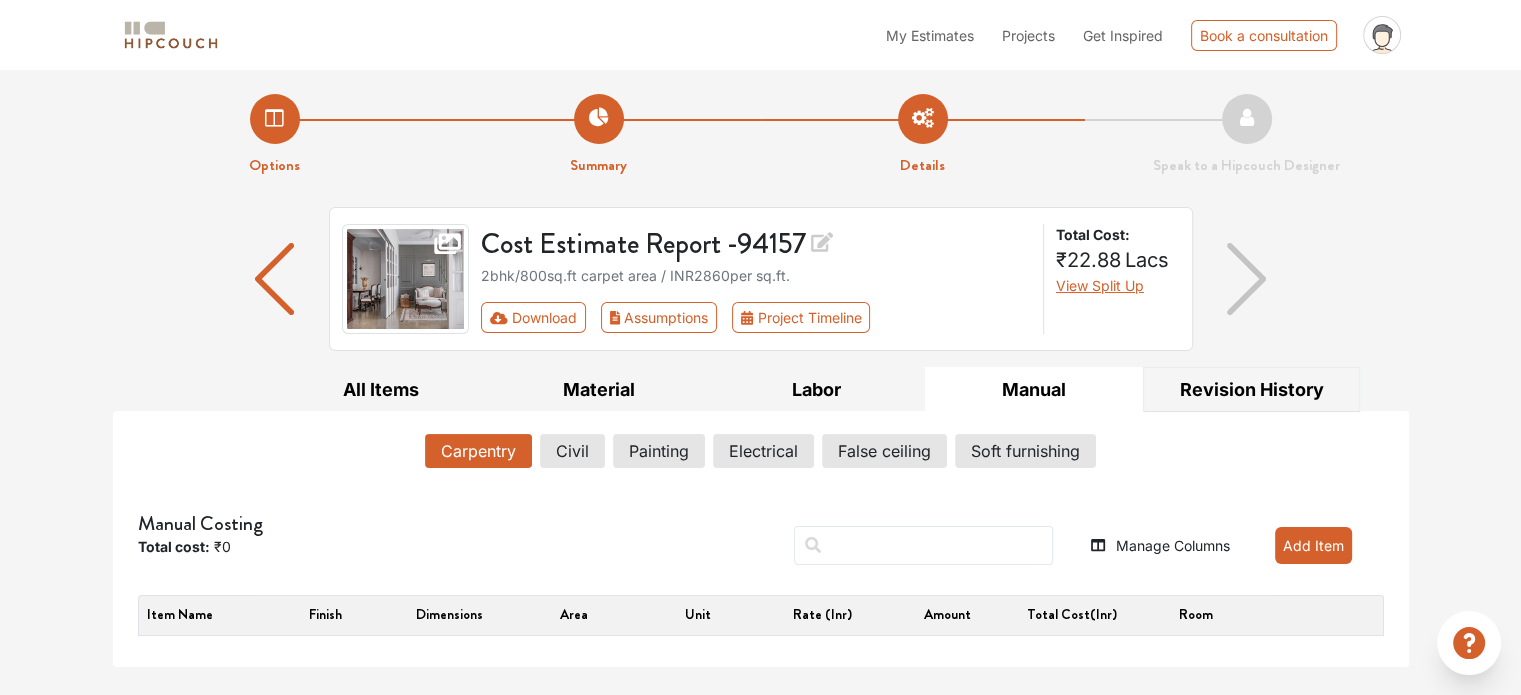 click on "Revision History" at bounding box center [1252, 389] 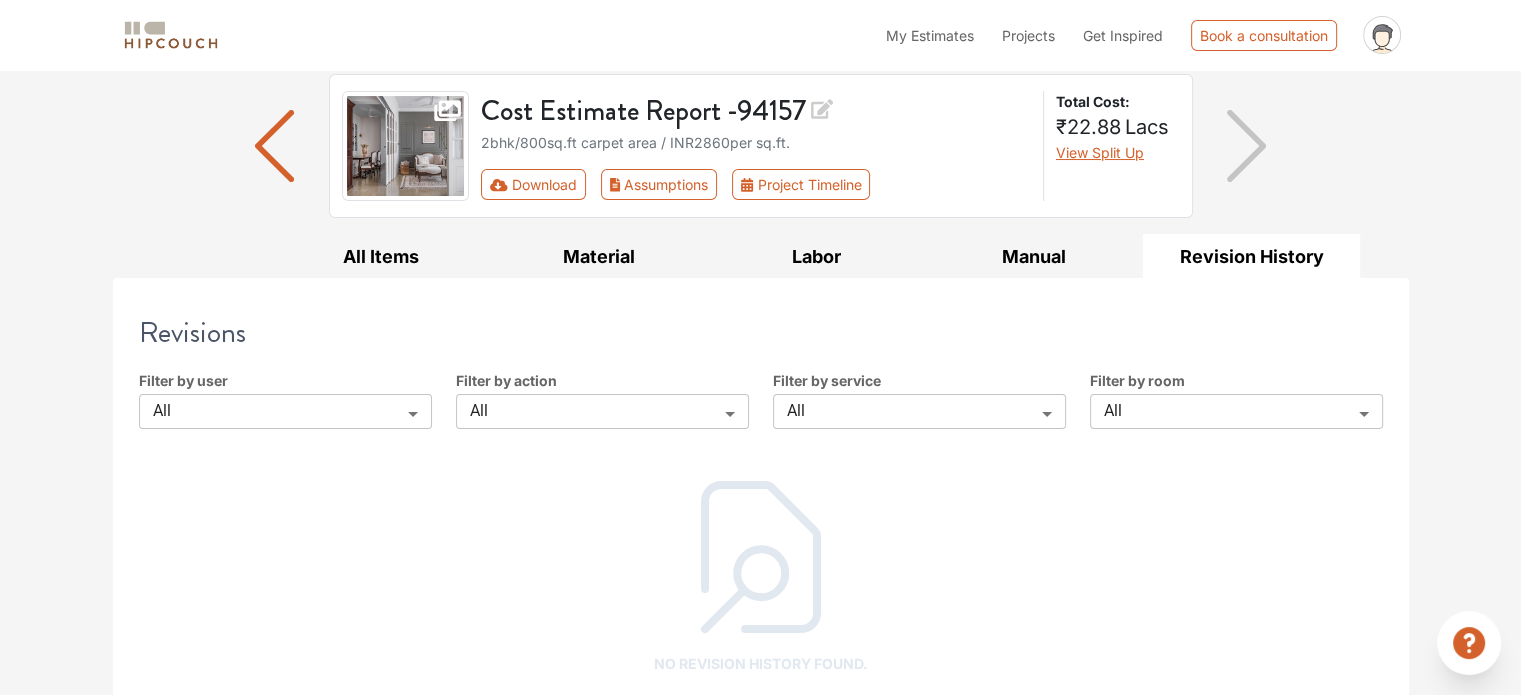 scroll, scrollTop: 142, scrollLeft: 0, axis: vertical 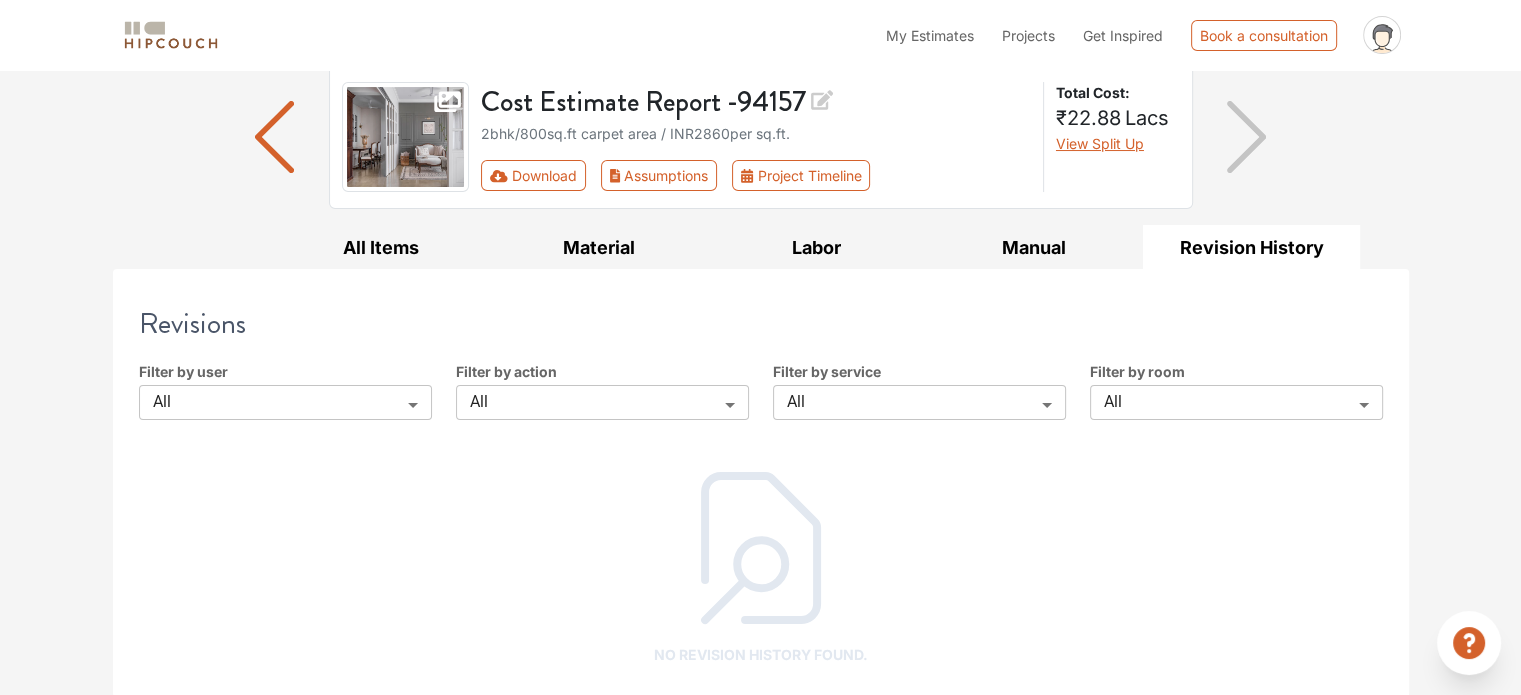 click on "My Estimates Projects Get Inspired Book a consultation profile pic Upload Boq Logout Options Summary Details Speak to a Hipcouch Designer Cost Estimate Report -  94157 2bhk  /  800  sq.ft carpet area / INR  2860  per sq.ft. Download Assumptions Project Timeline Total Cost:  ₹22.88 Lacs  View Split Up All Items Material Labor Manual Revision History Carpentry Civil Painting Electrical False Ceiling Soft Furnishing Civil Total Cost  ₹34,000 Total Items  2 View Split By Rooms Add civil work Filter Bulk Edit Item Name Finish Dimension Cost Floor Protection PVC sheets Not applicable ₹16,000 Debris Shifting Not applicable Not applicable ₹18,000 Material Costs for Carpentry Material Costs for Civil Carpentry Materials Total Cost  ₹10.18 Lacs  Total Items  30 View Split By Rooms Filter Material Name Qty Unit of Qty Material rate Total Cost 06mm thk commercial plywood 20 # of Sheets ₹39 / Sqft ₹24,960 06mm thk marine plywood 2 # of Sheets ₹70 / Sqft ₹4,480 09mm thk commercial plywood 10 # of Sheets /" at bounding box center (760, 205) 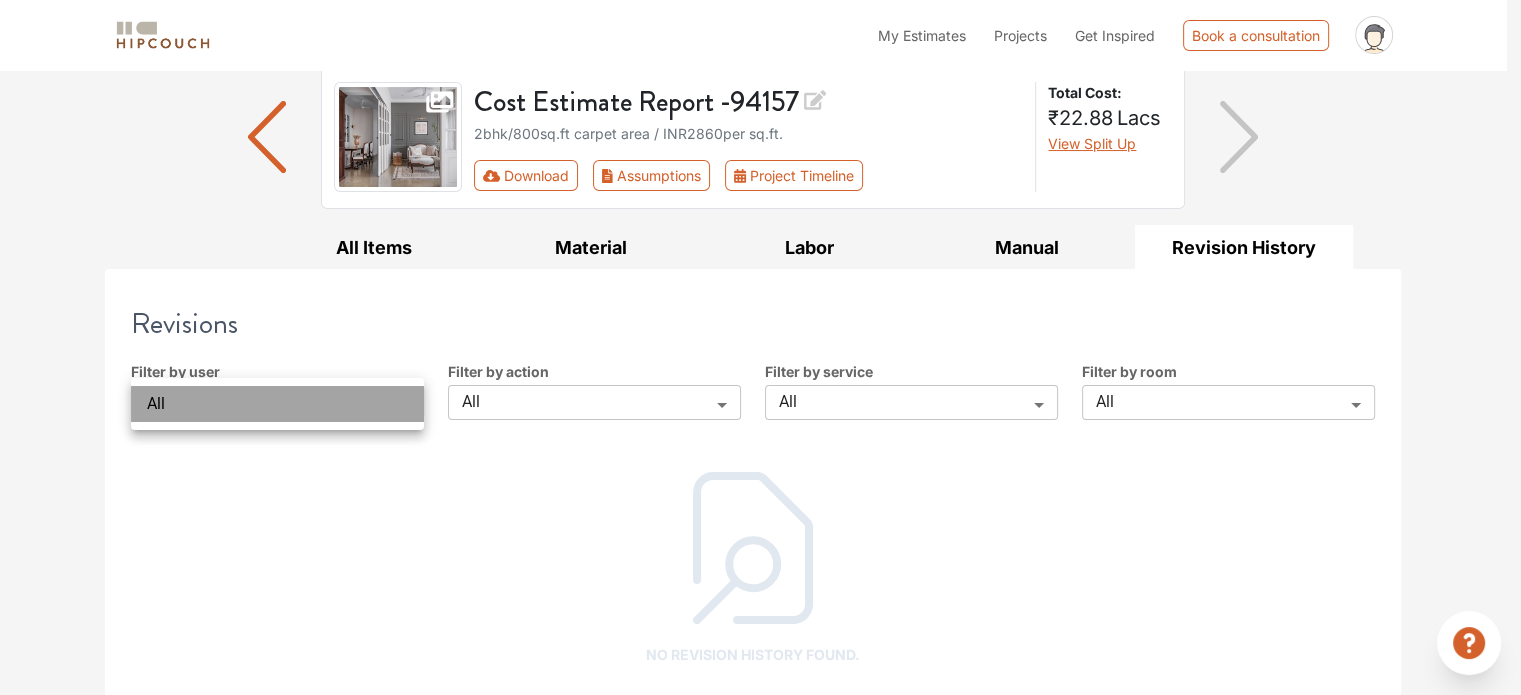 click on "All" at bounding box center [277, 404] 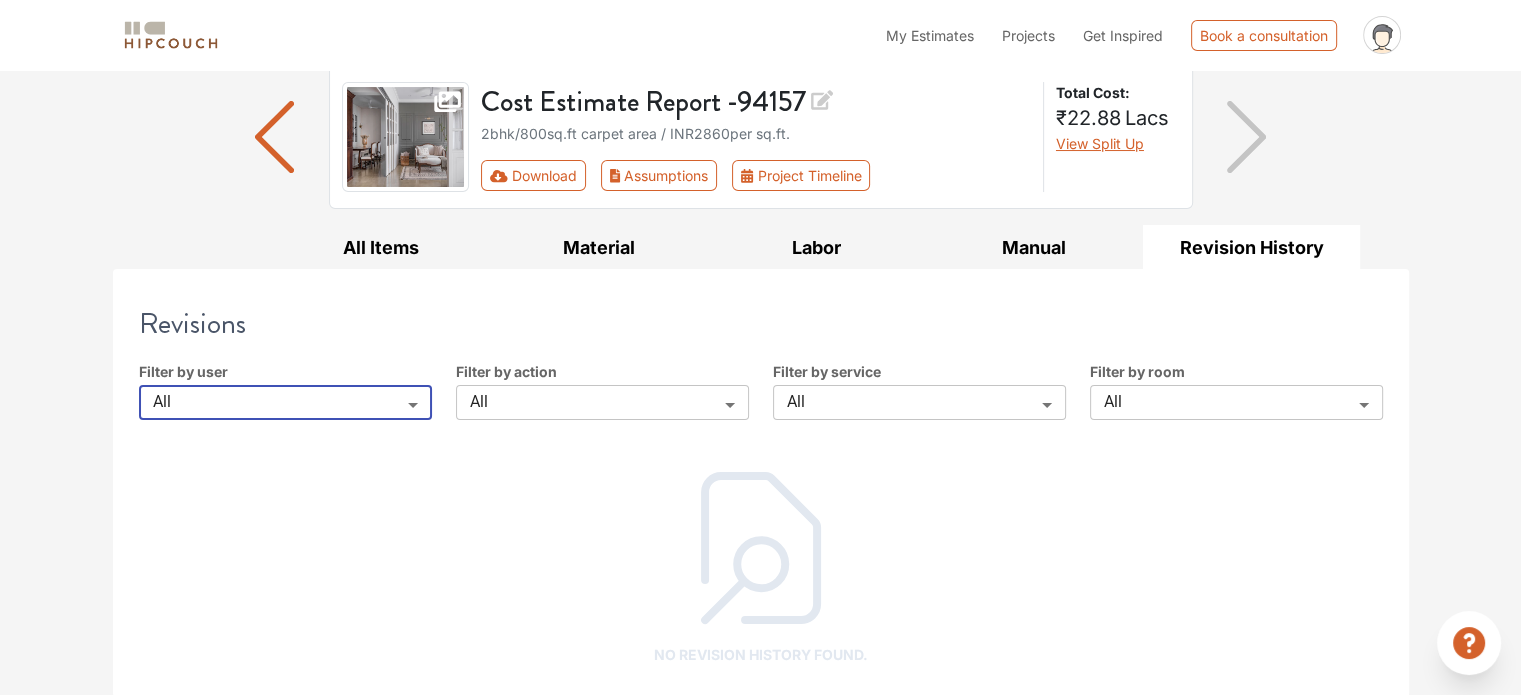 click on "Filter by action" at bounding box center [506, 375] 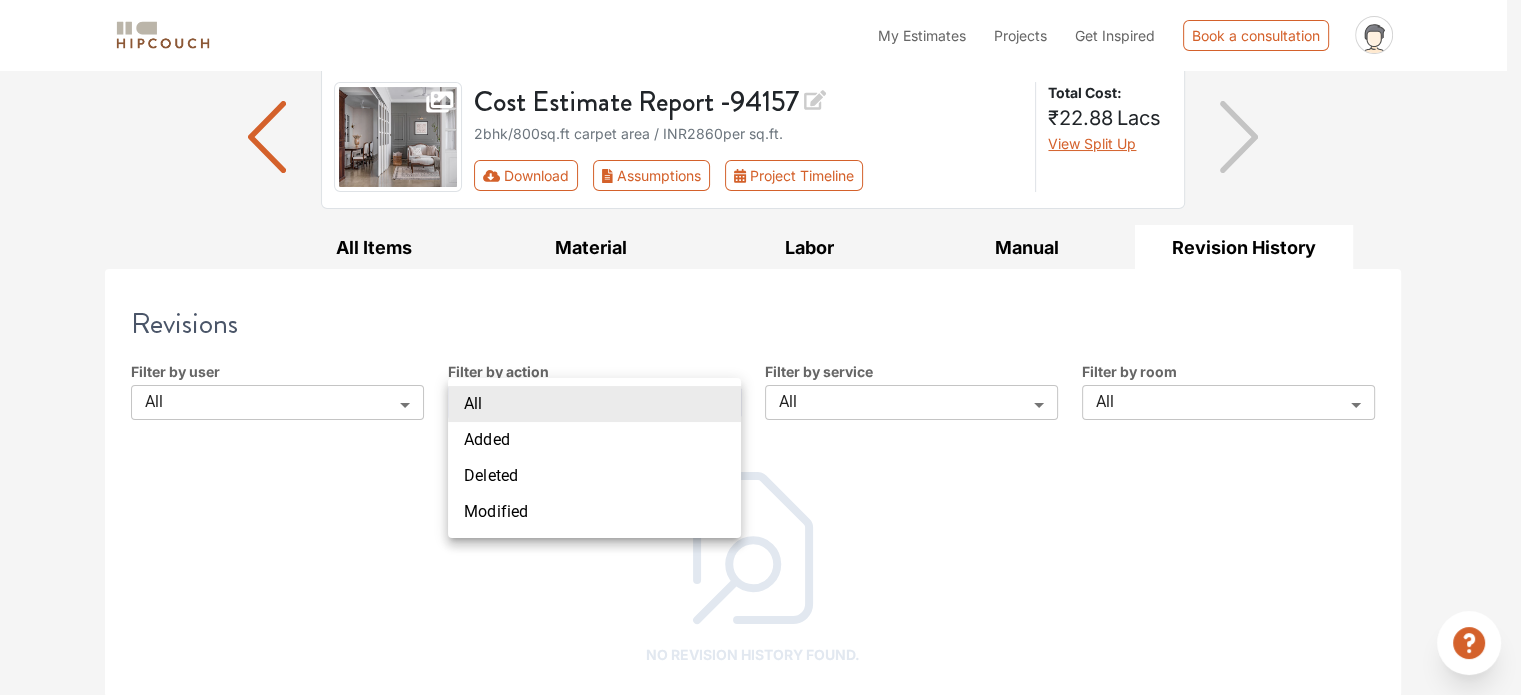 click on "My Estimates Projects Get Inspired Book a consultation profile pic Upload Boq Logout Options Summary Details Speak to a Hipcouch Designer Cost Estimate Report -  94157 2bhk  /  800  sq.ft carpet area / INR  2860  per sq.ft. Download Assumptions Project Timeline Total Cost:  ₹22.88 Lacs  View Split Up All Items Material Labor Manual Revision History Carpentry Civil Painting Electrical False Ceiling Soft Furnishing Civil Total Cost  ₹34,000 Total Items  2 View Split By Rooms Add civil work Filter Bulk Edit Item Name Finish Dimension Cost Floor Protection PVC sheets Not applicable ₹16,000 Debris Shifting Not applicable Not applicable ₹18,000 Material Costs for Carpentry Material Costs for Civil Carpentry Materials Total Cost  ₹10.18 Lacs  Total Items  30 View Split By Rooms Filter Material Name Qty Unit of Qty Material rate Total Cost 06mm thk commercial plywood 20 # of Sheets ₹39 / Sqft ₹24,960 06mm thk marine plywood 2 # of Sheets ₹70 / Sqft ₹4,480 09mm thk commercial plywood 10 # of Sheets /" at bounding box center [760, 205] 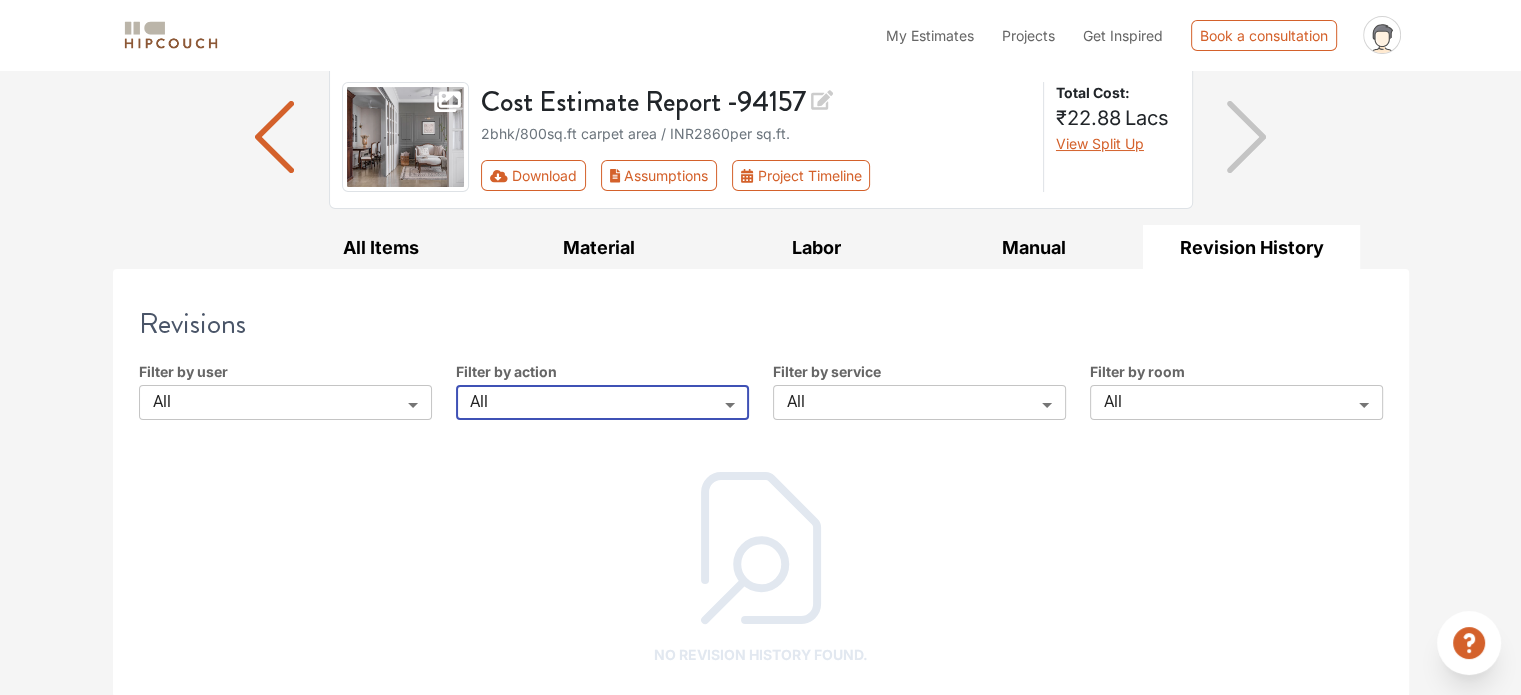 click on "My Estimates Projects Get Inspired Book a consultation profile pic Upload Boq Logout Options Summary Details Speak to a Hipcouch Designer Cost Estimate Report -  94157 2bhk  /  800  sq.ft carpet area / INR  2860  per sq.ft. Download Assumptions Project Timeline Total Cost:  ₹22.88 Lacs  View Split Up All Items Material Labor Manual Revision History Carpentry Civil Painting Electrical False Ceiling Soft Furnishing Civil Total Cost  ₹34,000 Total Items  2 View Split By Rooms Add civil work Filter Bulk Edit Item Name Finish Dimension Cost Floor Protection PVC sheets Not applicable ₹16,000 Debris Shifting Not applicable Not applicable ₹18,000 Material Costs for Carpentry Material Costs for Civil Carpentry Materials Total Cost  ₹10.18 Lacs  Total Items  30 View Split By Rooms Filter Material Name Qty Unit of Qty Material rate Total Cost 06mm thk commercial plywood 20 # of Sheets ₹39 / Sqft ₹24,960 06mm thk marine plywood 2 # of Sheets ₹70 / Sqft ₹4,480 09mm thk commercial plywood 10 # of Sheets /" at bounding box center (760, 205) 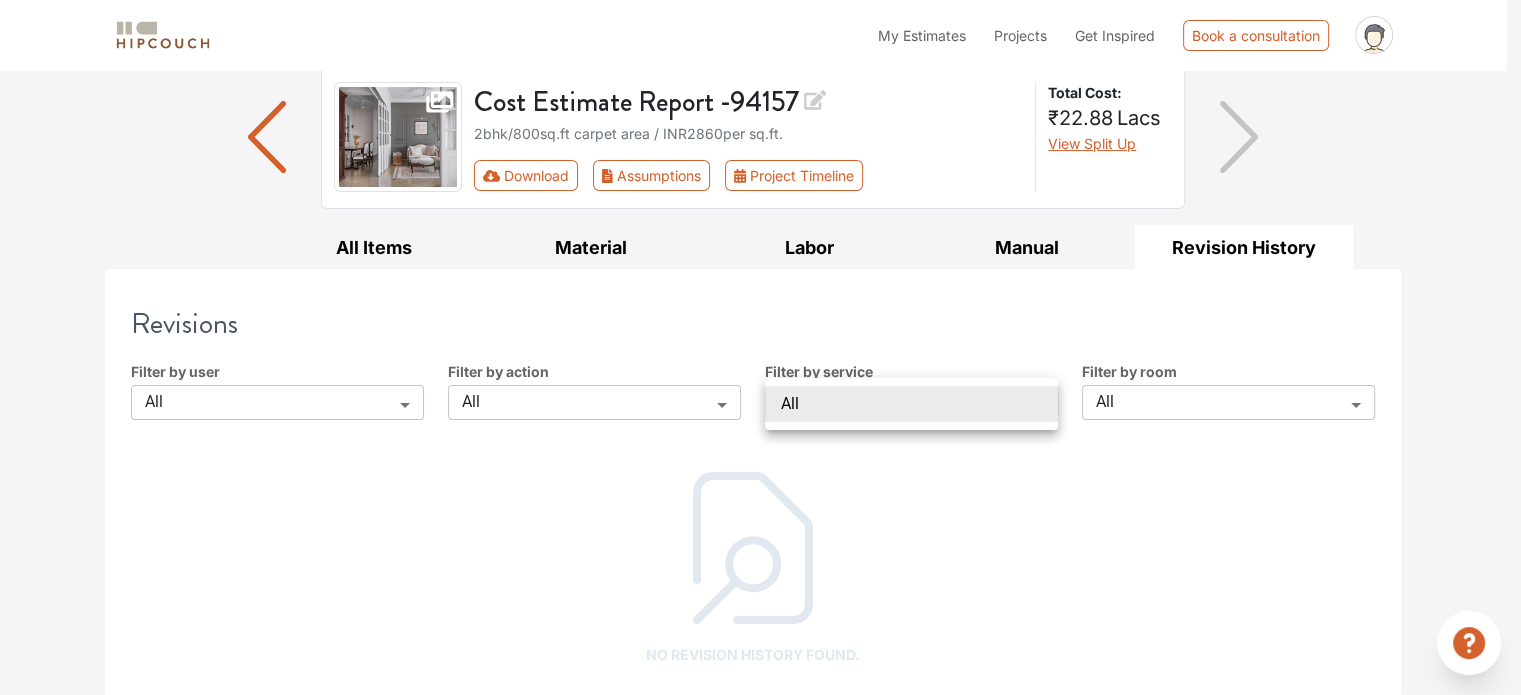 click on "All" at bounding box center (911, 404) 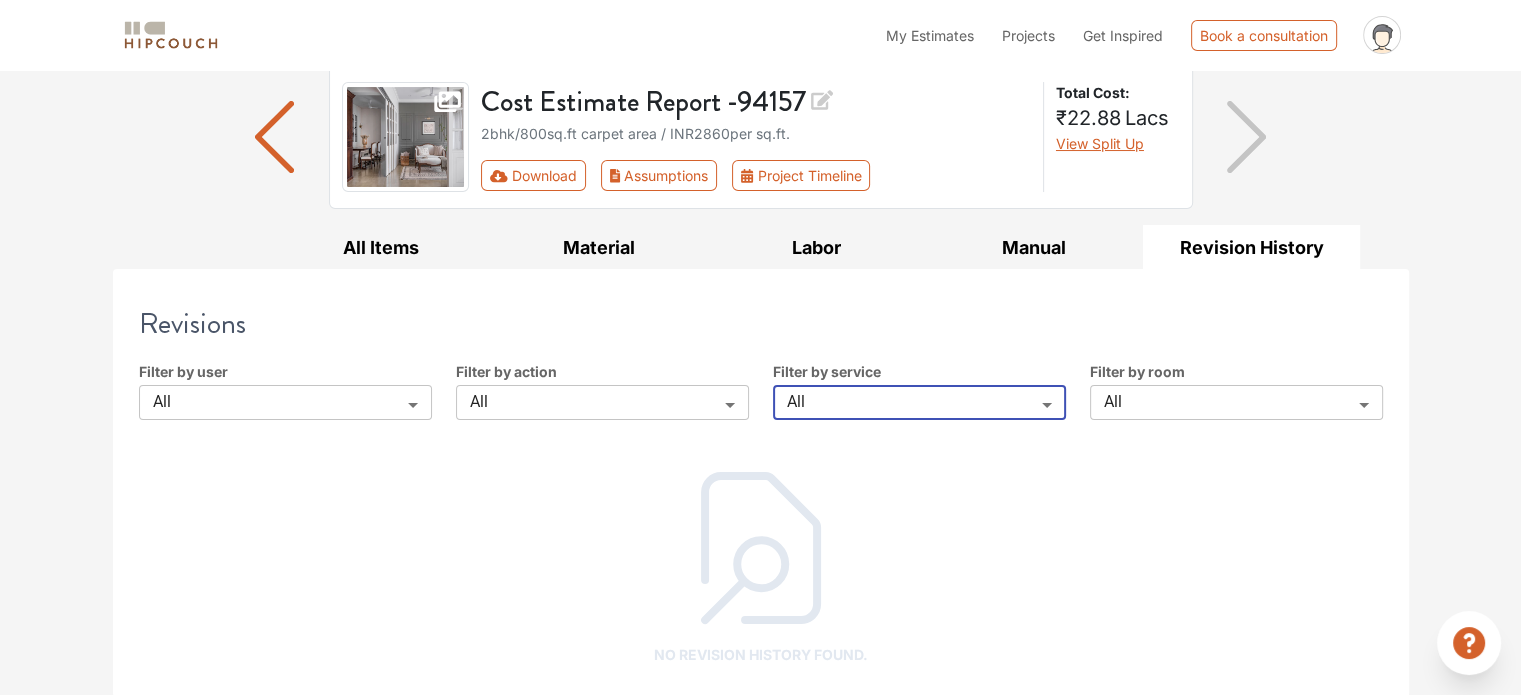 click on "My Estimates Projects Get Inspired Book a consultation profile pic Upload Boq Logout Options Summary Details Speak to a Hipcouch Designer Cost Estimate Report -  94157 2bhk  /  800  sq.ft carpet area / INR  2860  per sq.ft. Download Assumptions Project Timeline Total Cost:  ₹22.88 Lacs  View Split Up All Items Material Labor Manual Revision History Carpentry Civil Painting Electrical False Ceiling Soft Furnishing Civil Total Cost  ₹34,000 Total Items  2 View Split By Rooms Add civil work Filter Bulk Edit Item Name Finish Dimension Cost Floor Protection PVC sheets Not applicable ₹16,000 Debris Shifting Not applicable Not applicable ₹18,000 Material Costs for Carpentry Material Costs for Civil Carpentry Materials Total Cost  ₹10.18 Lacs  Total Items  30 View Split By Rooms Filter Material Name Qty Unit of Qty Material rate Total Cost 06mm thk commercial plywood 20 # of Sheets ₹39 / Sqft ₹24,960 06mm thk marine plywood 2 # of Sheets ₹70 / Sqft ₹4,480 09mm thk commercial plywood 10 # of Sheets /" at bounding box center [760, 205] 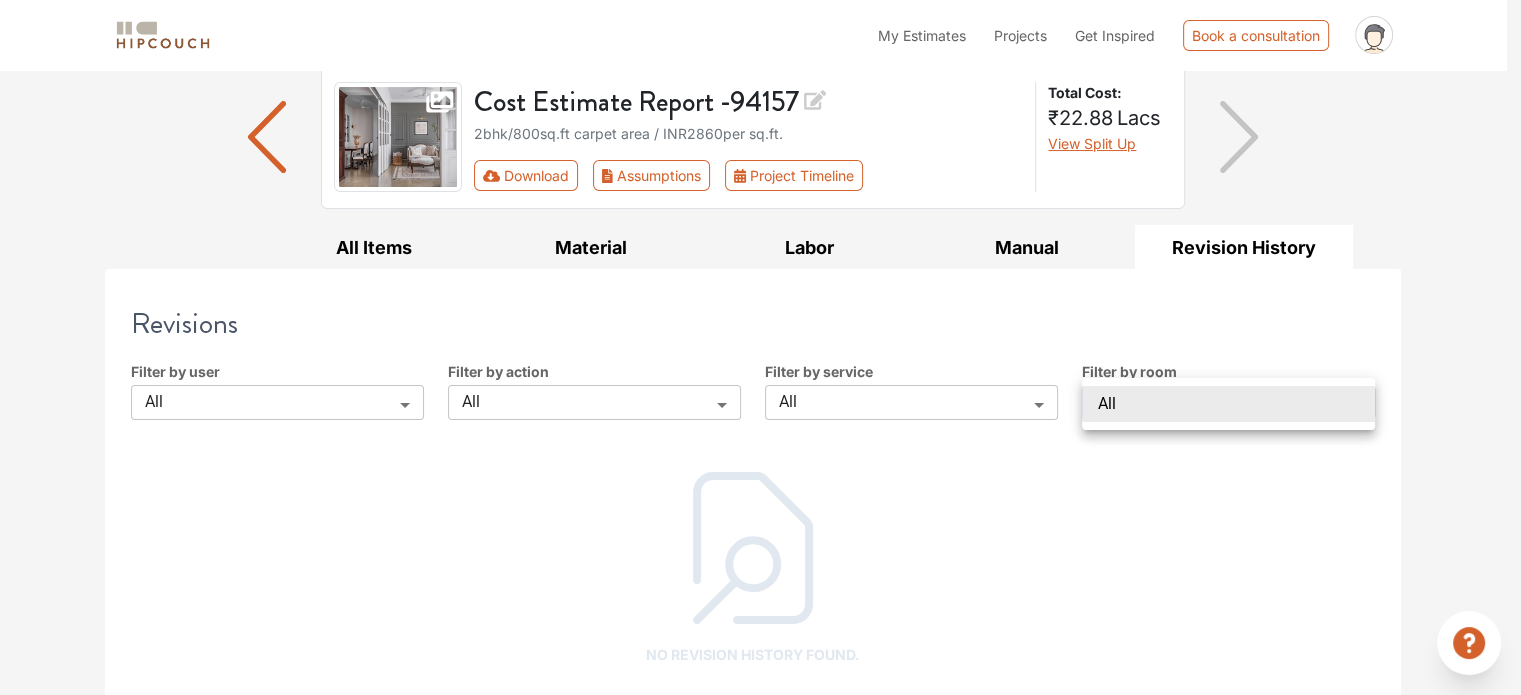 click on "All" at bounding box center [1228, 404] 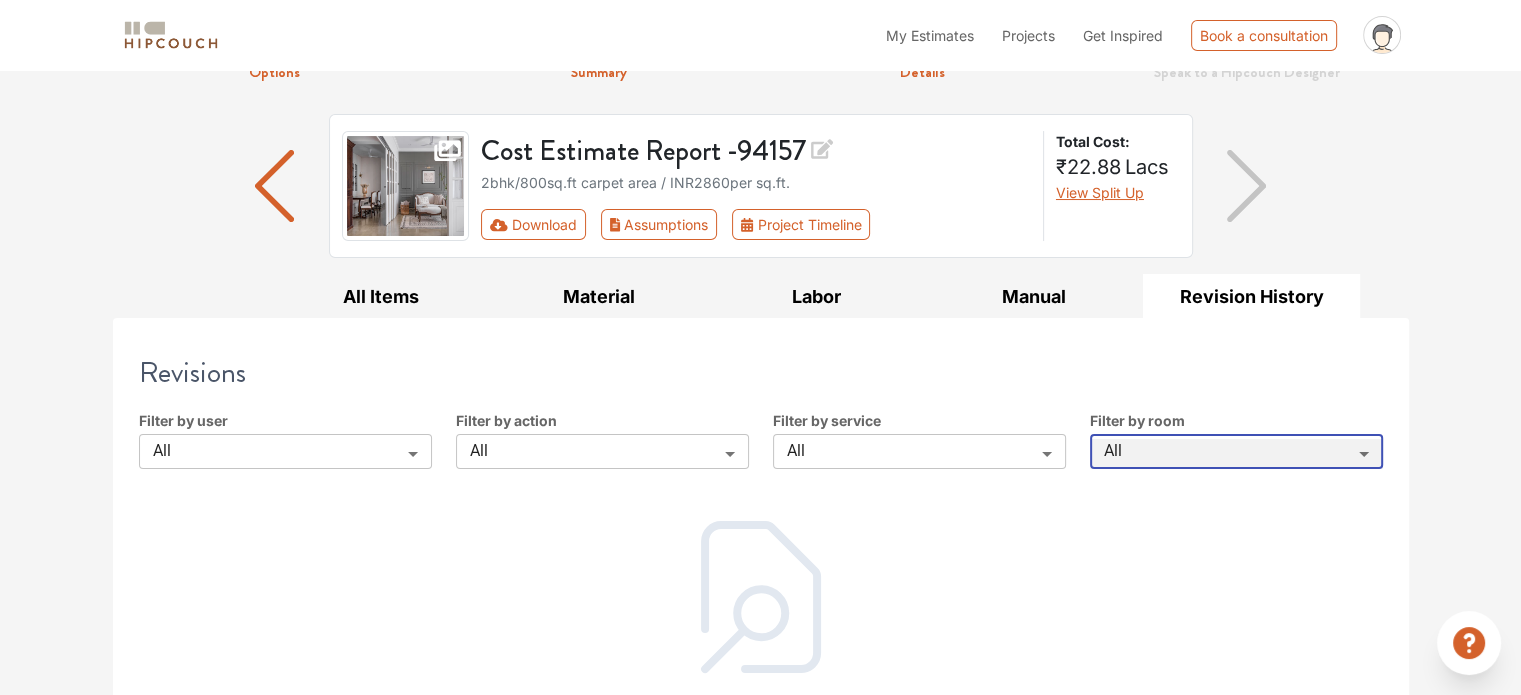 scroll, scrollTop: 0, scrollLeft: 0, axis: both 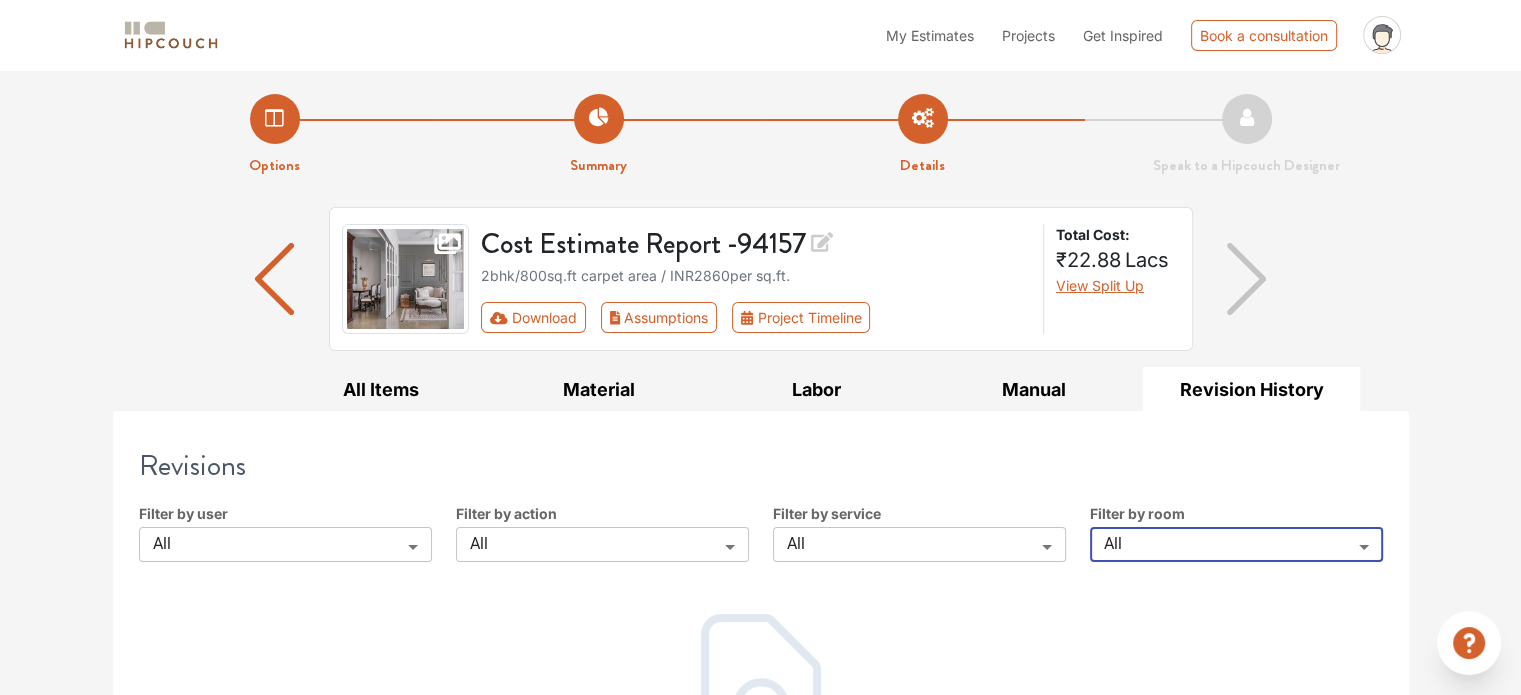 click 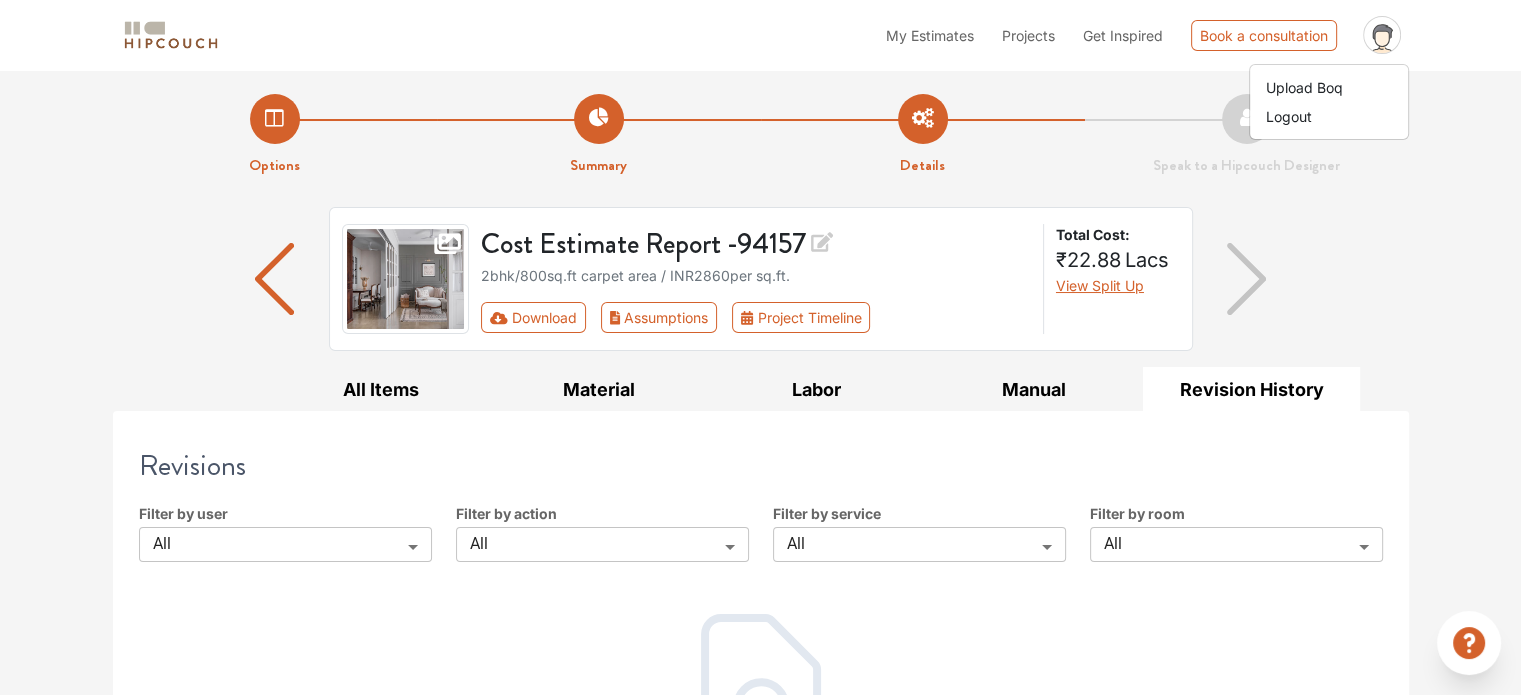 click on "My Estimates" at bounding box center (930, 35) 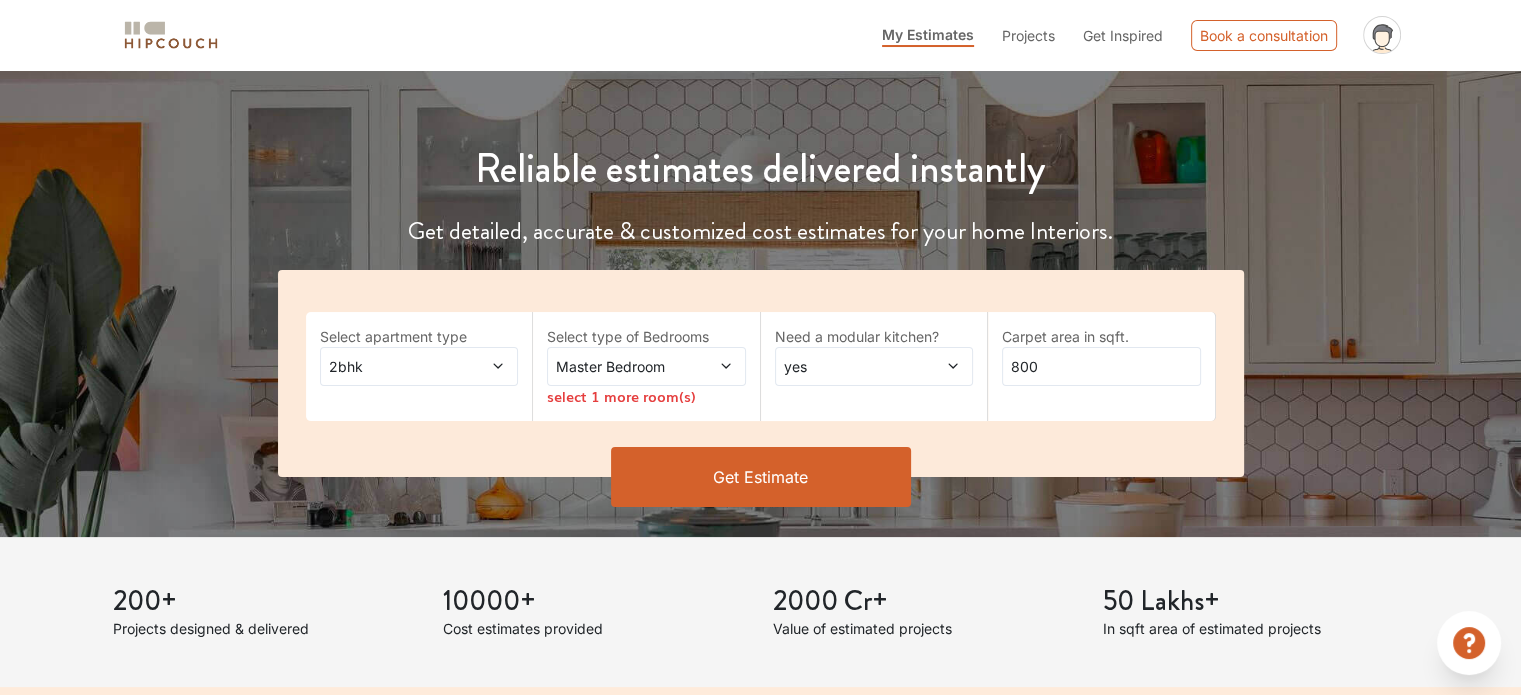scroll, scrollTop: 200, scrollLeft: 0, axis: vertical 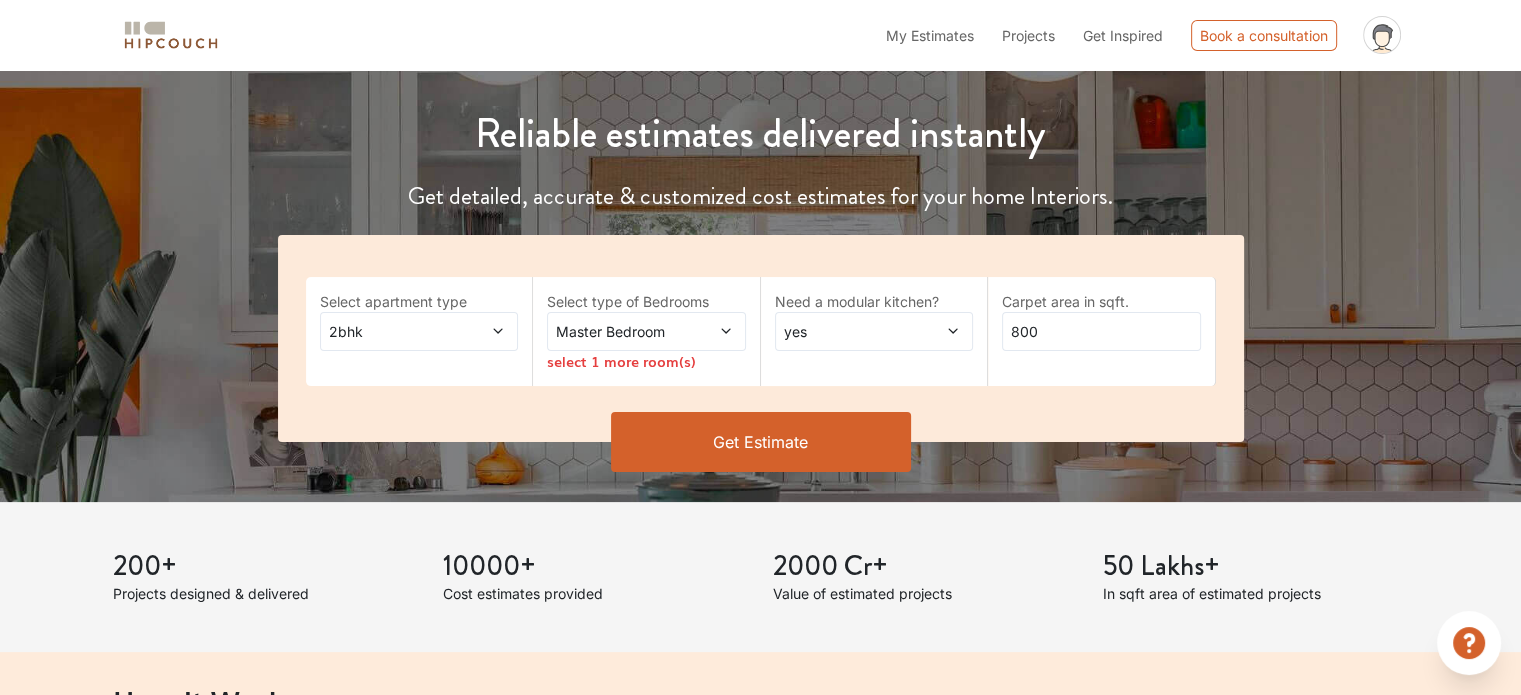 click 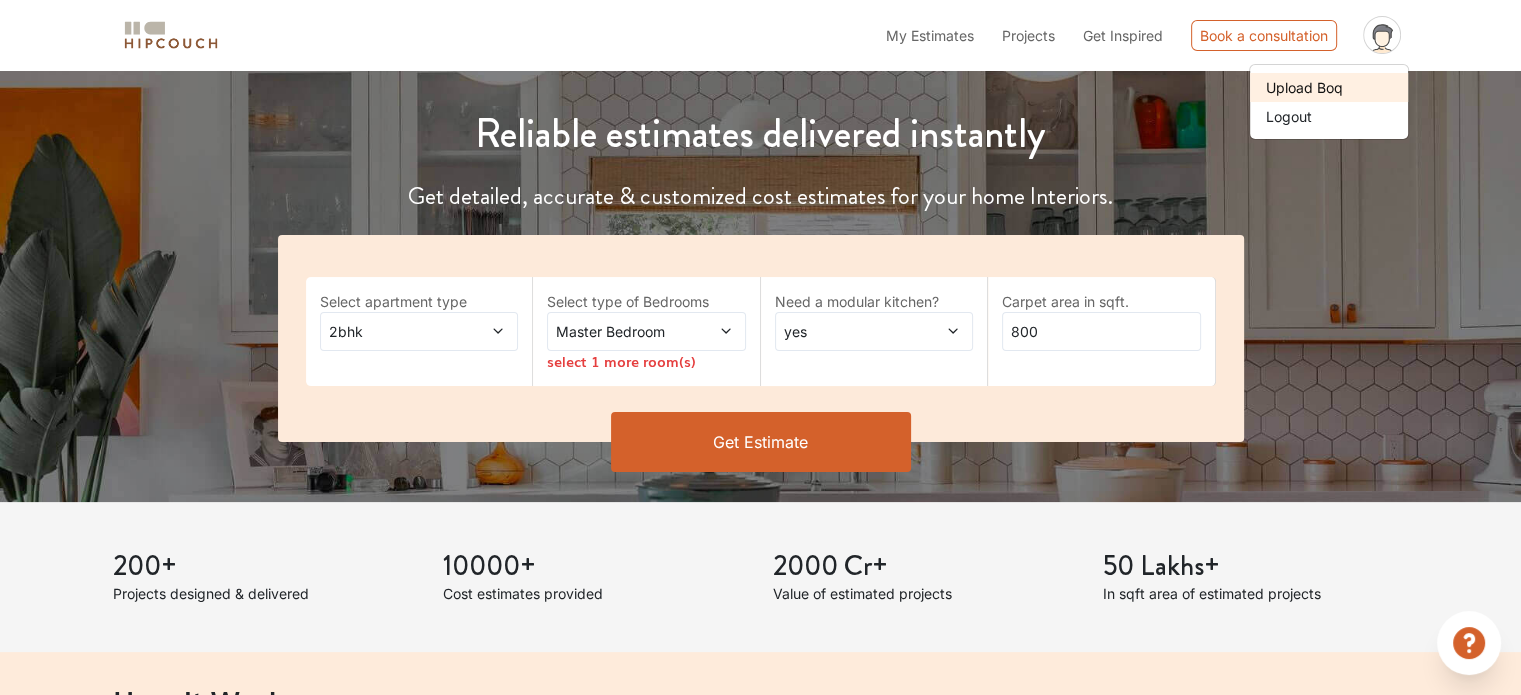 click on "Upload Boq" at bounding box center [1329, 87] 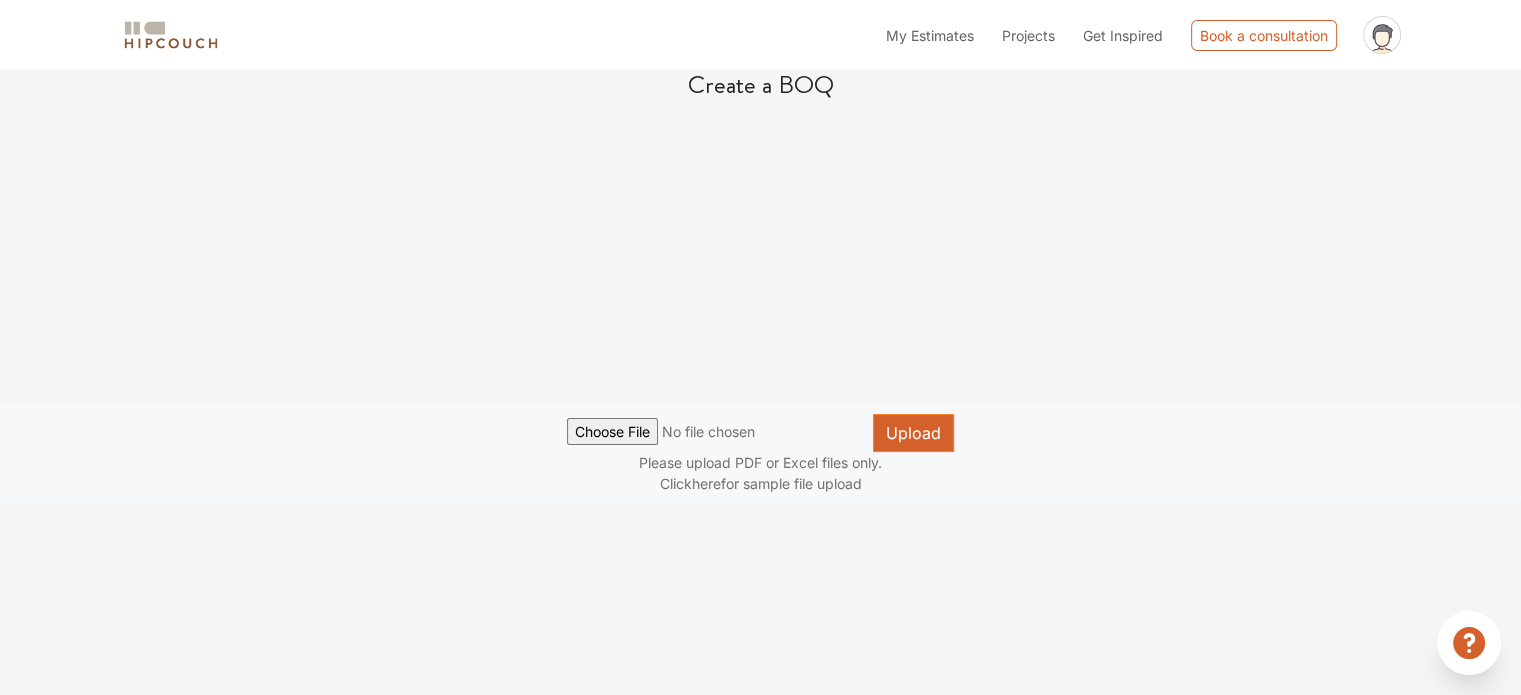 scroll, scrollTop: 0, scrollLeft: 0, axis: both 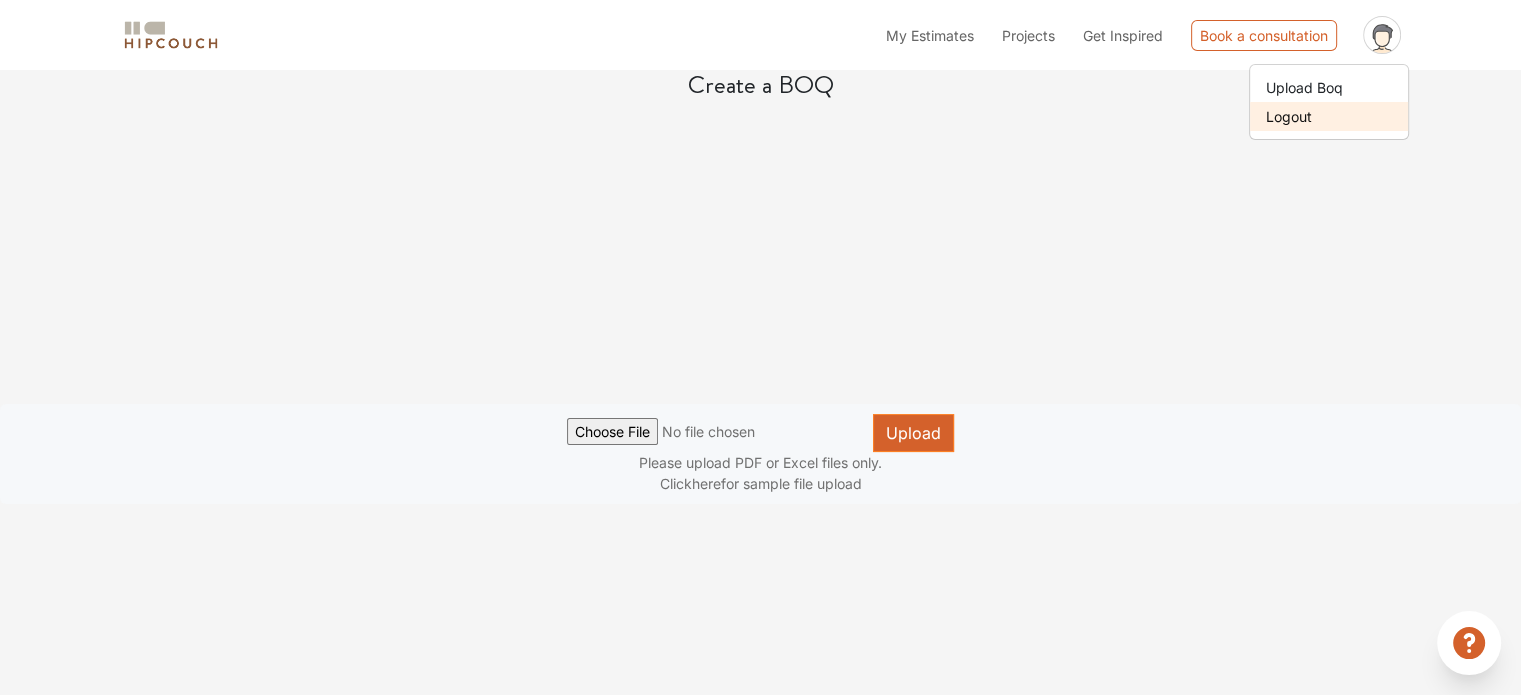 click on "Logout" at bounding box center [1329, 116] 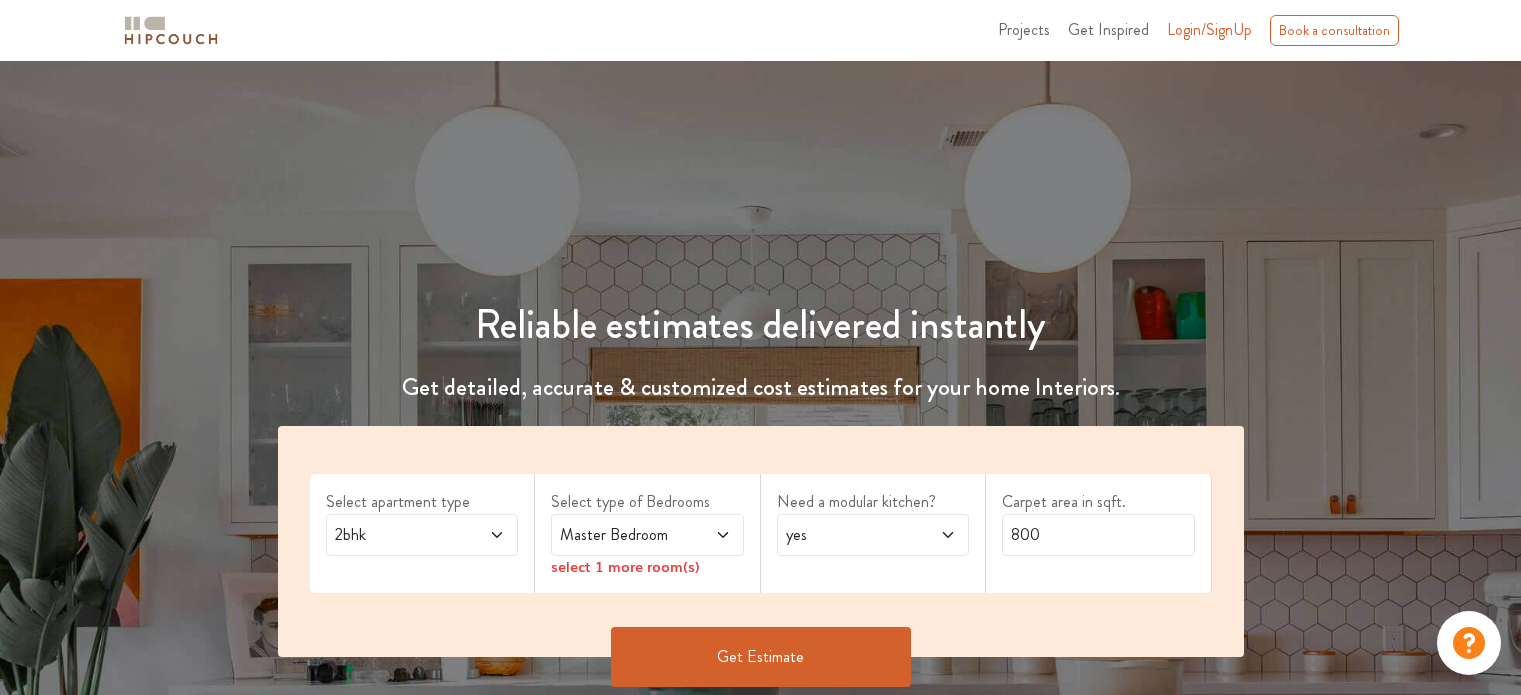 scroll, scrollTop: 0, scrollLeft: 0, axis: both 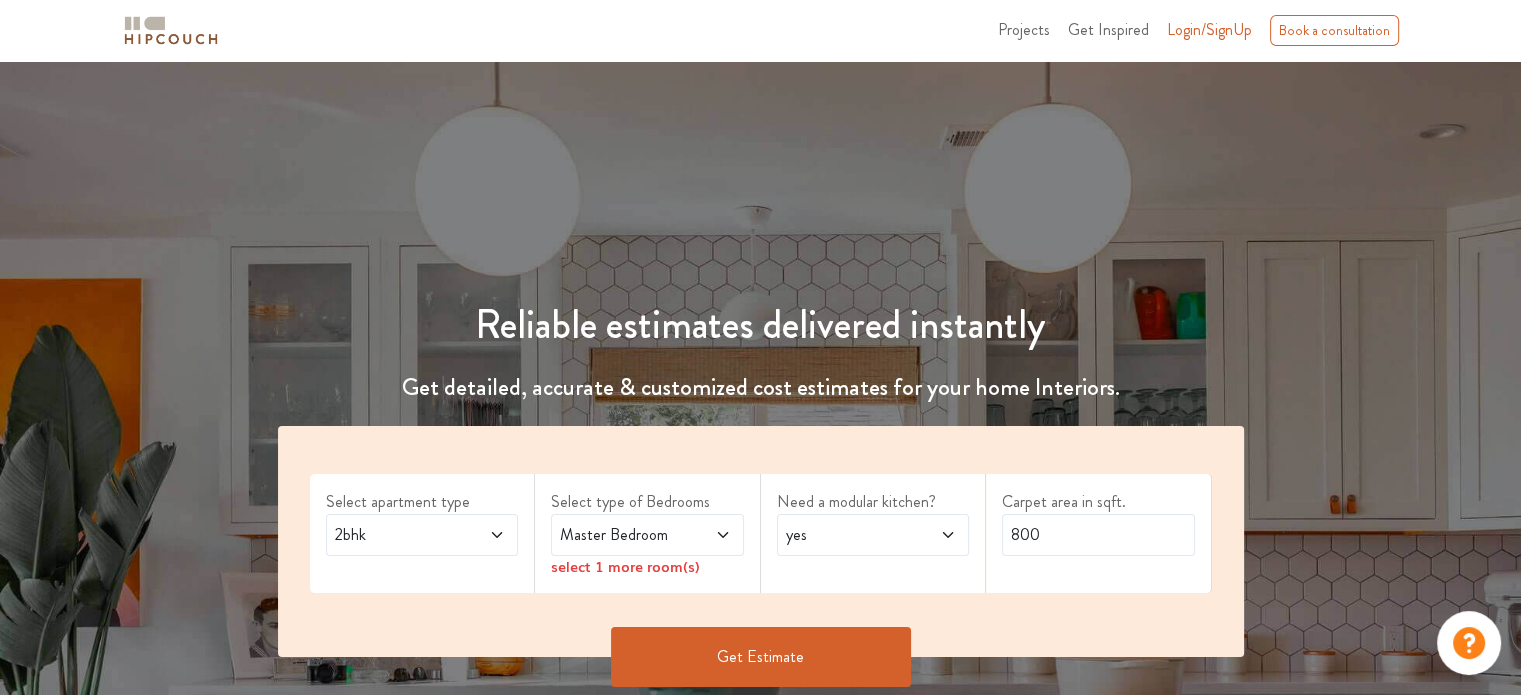 click on "Login/SignUp" at bounding box center (1209, 29) 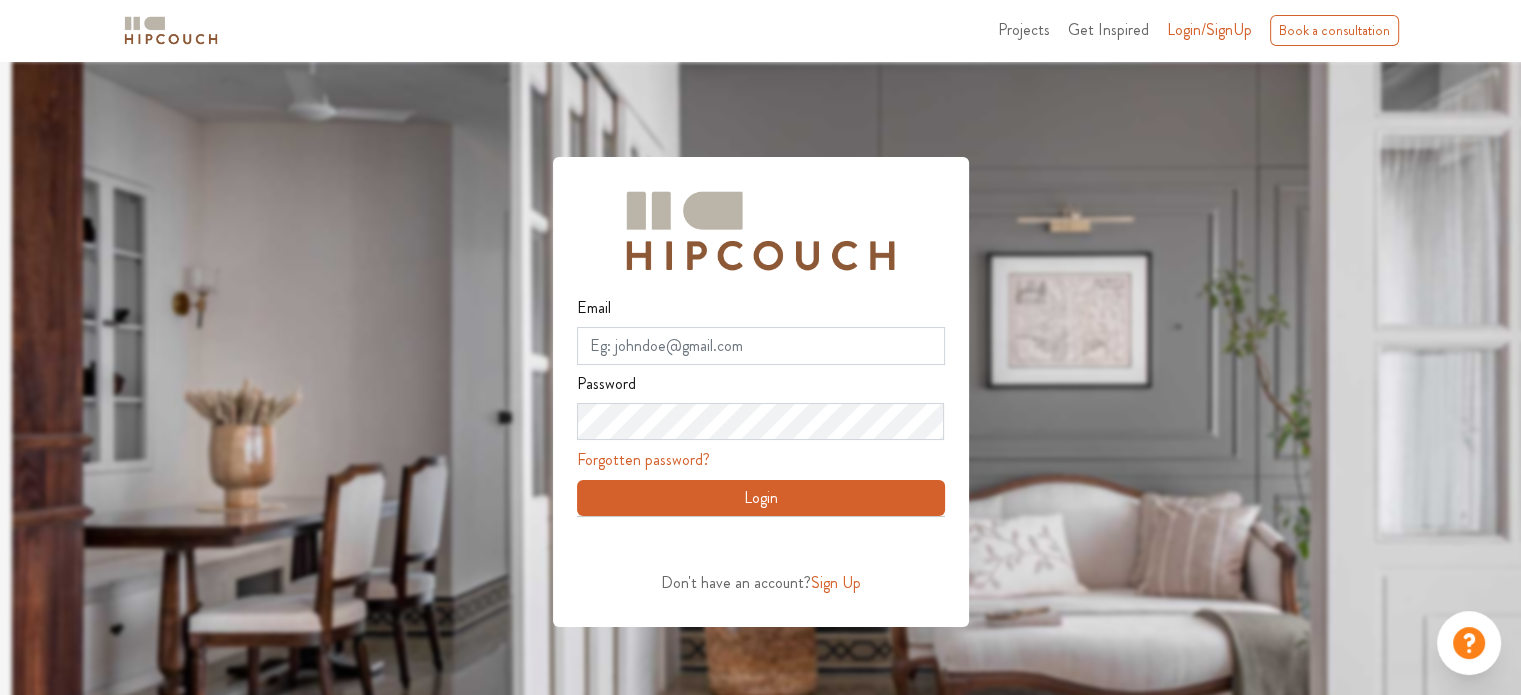 scroll, scrollTop: 60, scrollLeft: 0, axis: vertical 